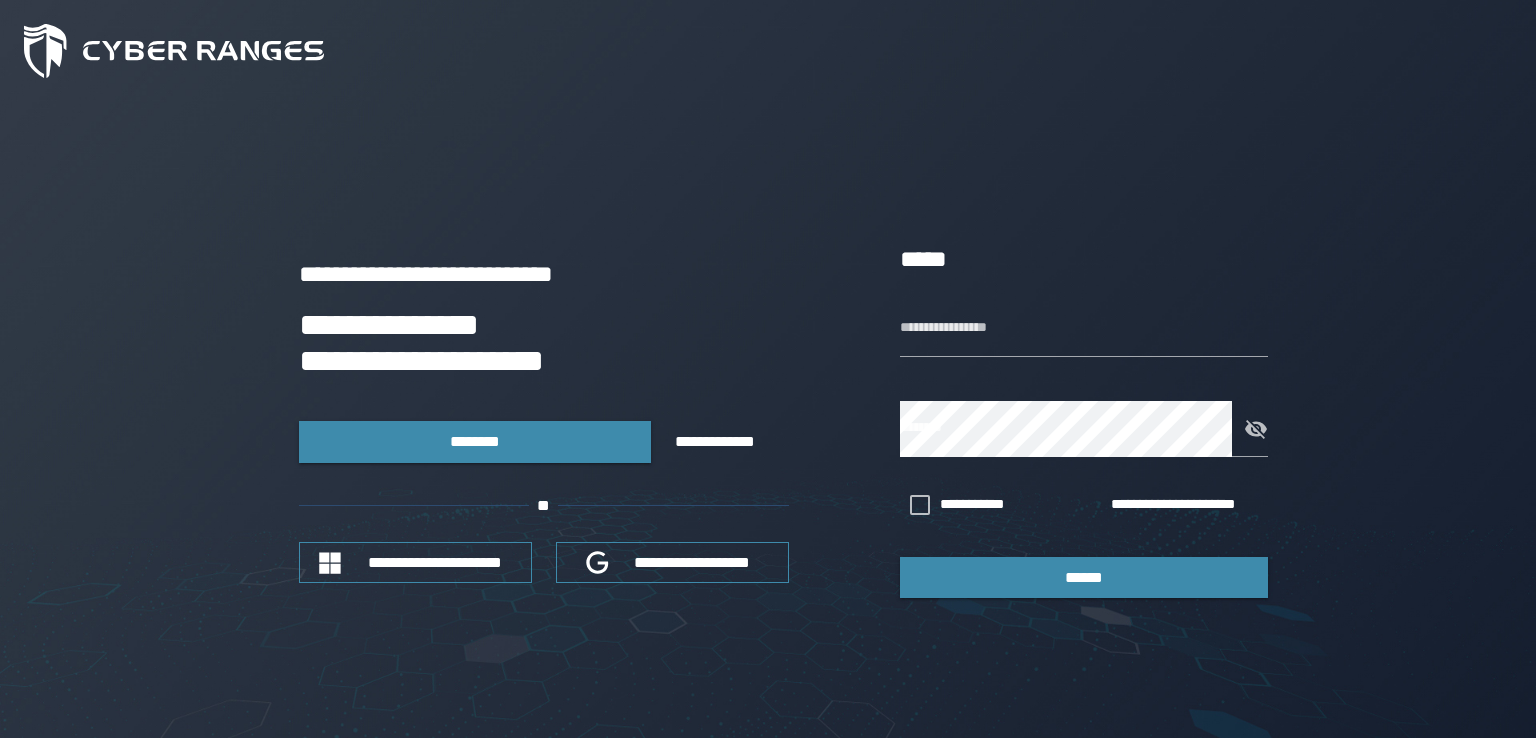 scroll, scrollTop: 0, scrollLeft: 0, axis: both 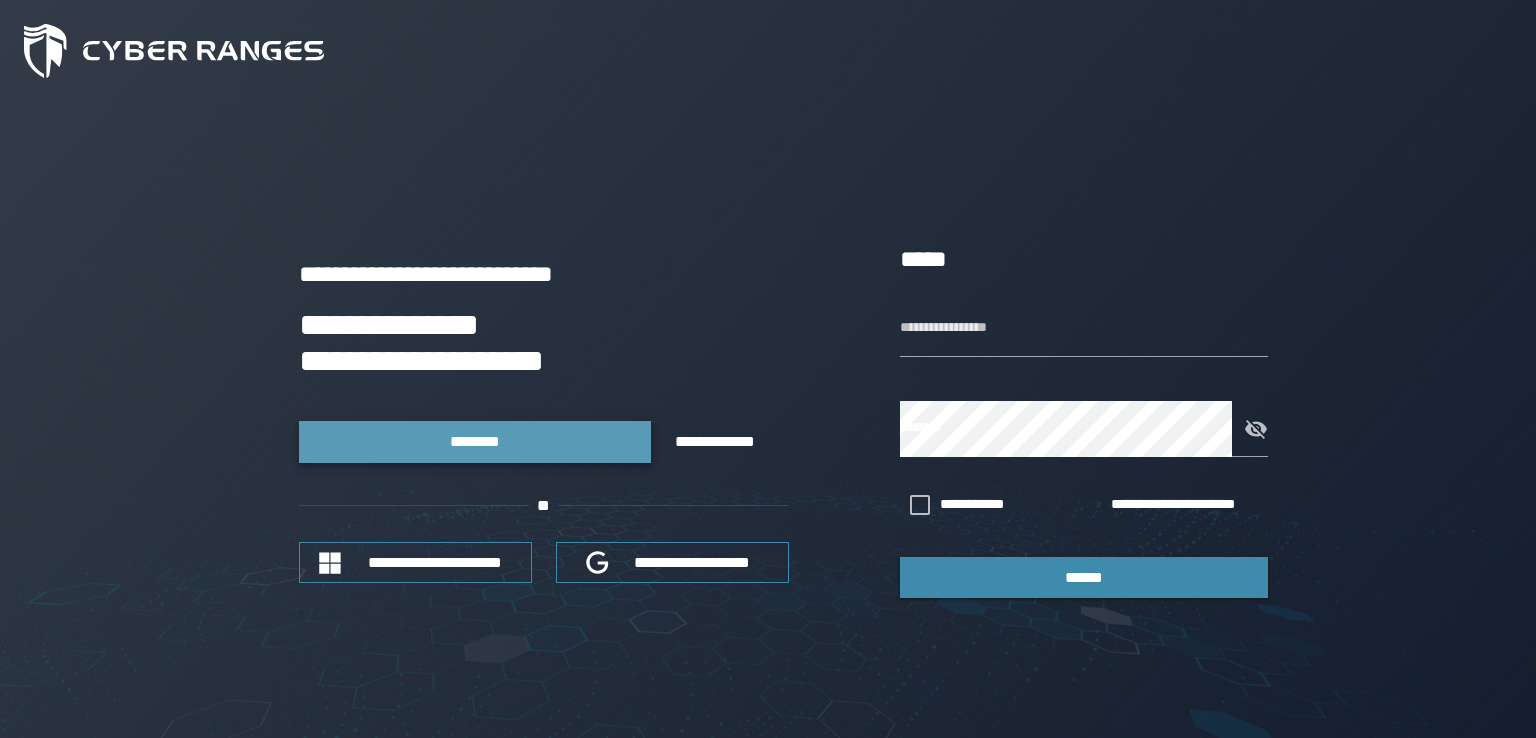 click on "********" at bounding box center (475, 441) 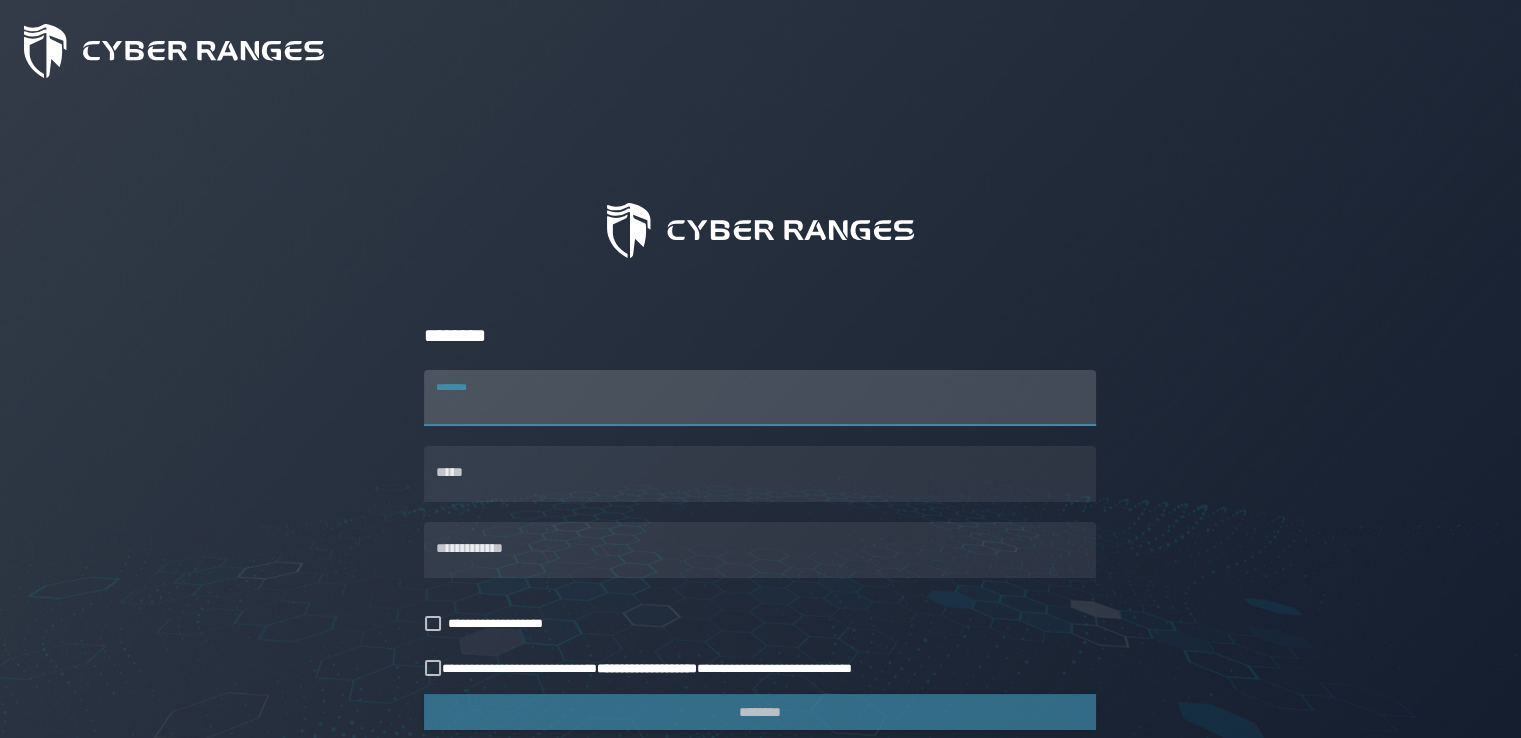 click on "********" at bounding box center (760, 398) 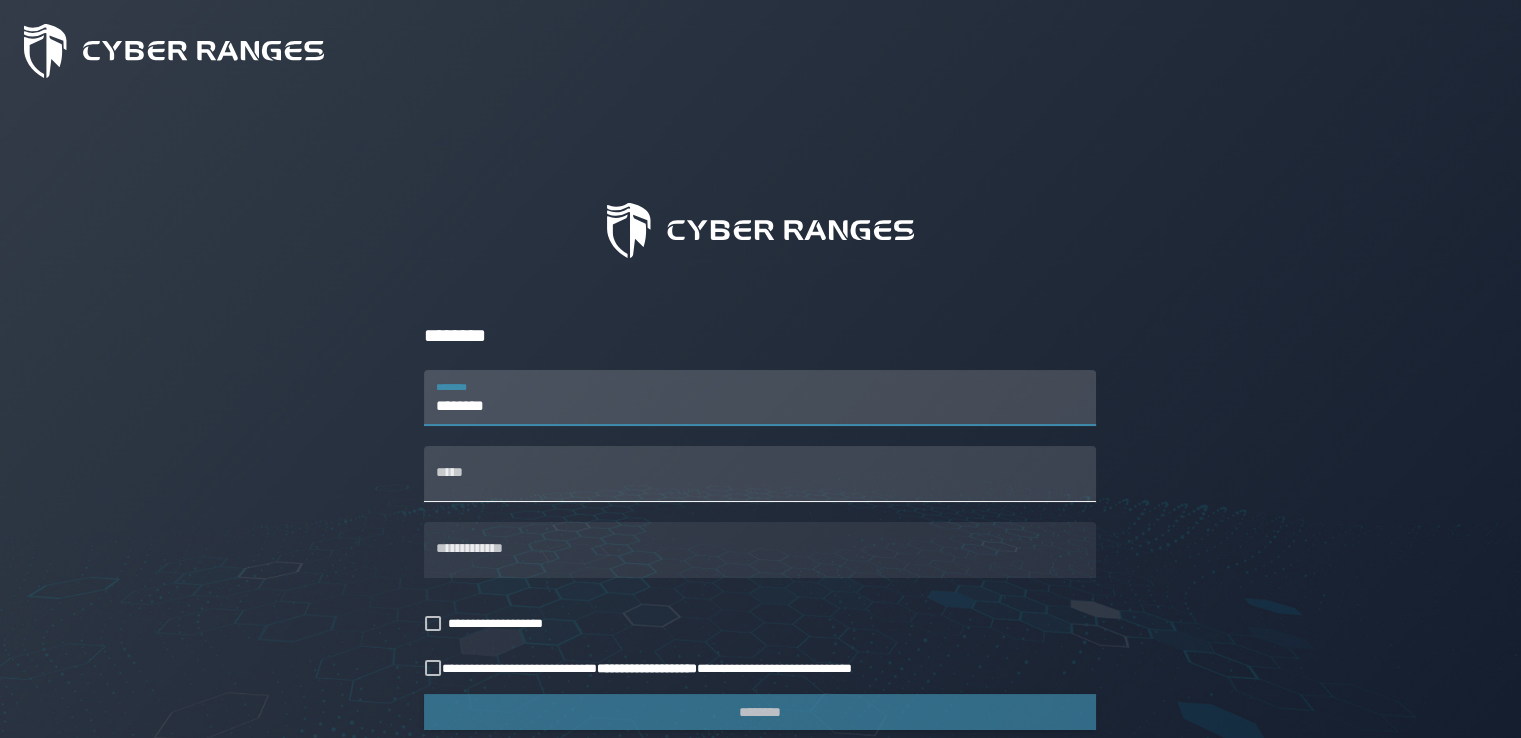 type on "********" 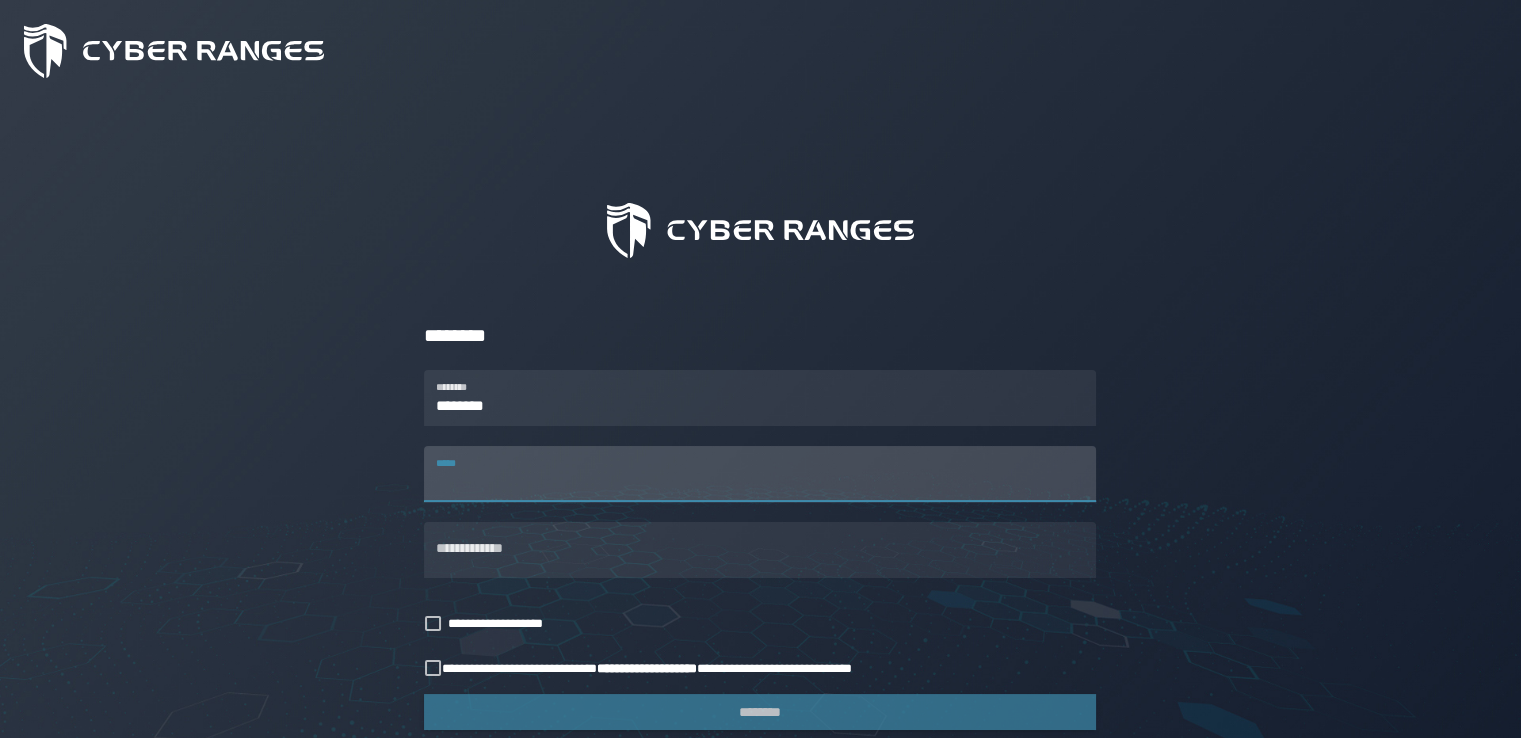 click on "*****" at bounding box center [760, 474] 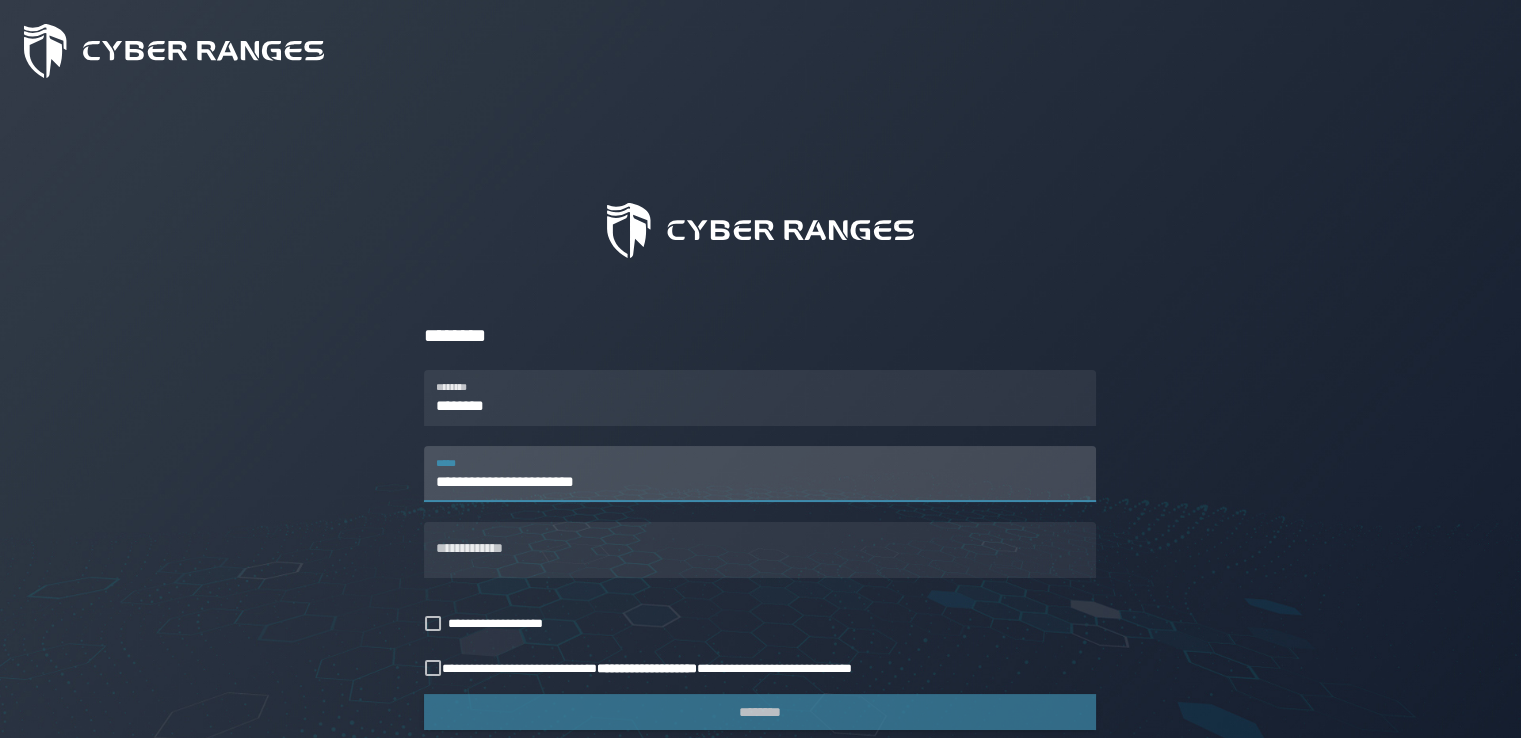 drag, startPoint x: 619, startPoint y: 486, endPoint x: 203, endPoint y: 452, distance: 417.38712 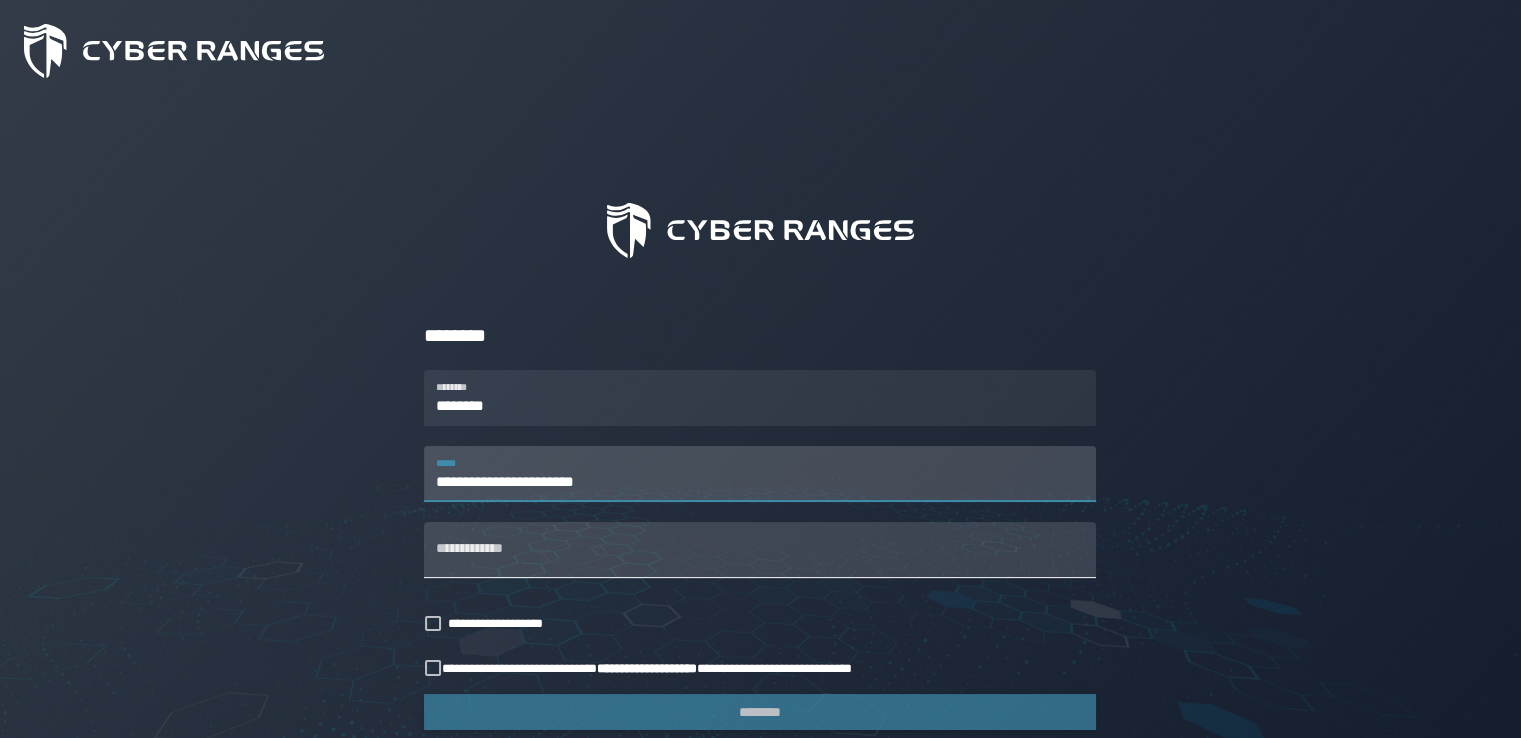 type on "**********" 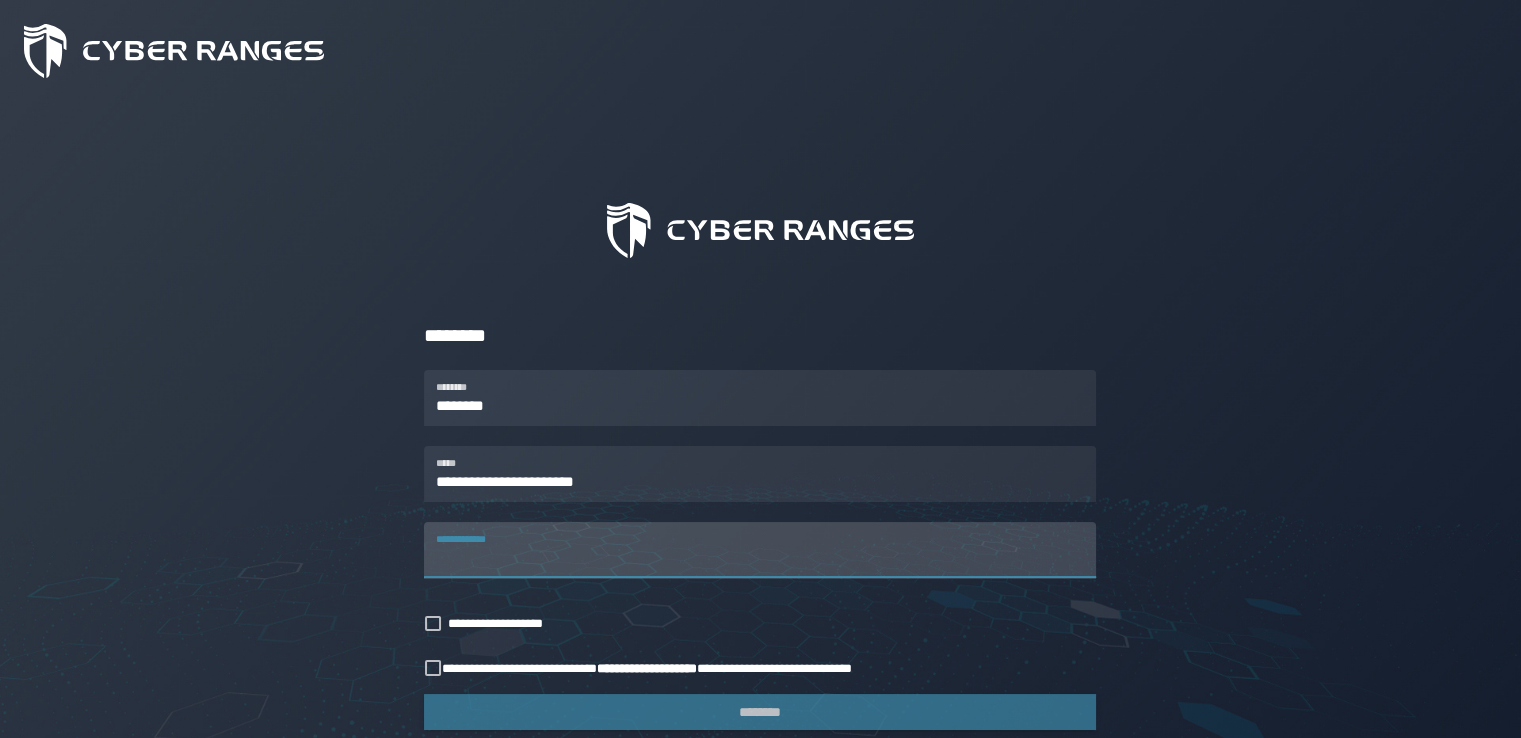 click on "**********" at bounding box center (760, 550) 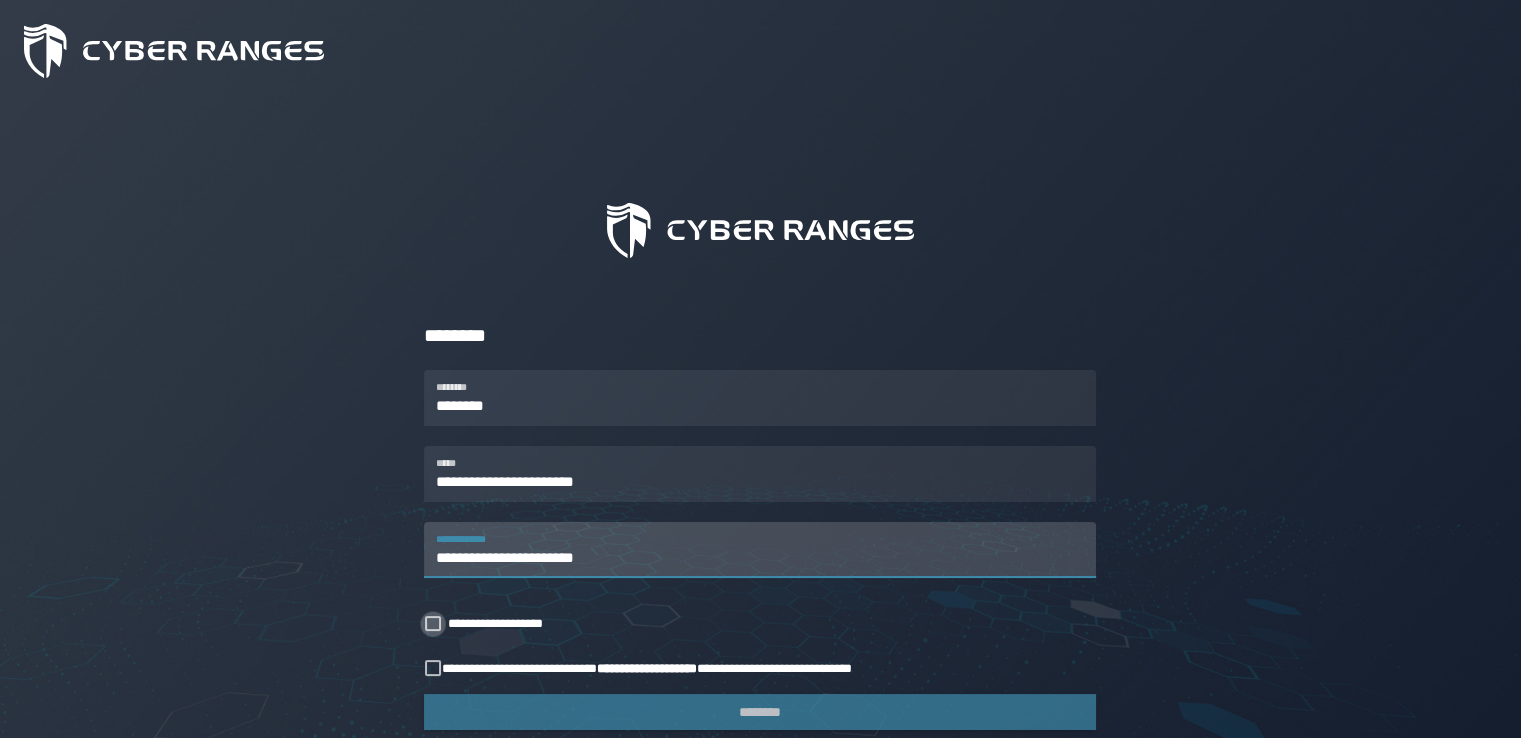 type on "**********" 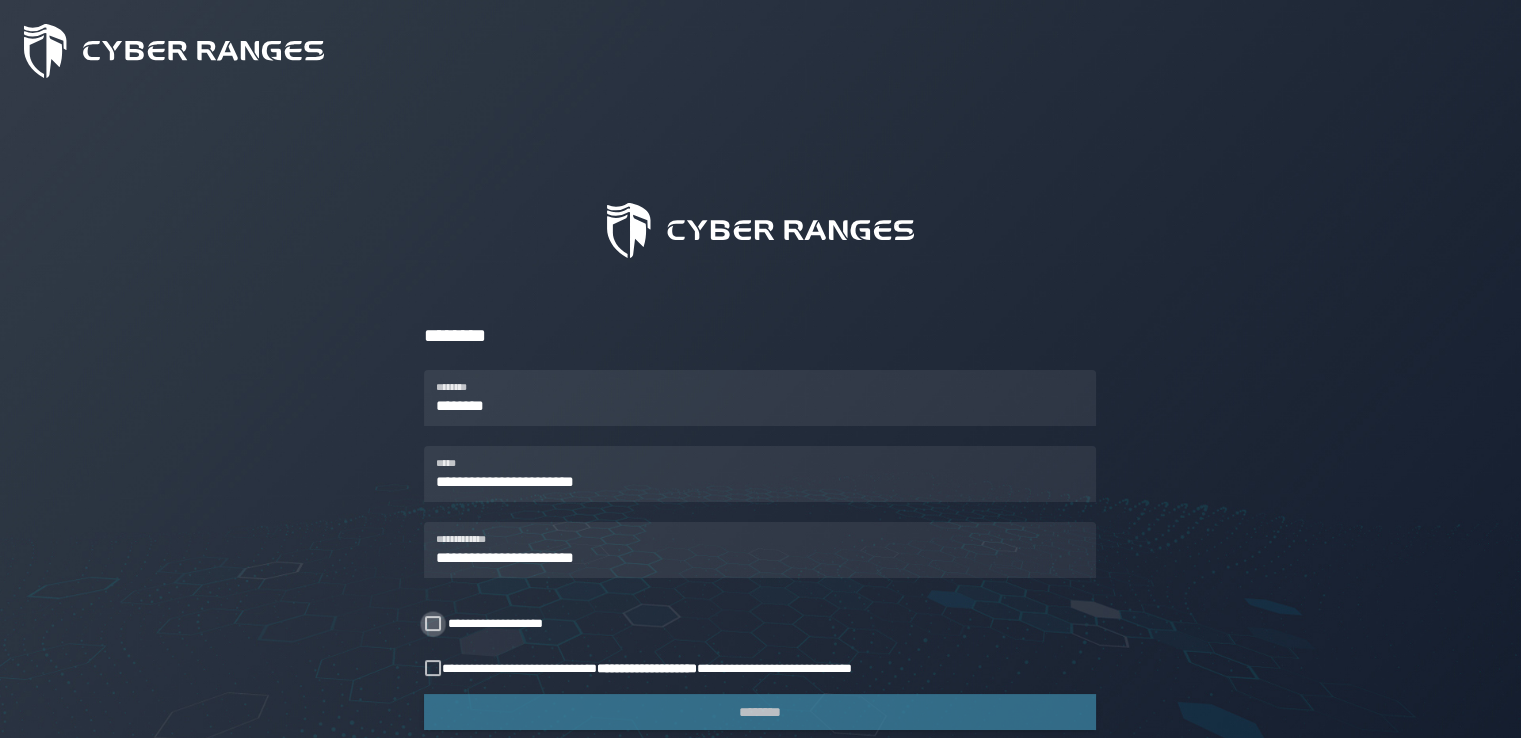 click 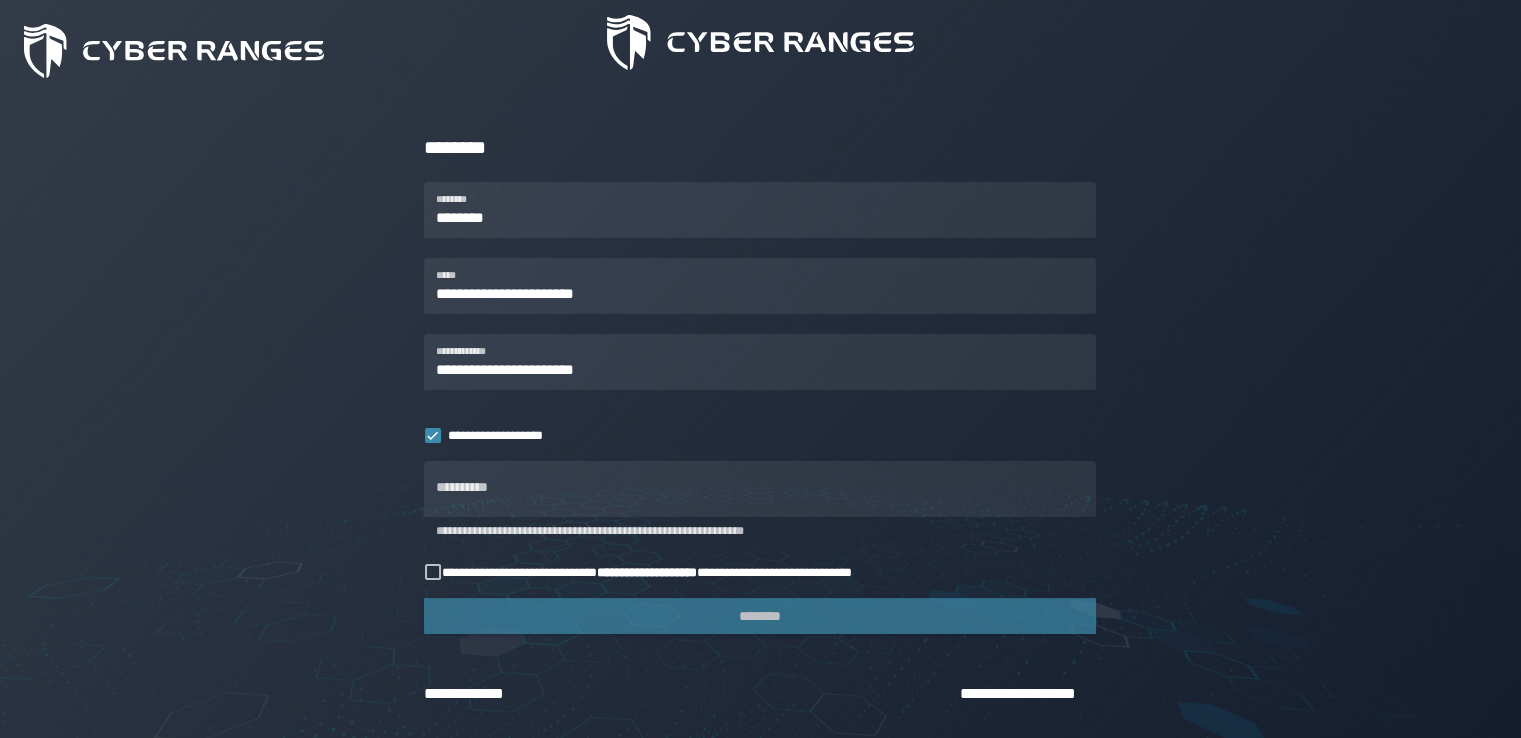 scroll, scrollTop: 258, scrollLeft: 0, axis: vertical 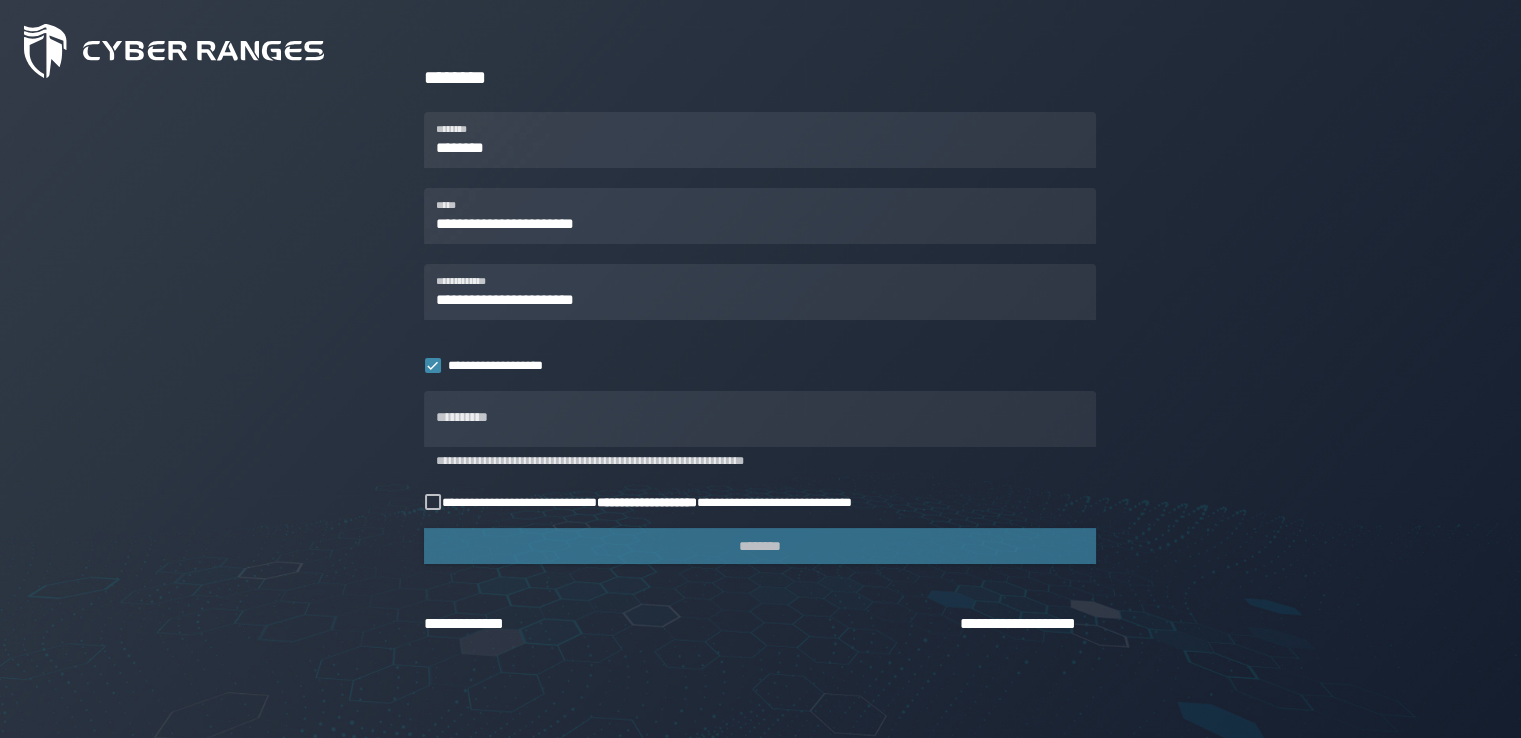 click on "[FIRST] [LAST] [EMAIL] [PHONE] [STREET] [CITY] [STATE] [POSTAL_CODE] [COUNTRY] [CREDIT_CARD] [EXPIRY_DATE] [CVV] [NAME_ON_CARD]" at bounding box center [760, 350] 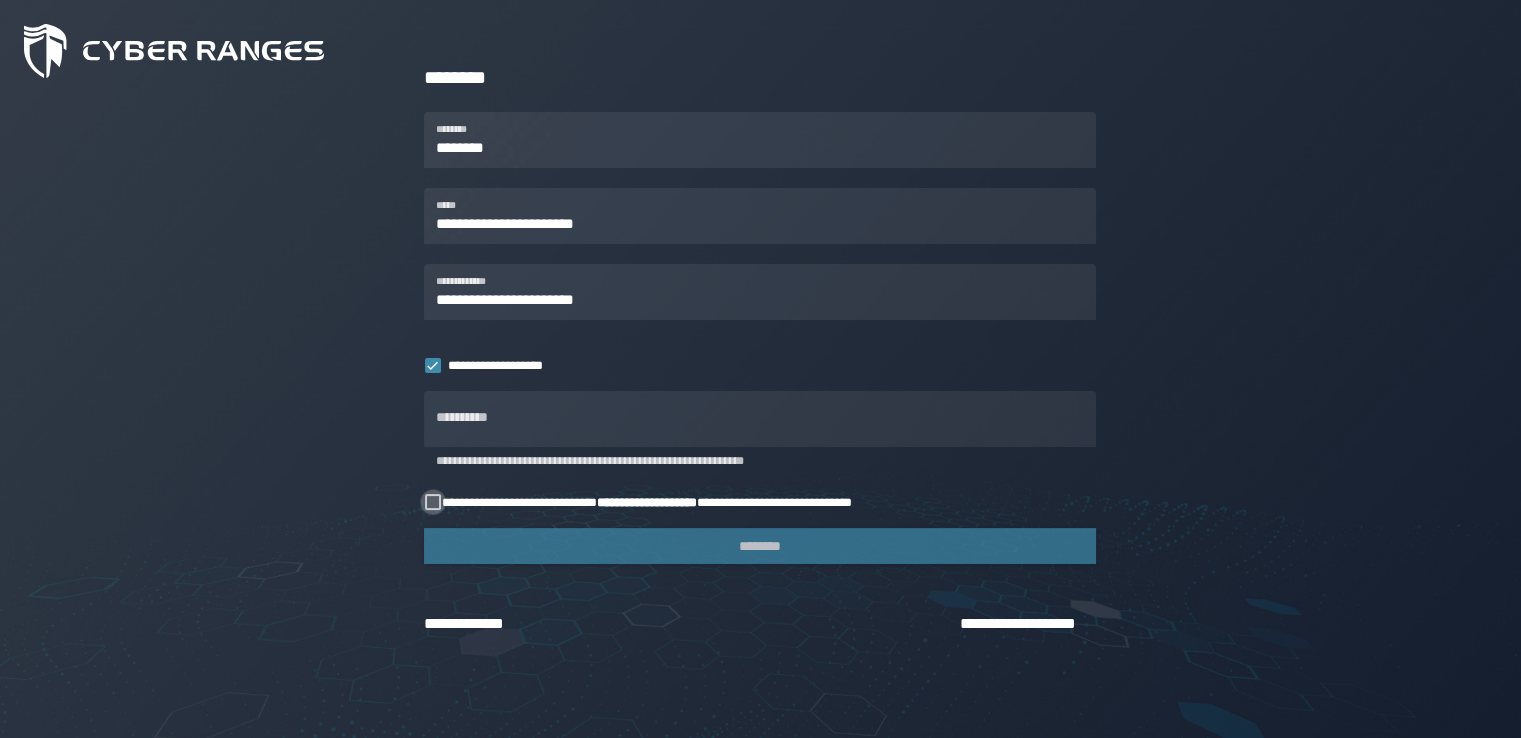 click 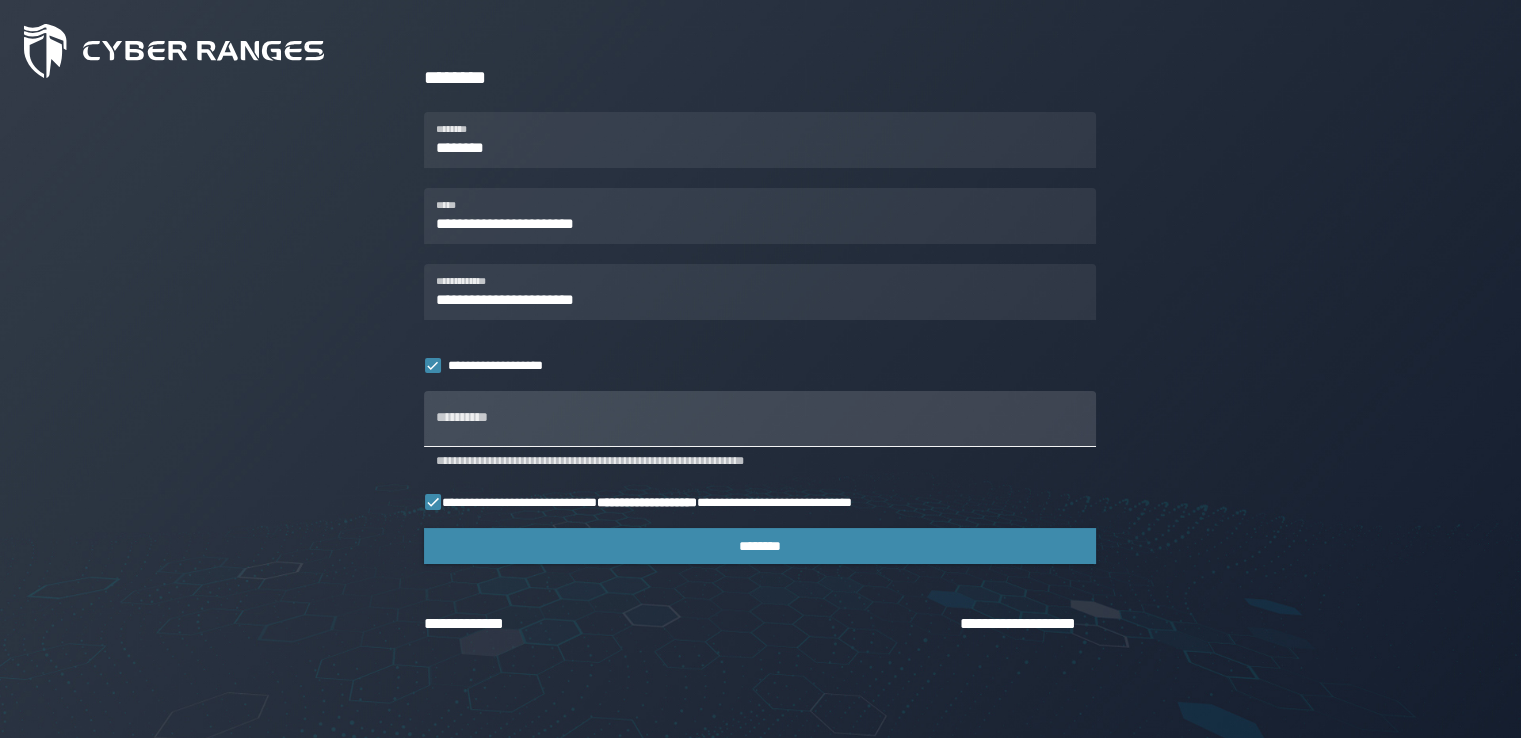 click on "**********" at bounding box center [760, 419] 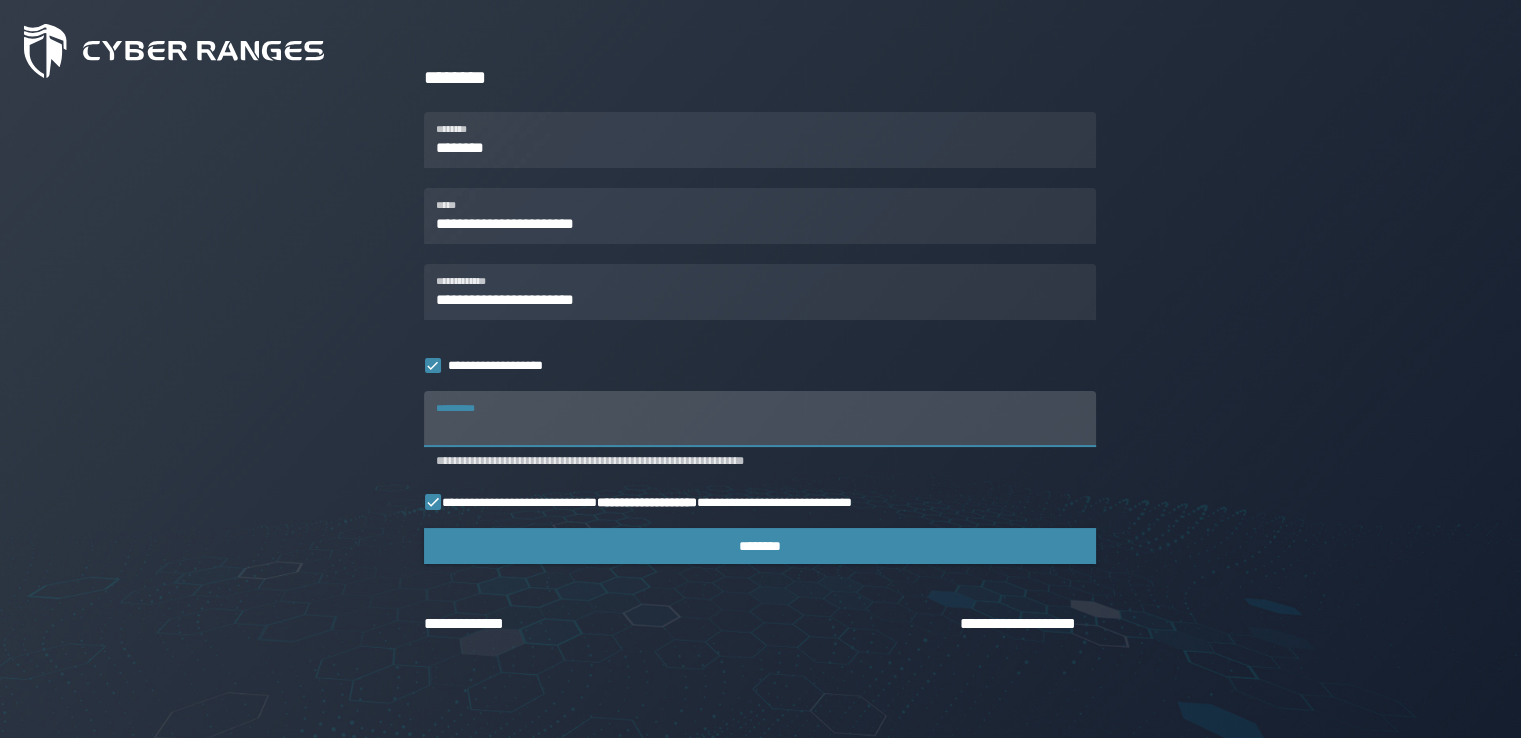 paste on "*********" 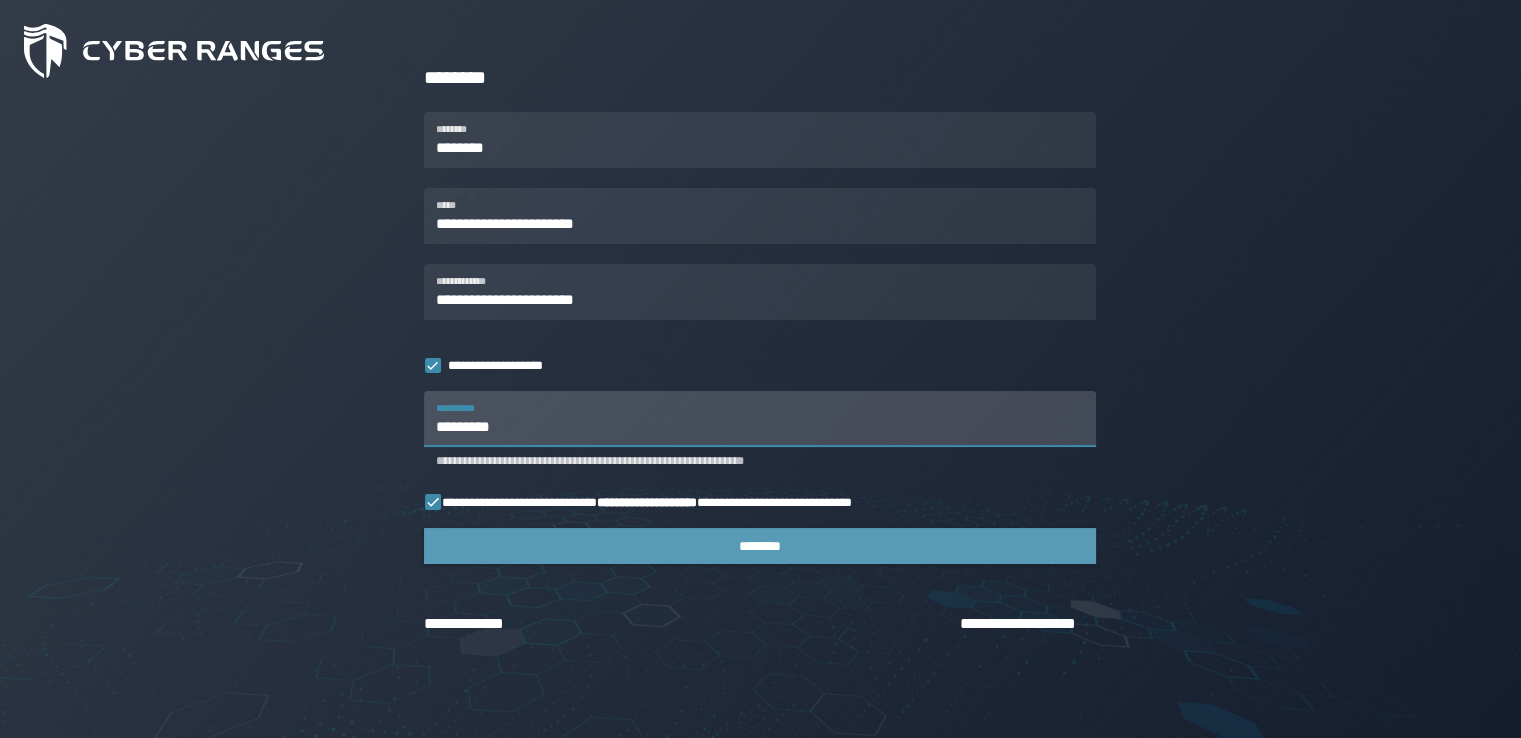 type on "*********" 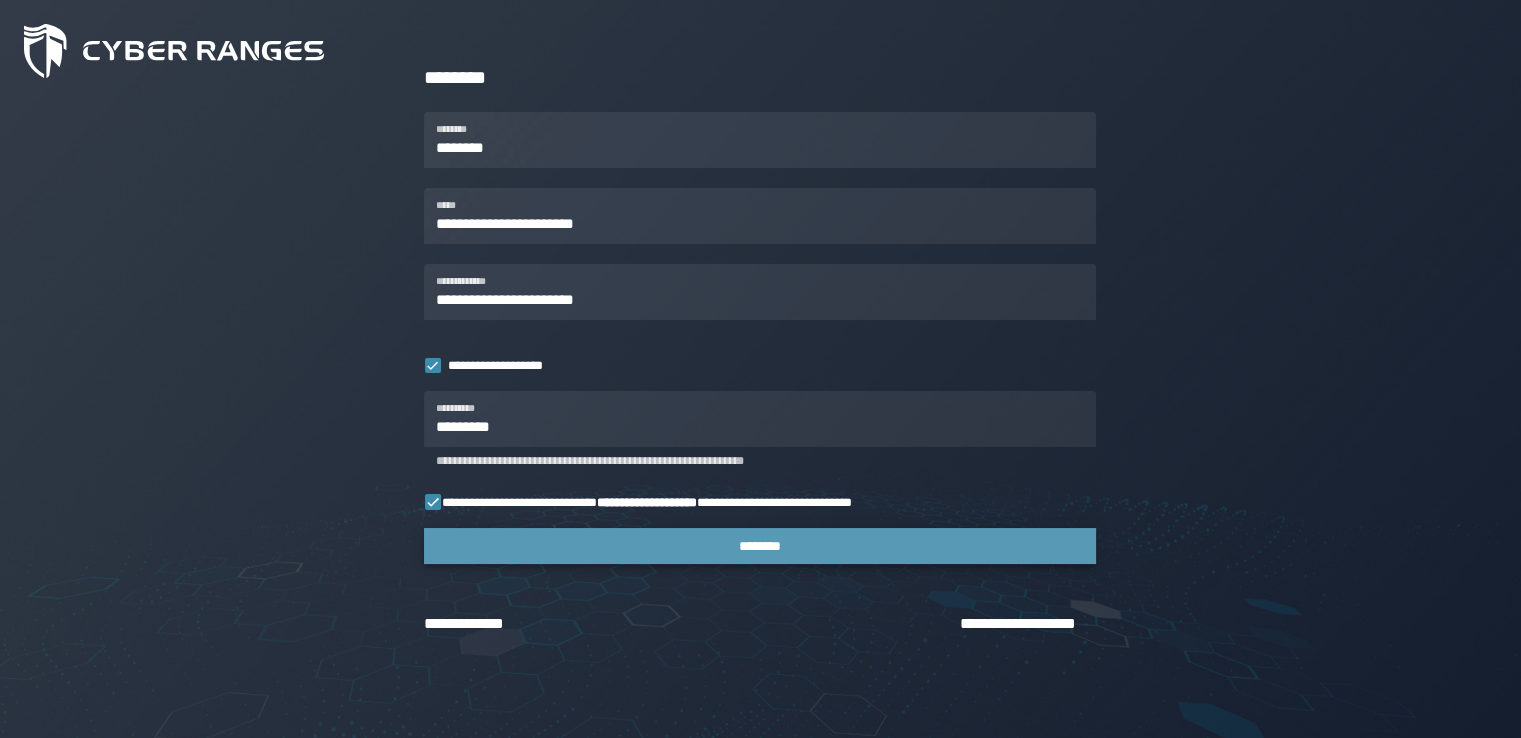 click on "********" 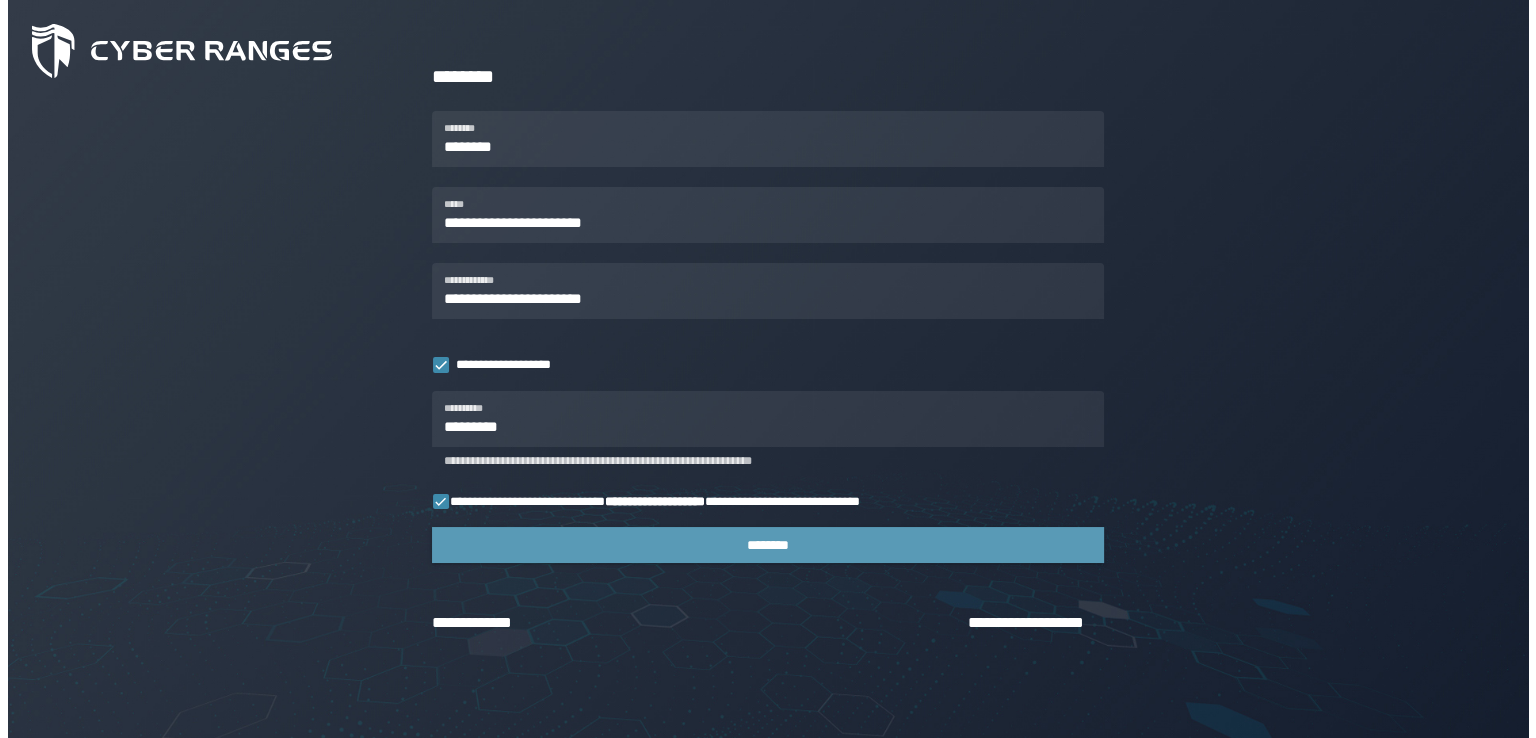 scroll, scrollTop: 0, scrollLeft: 0, axis: both 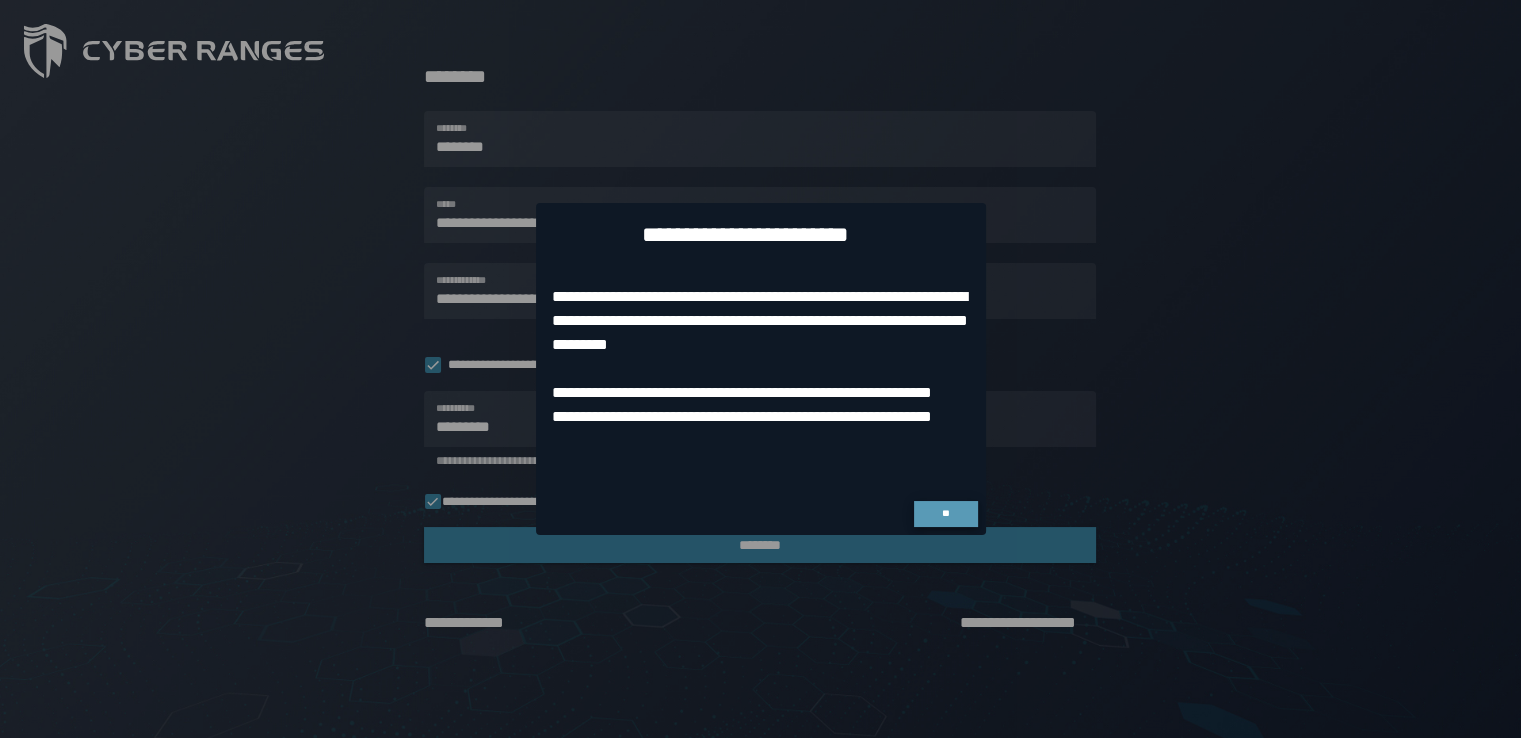 click on "**" at bounding box center (946, 514) 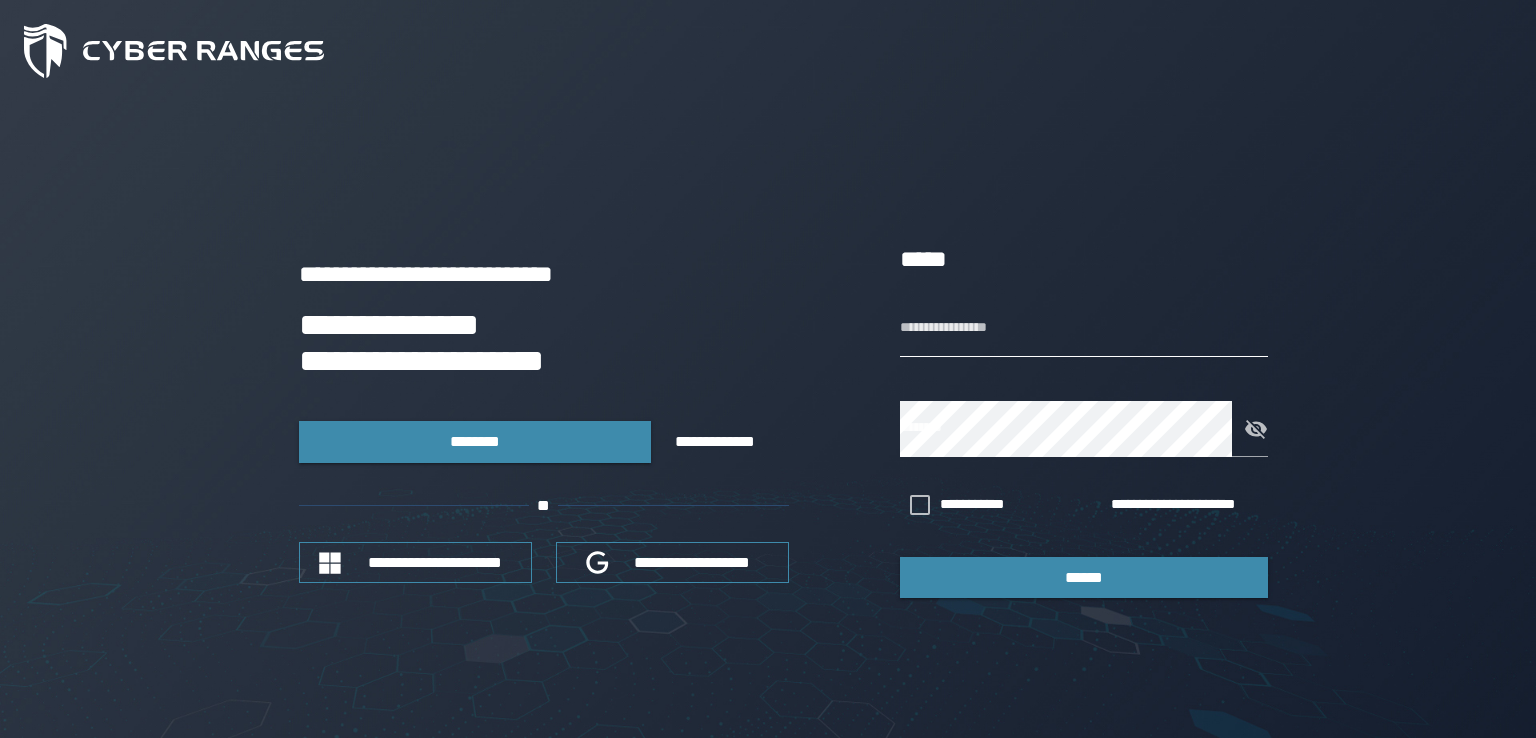 click on "**********" at bounding box center (1084, 329) 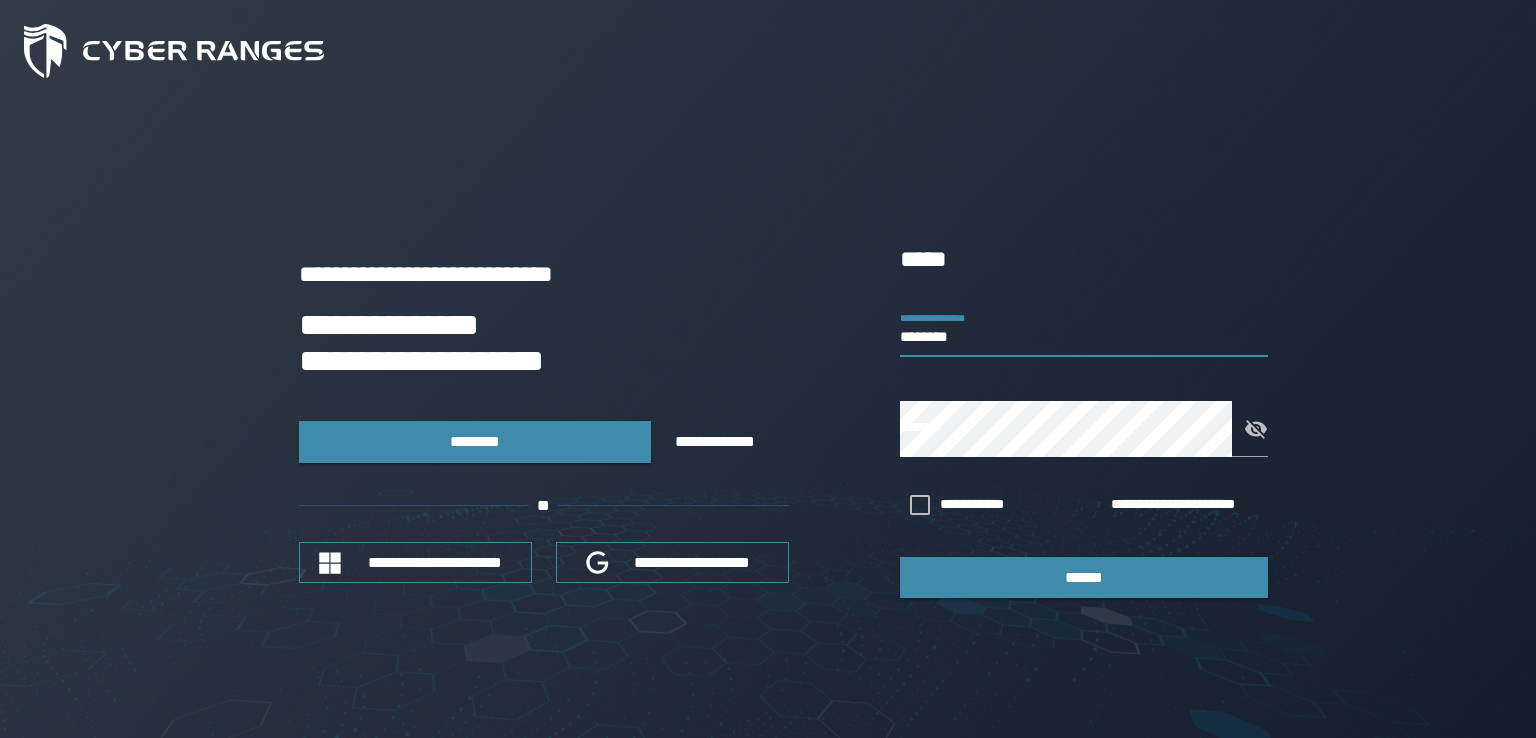 type on "********" 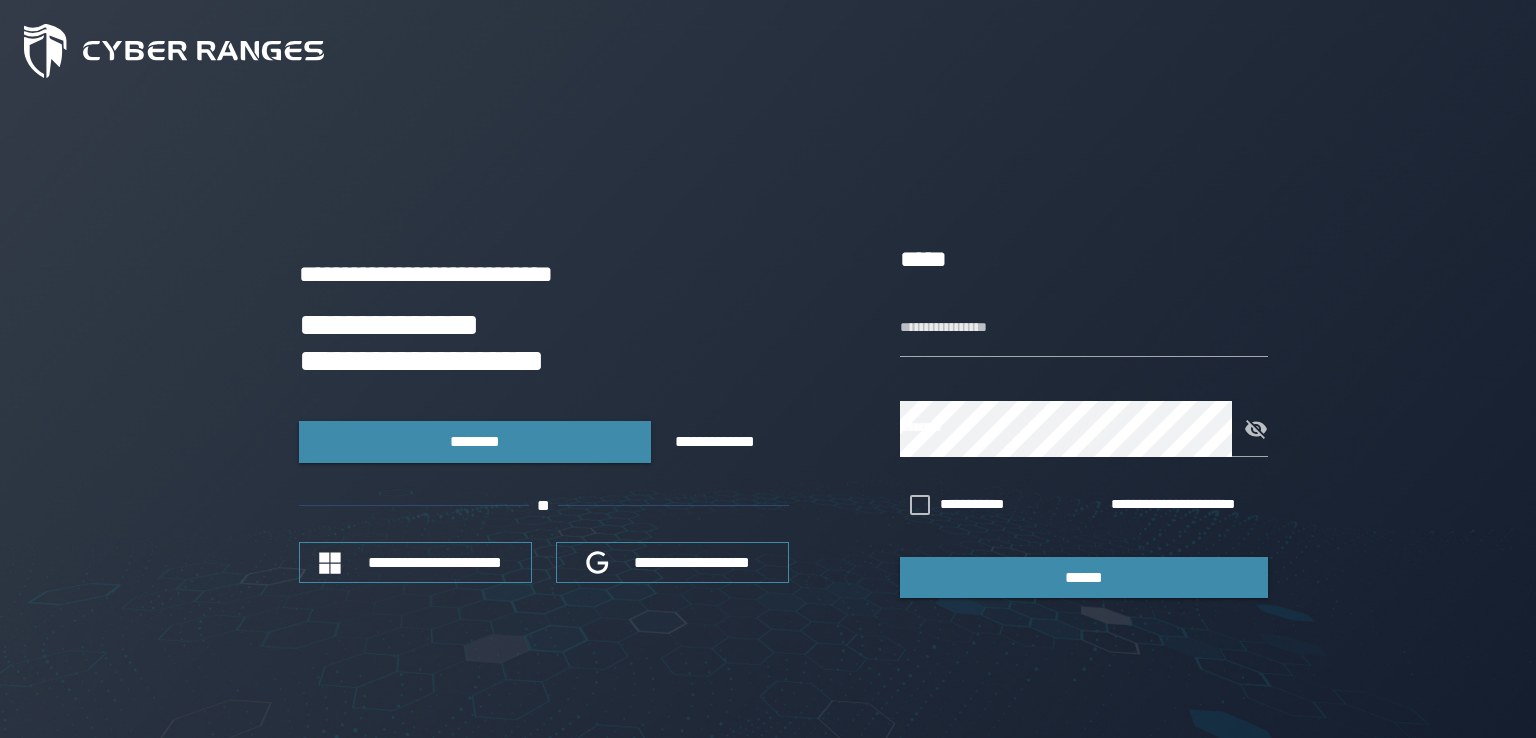 scroll, scrollTop: 0, scrollLeft: 0, axis: both 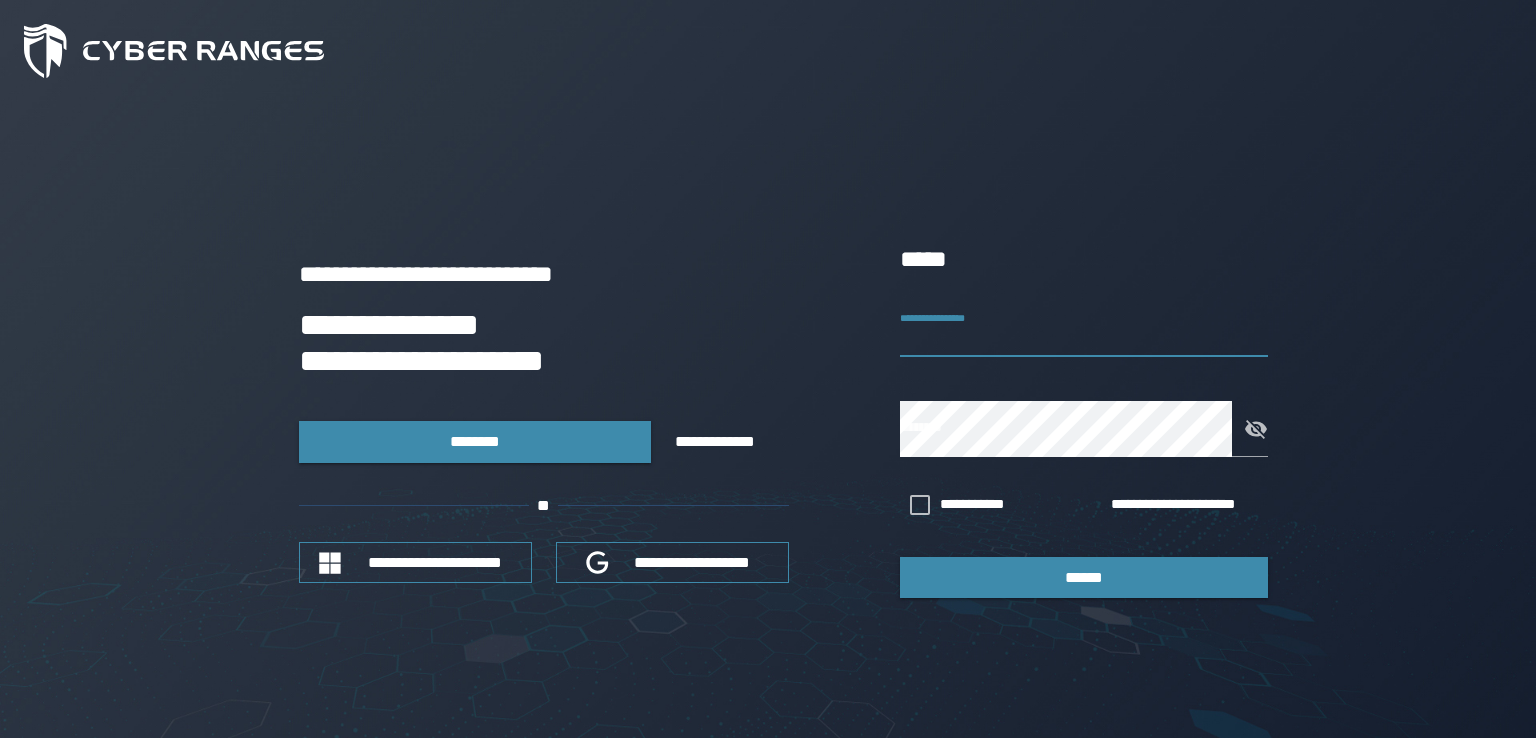click on "**********" at bounding box center [1084, 329] 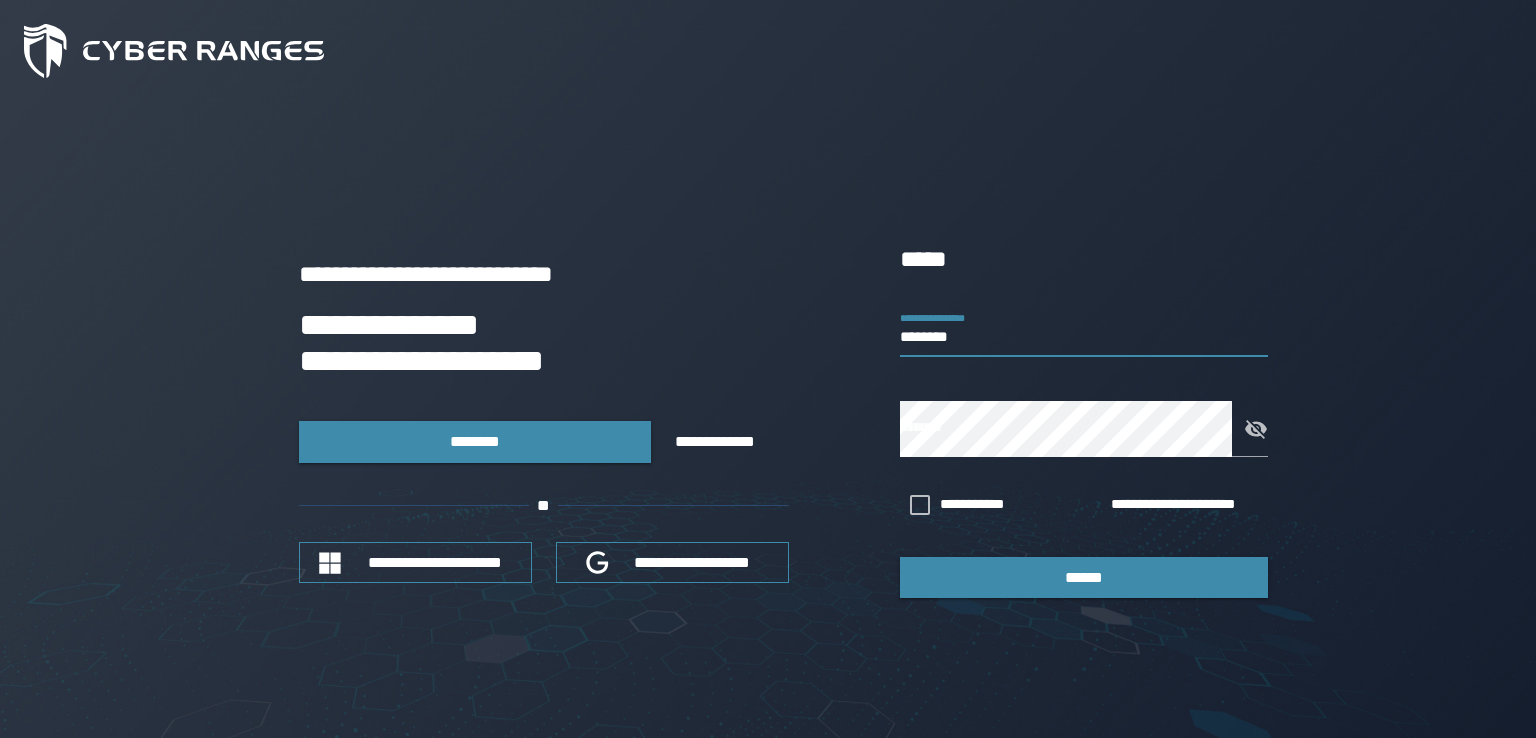 type on "********" 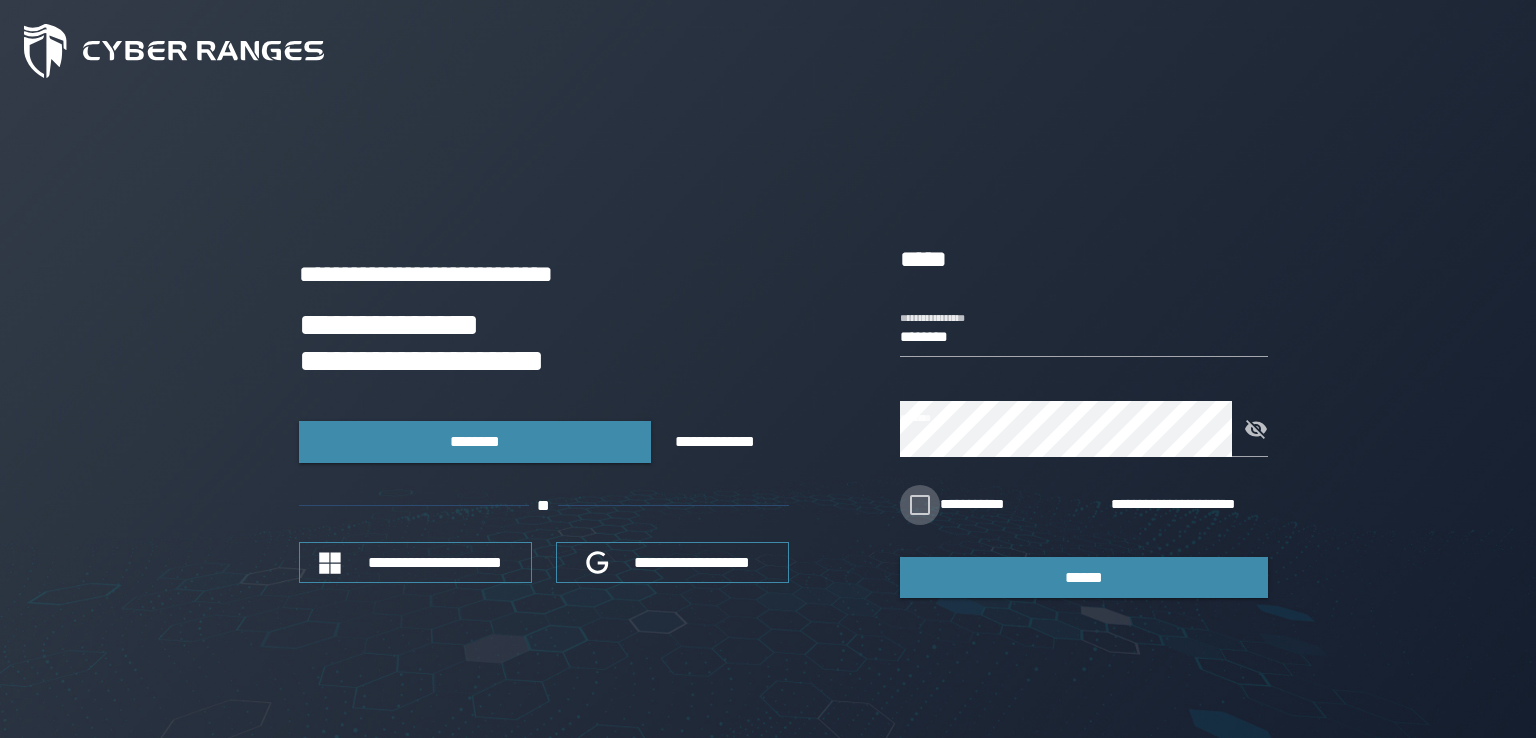 click at bounding box center (920, 505) 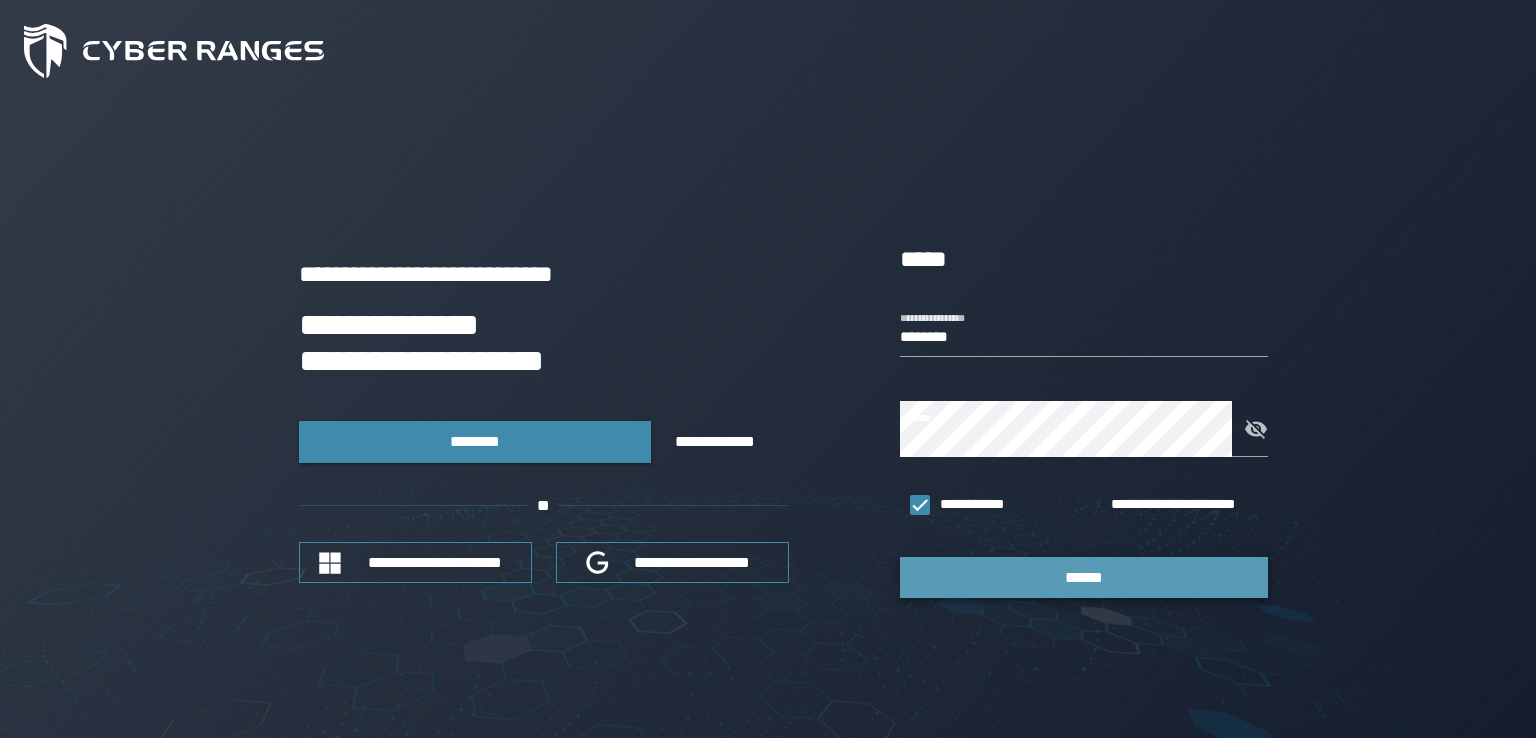 click on "******" at bounding box center (1084, 577) 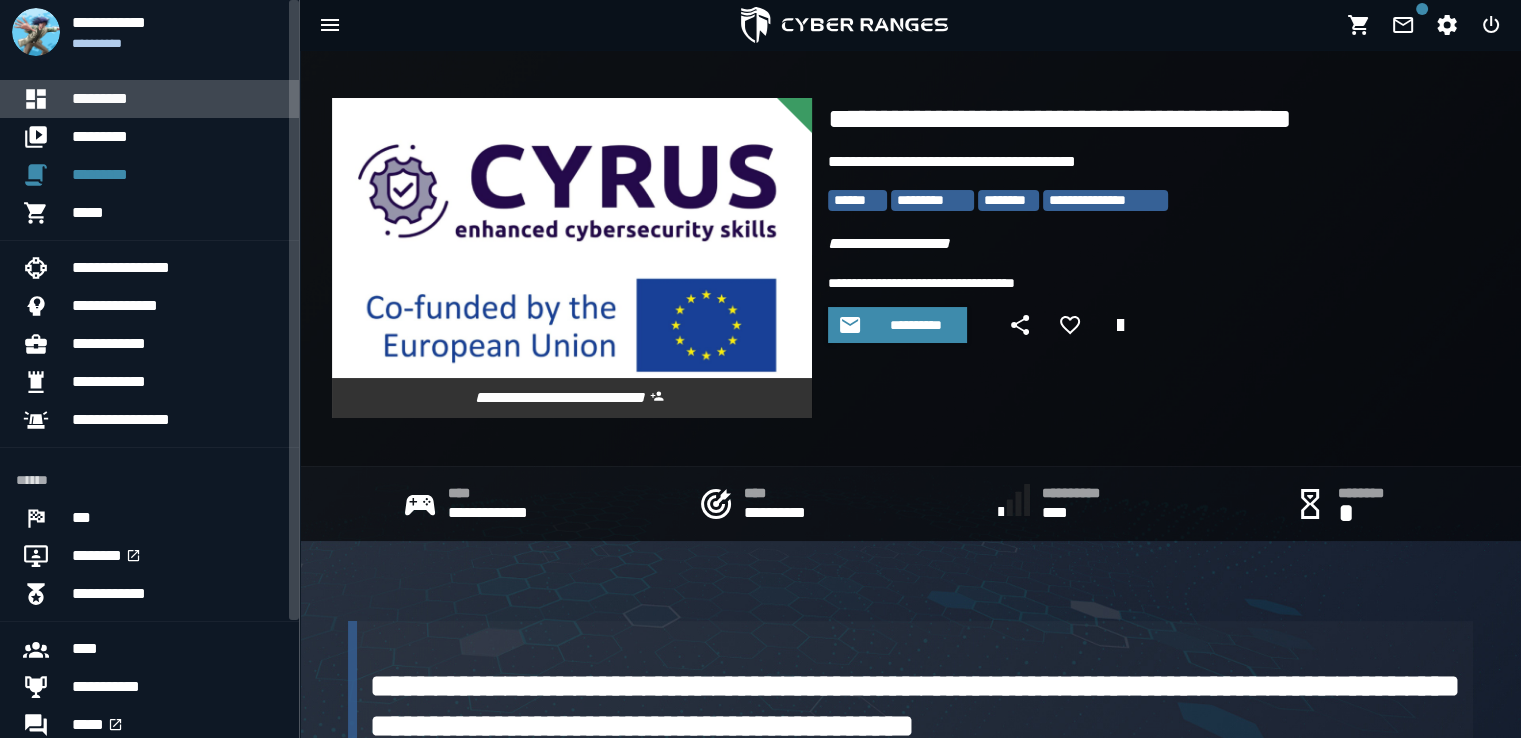 click on "*********" at bounding box center (177, 99) 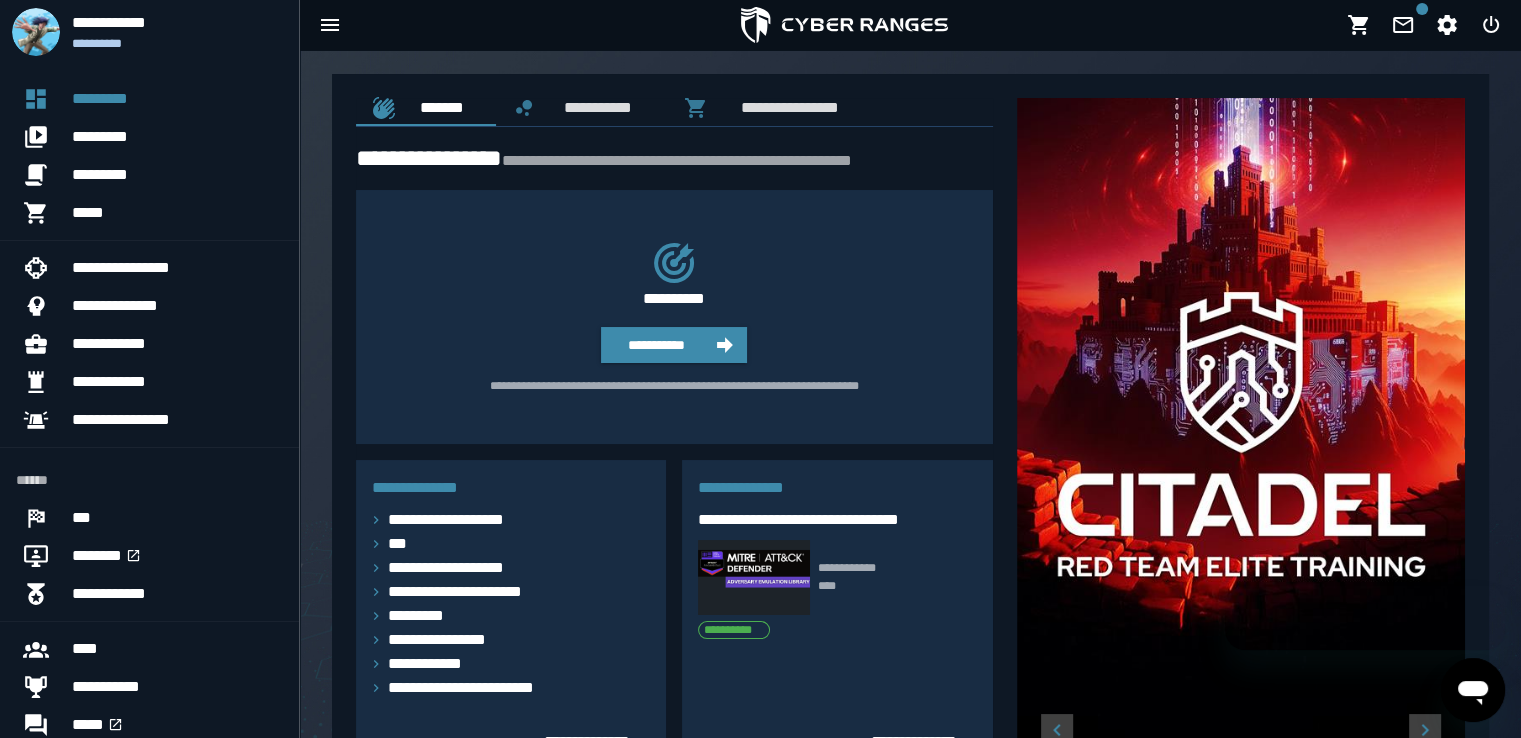 scroll, scrollTop: 0, scrollLeft: 0, axis: both 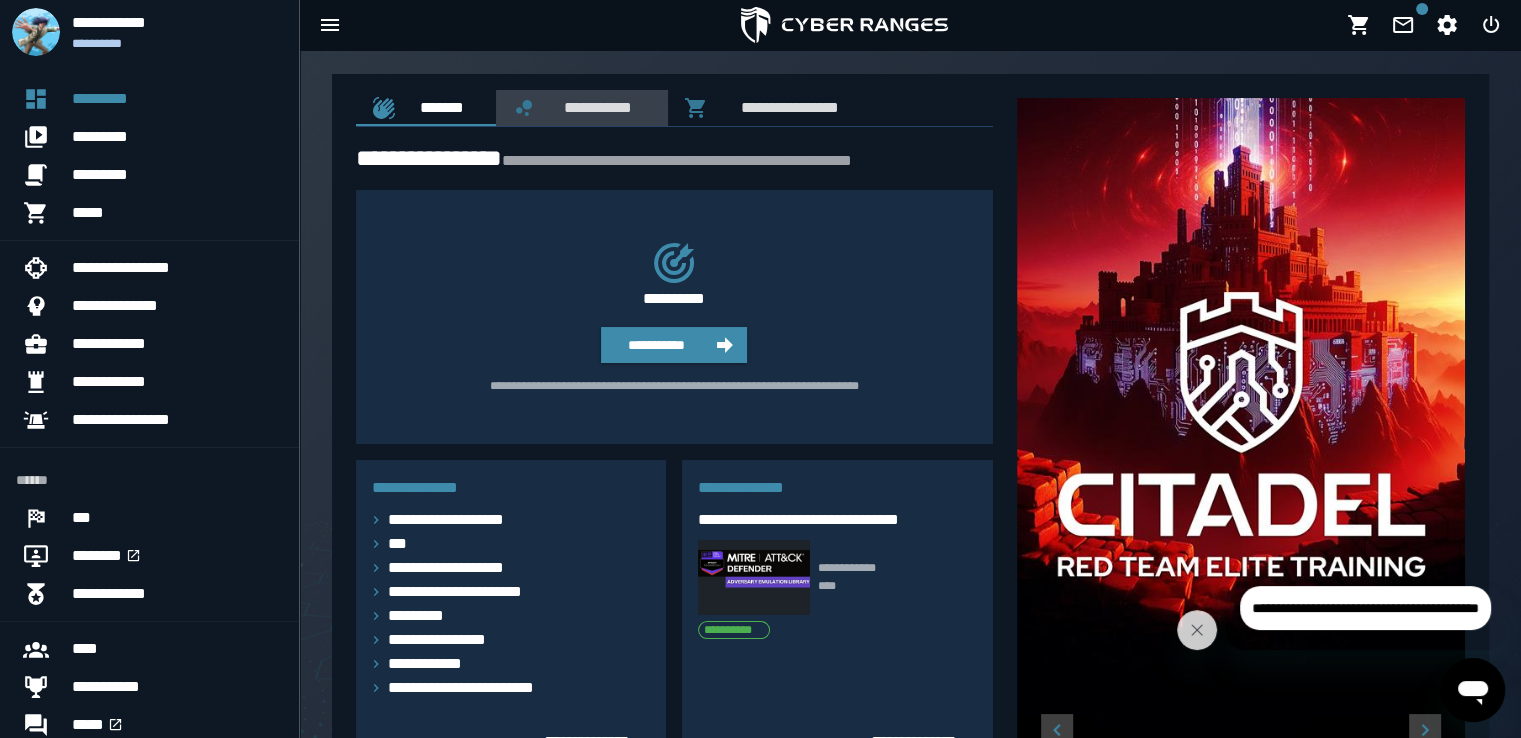 click on "**********" at bounding box center [594, 107] 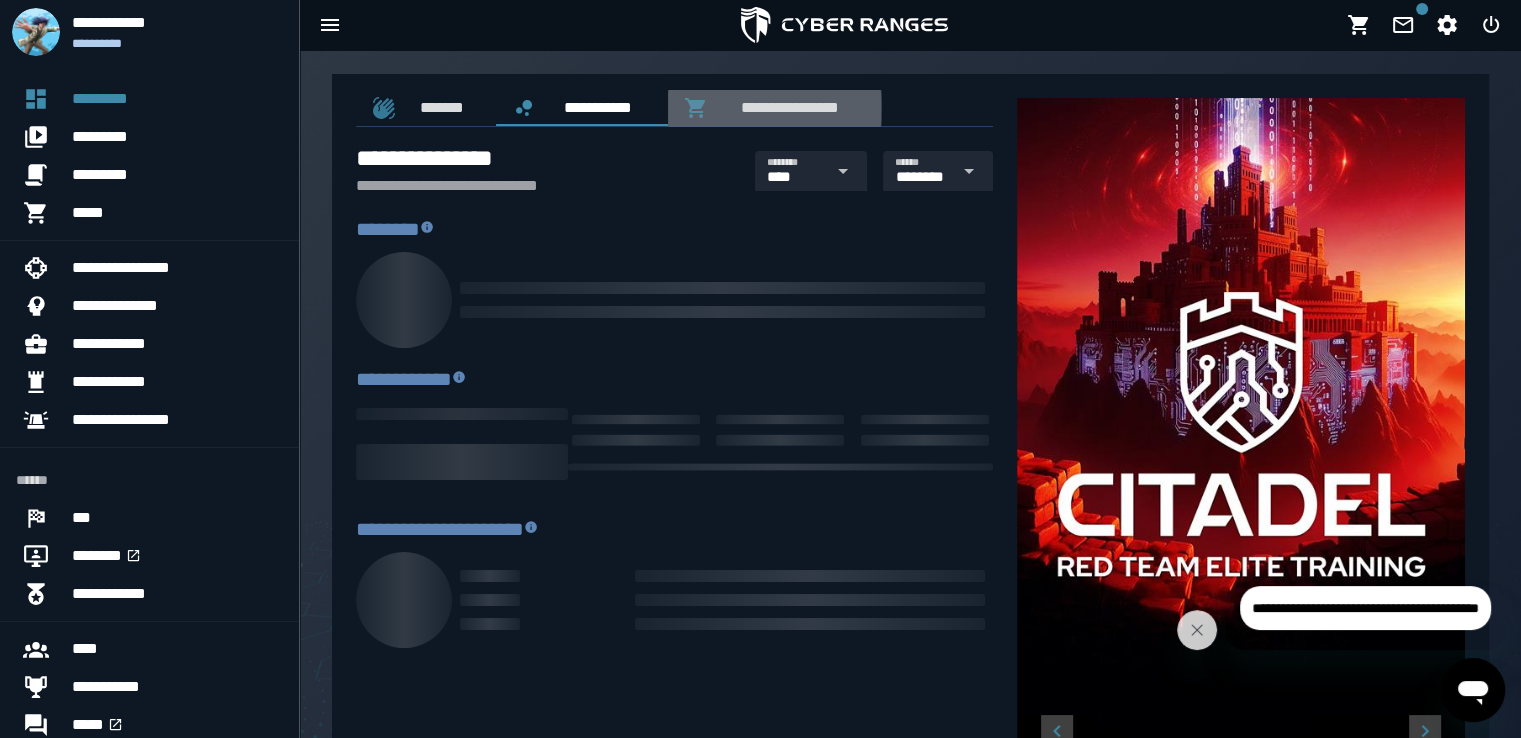 click on "**********" at bounding box center [786, 107] 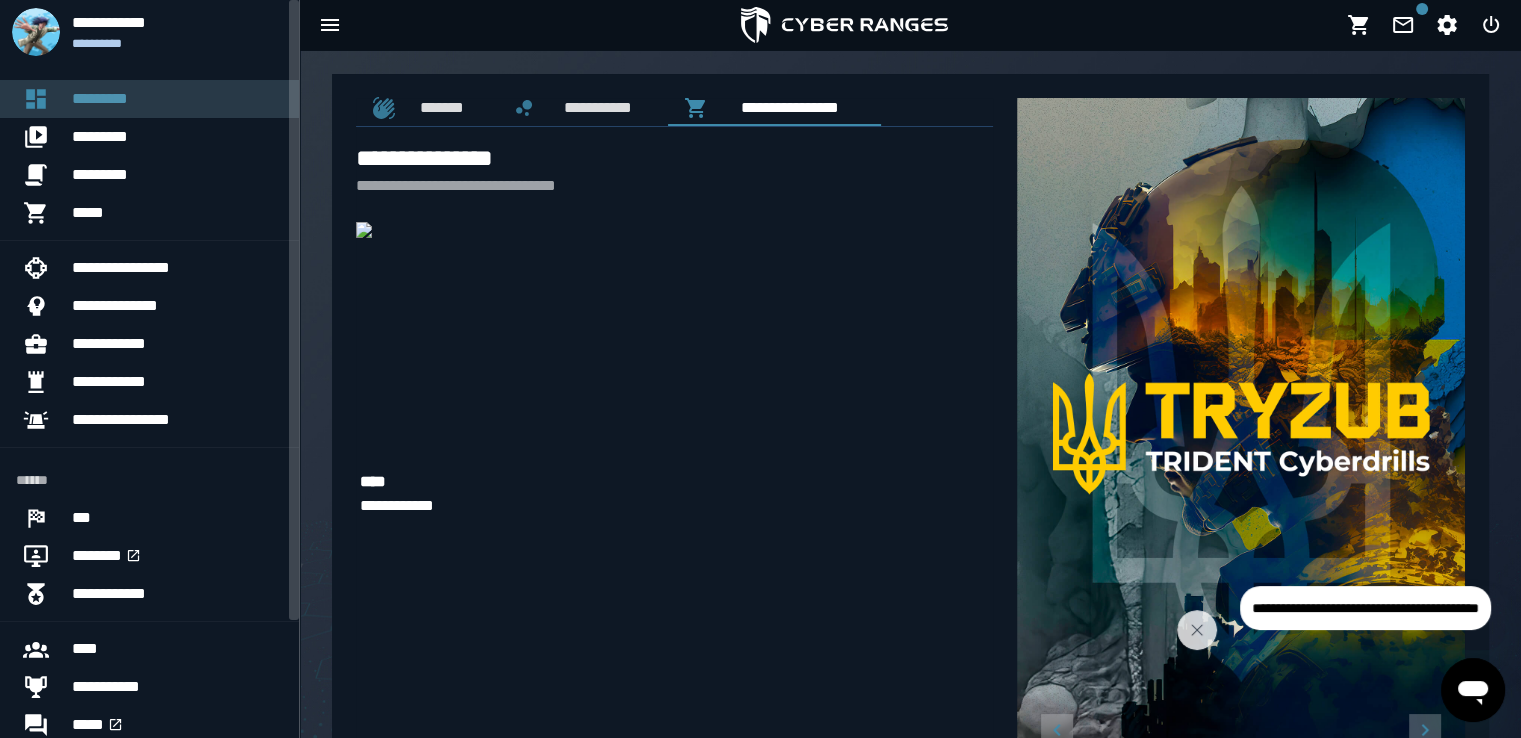 click on "*********" at bounding box center [177, 99] 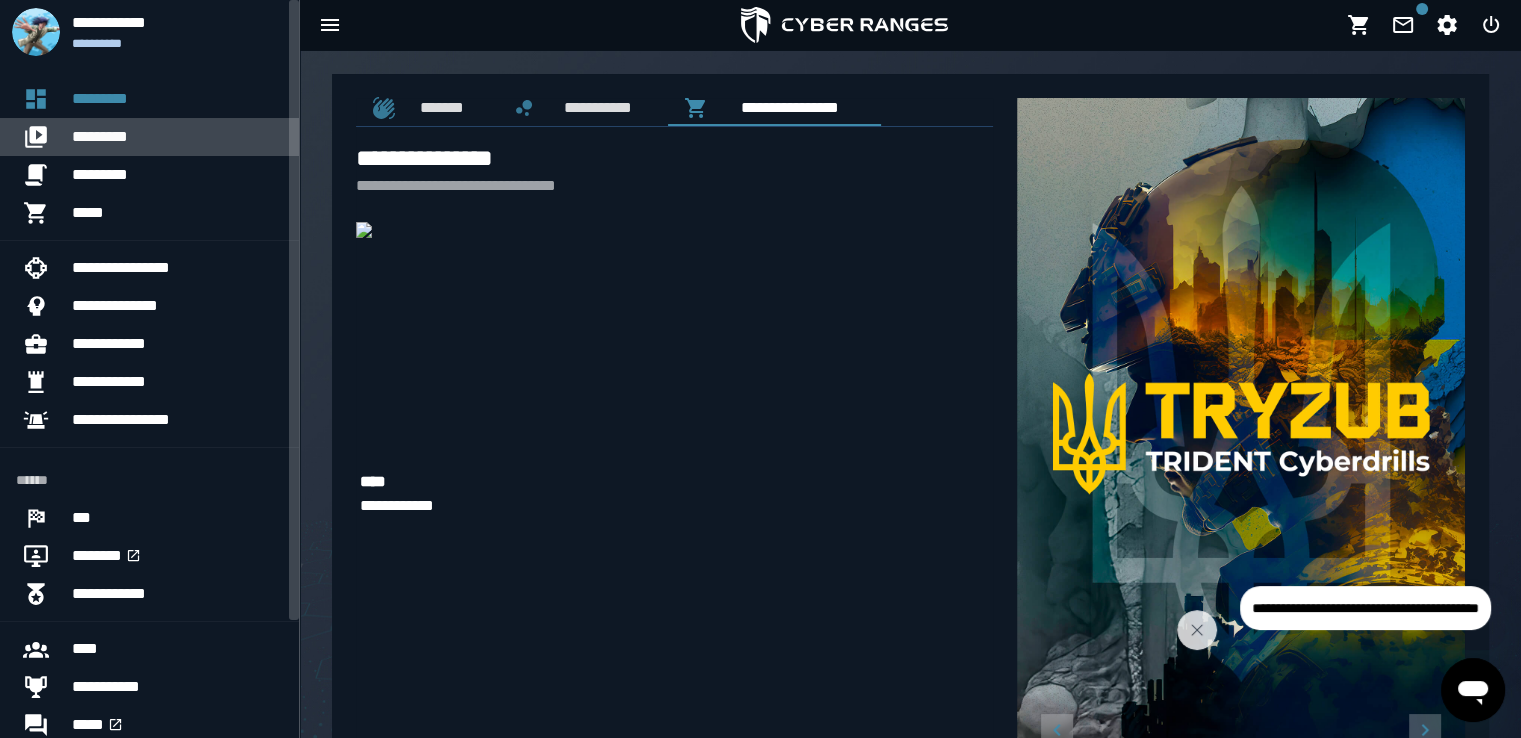 click on "*********" at bounding box center (177, 137) 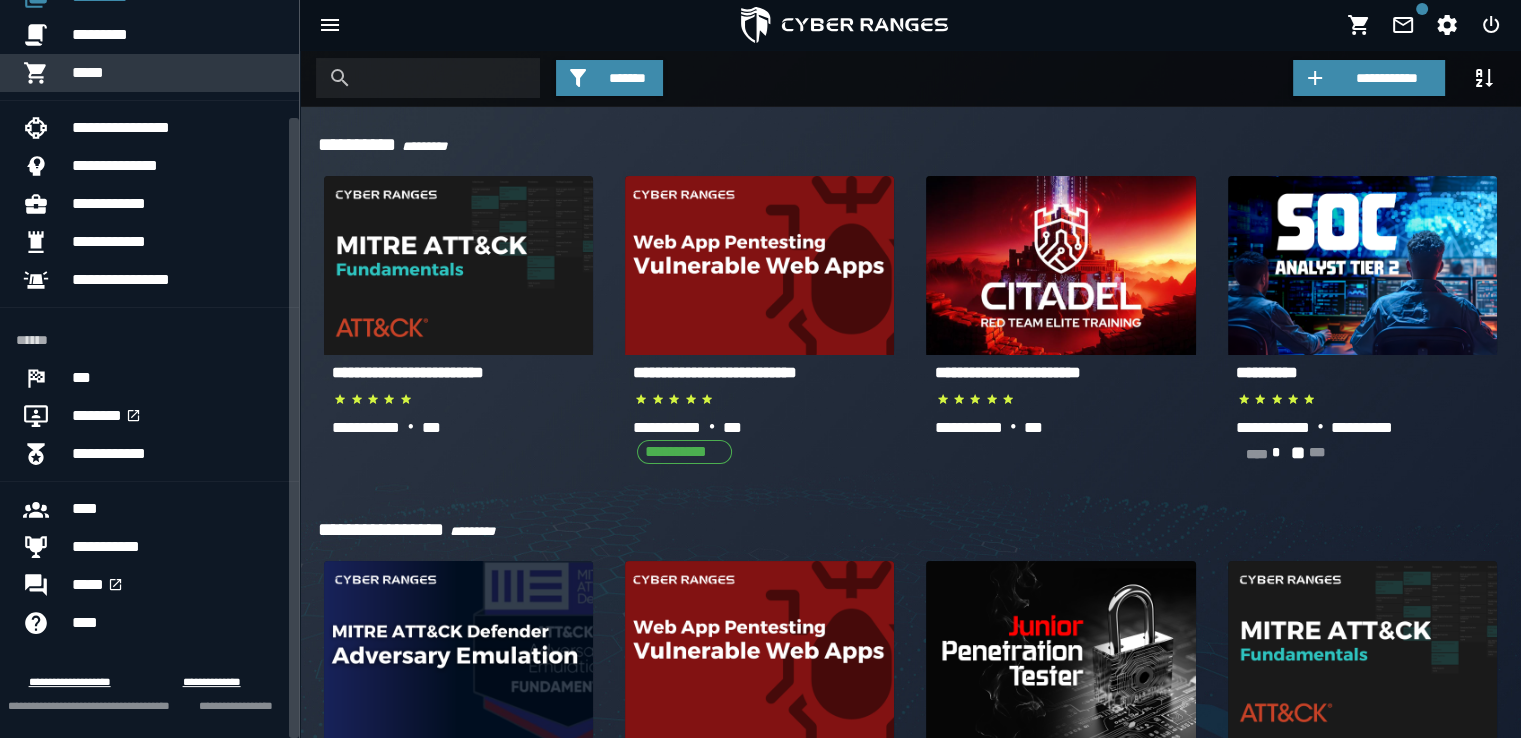 scroll, scrollTop: 141, scrollLeft: 0, axis: vertical 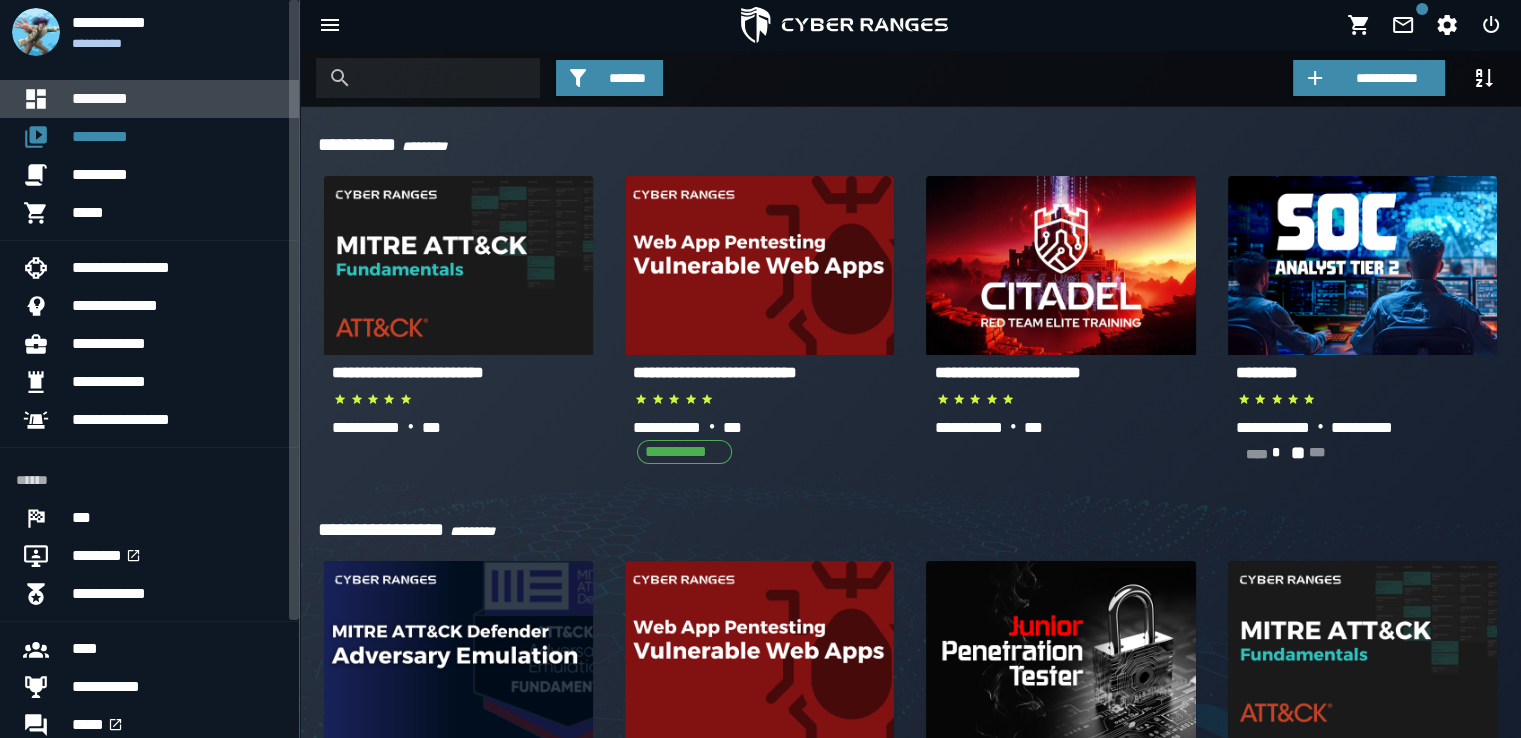 click on "*********" at bounding box center (177, 99) 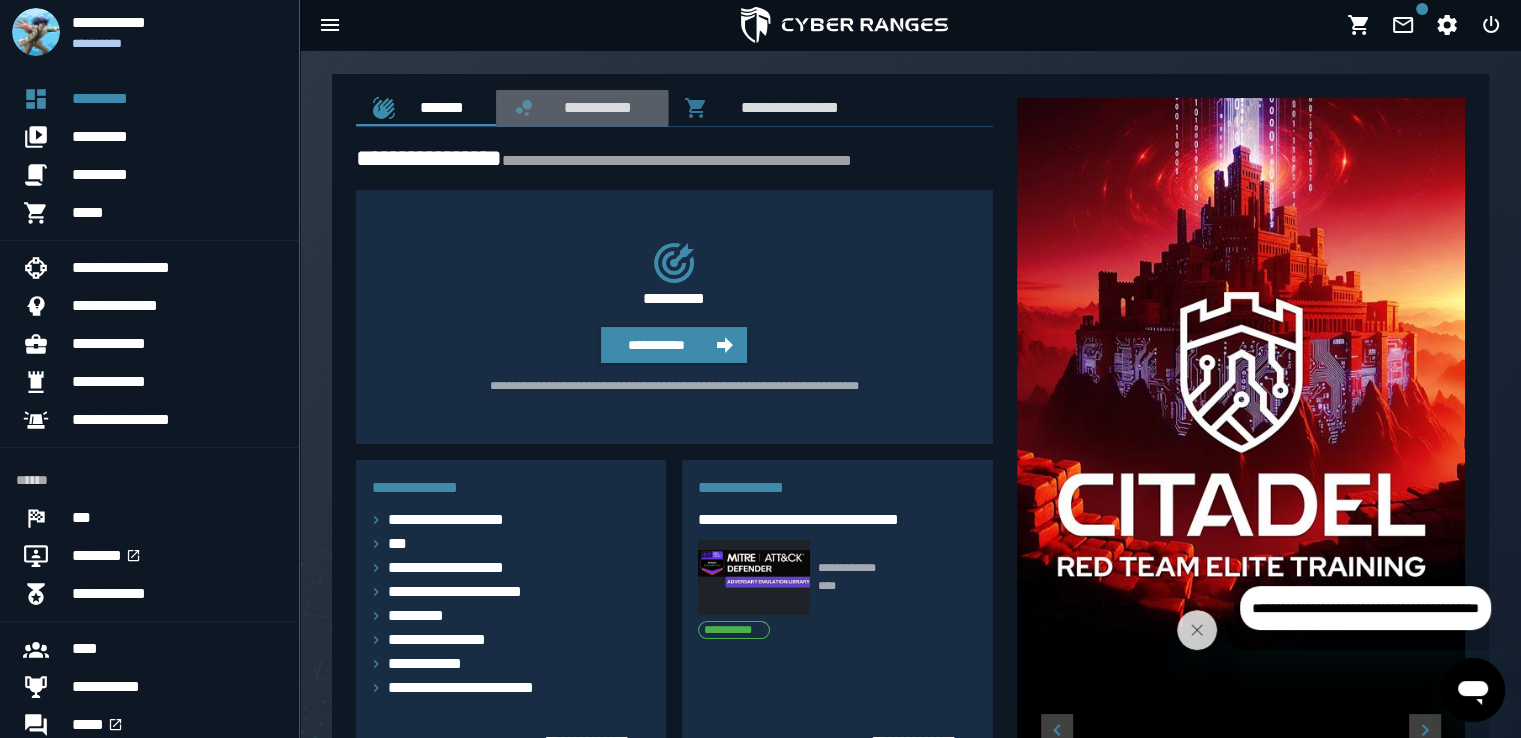 click on "**********" at bounding box center [594, 107] 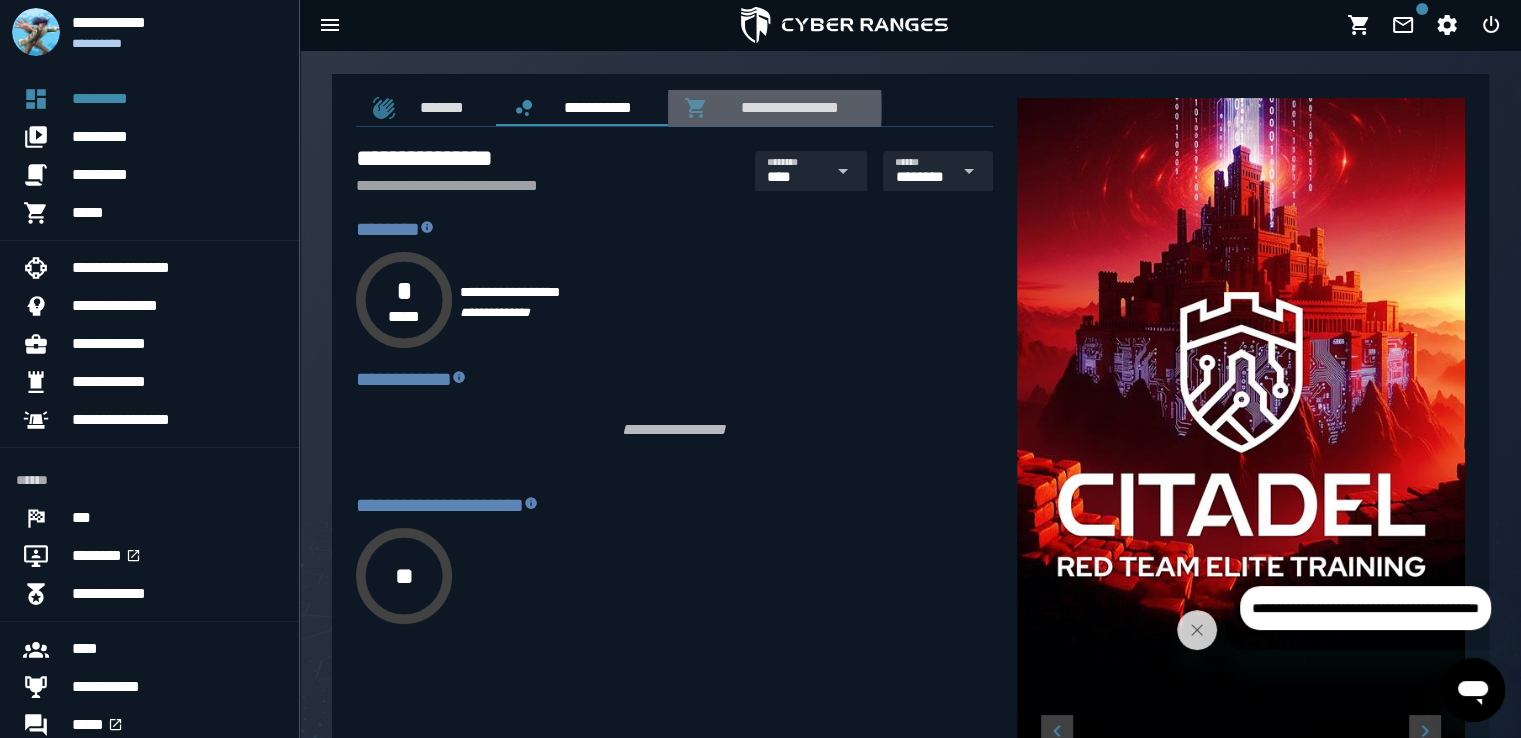 click on "**********" at bounding box center [774, 108] 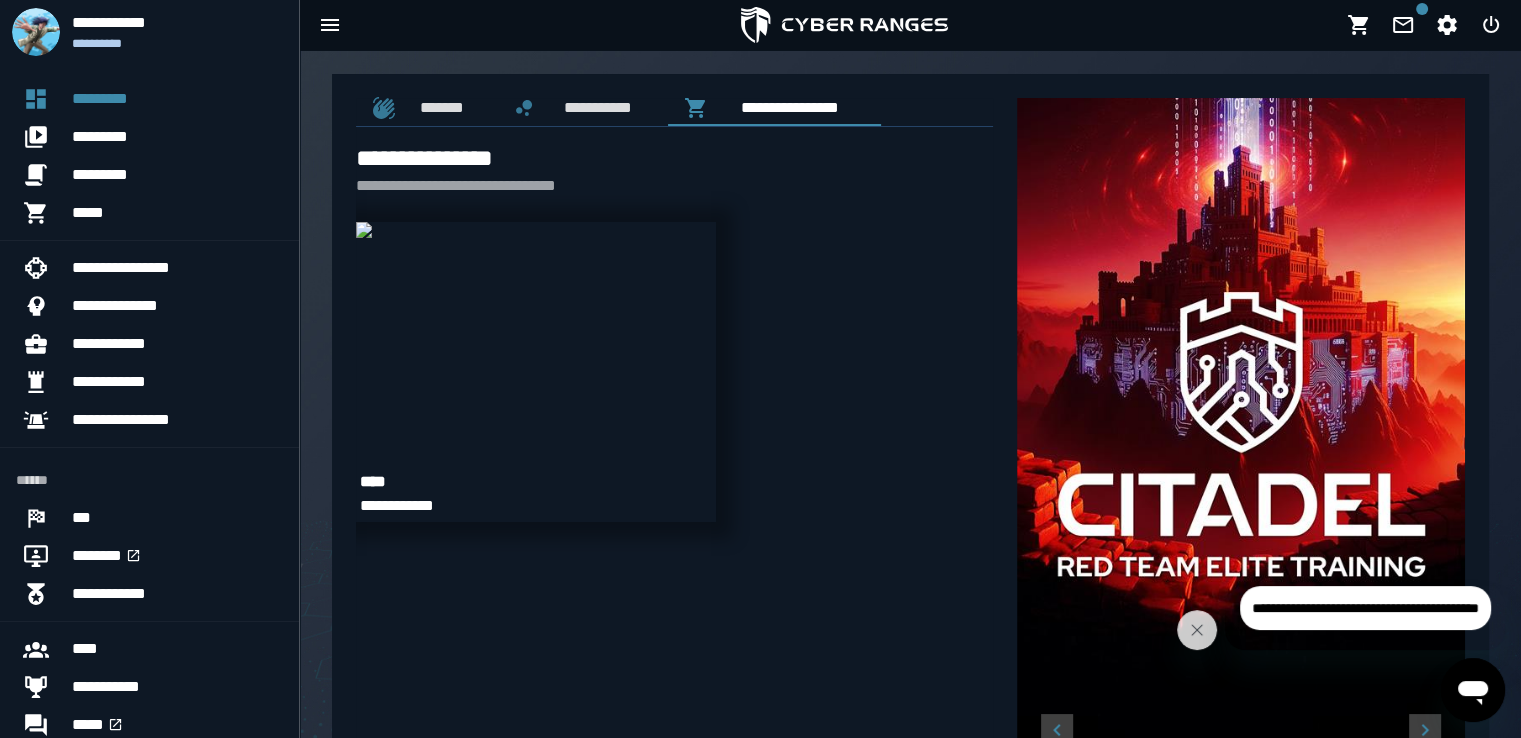 click at bounding box center (364, 230) 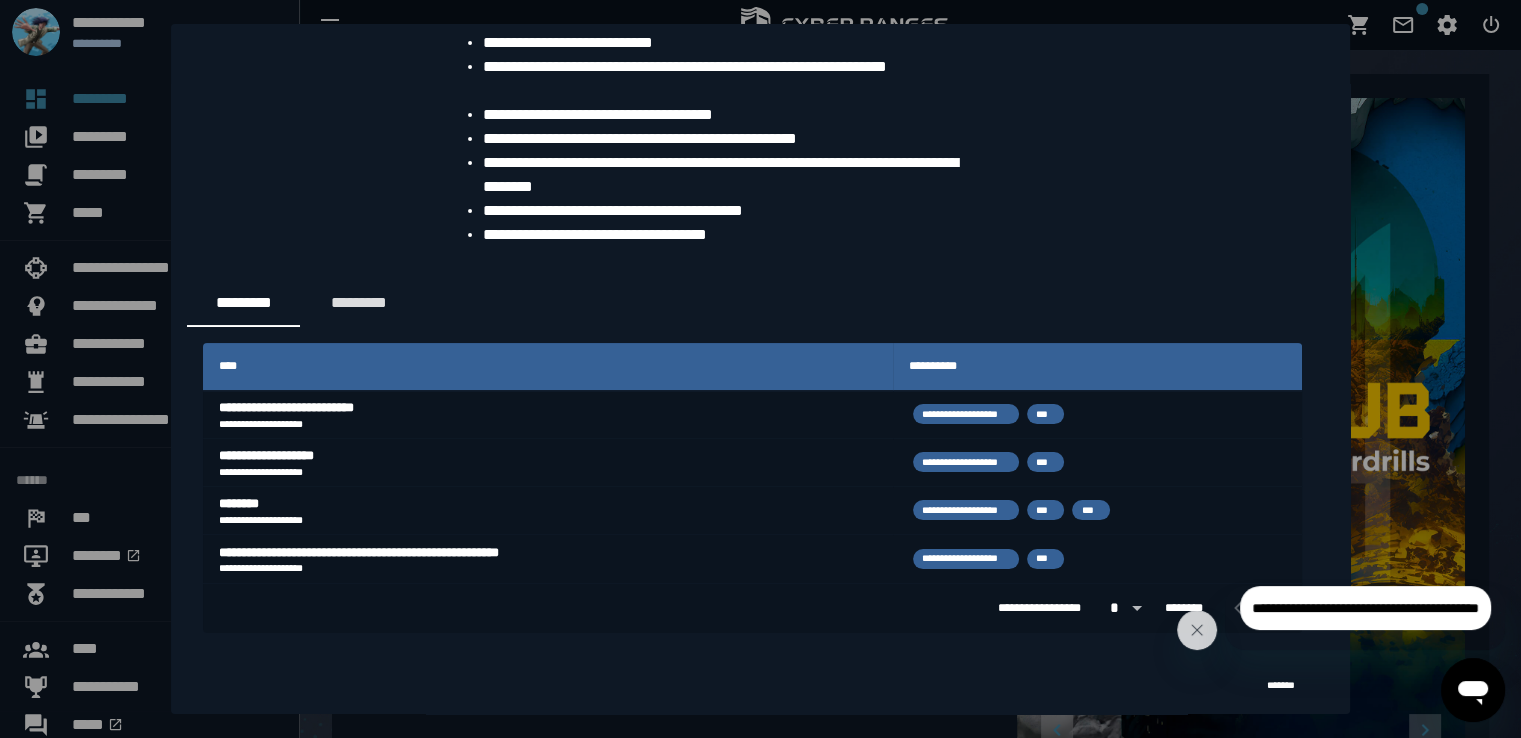 scroll, scrollTop: 0, scrollLeft: 0, axis: both 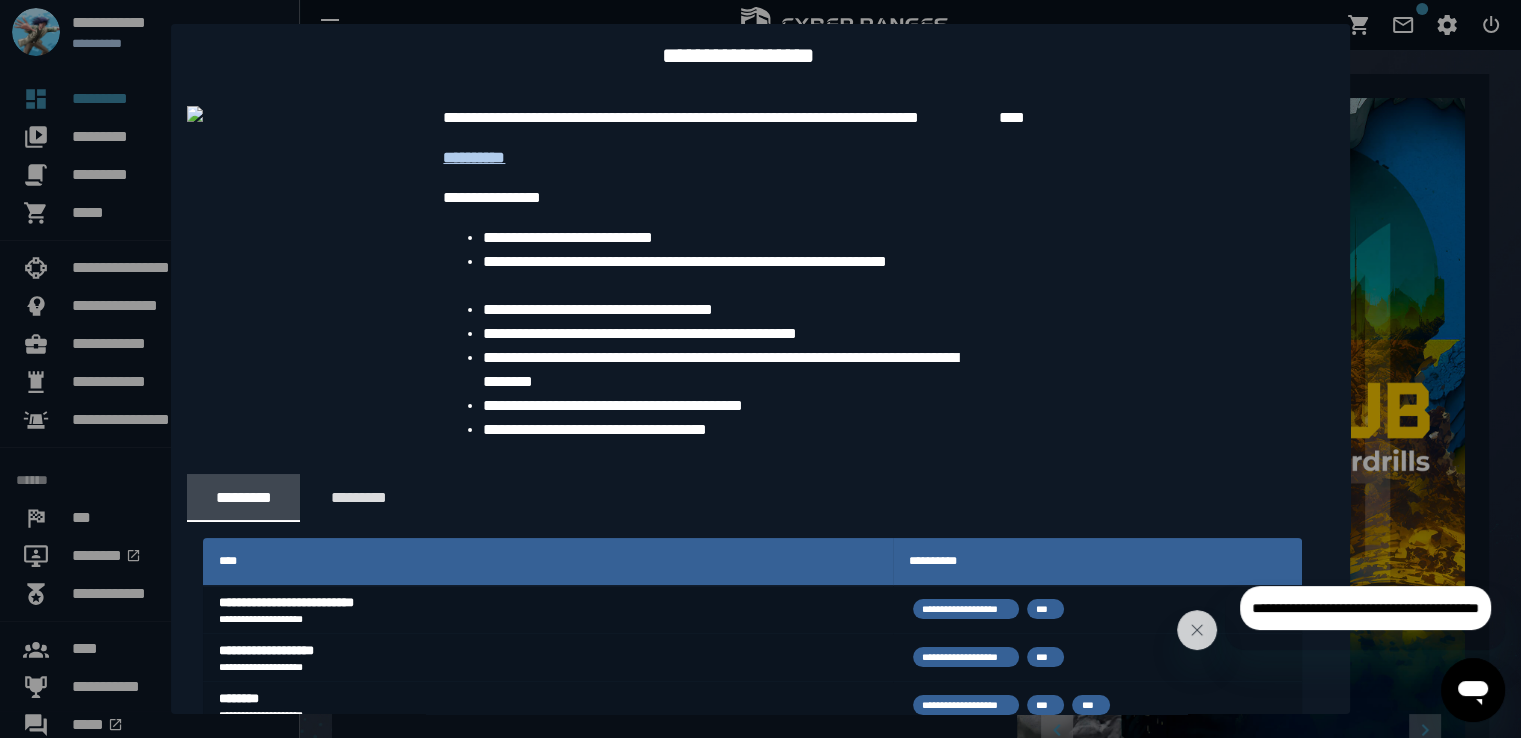 click at bounding box center (760, 369) 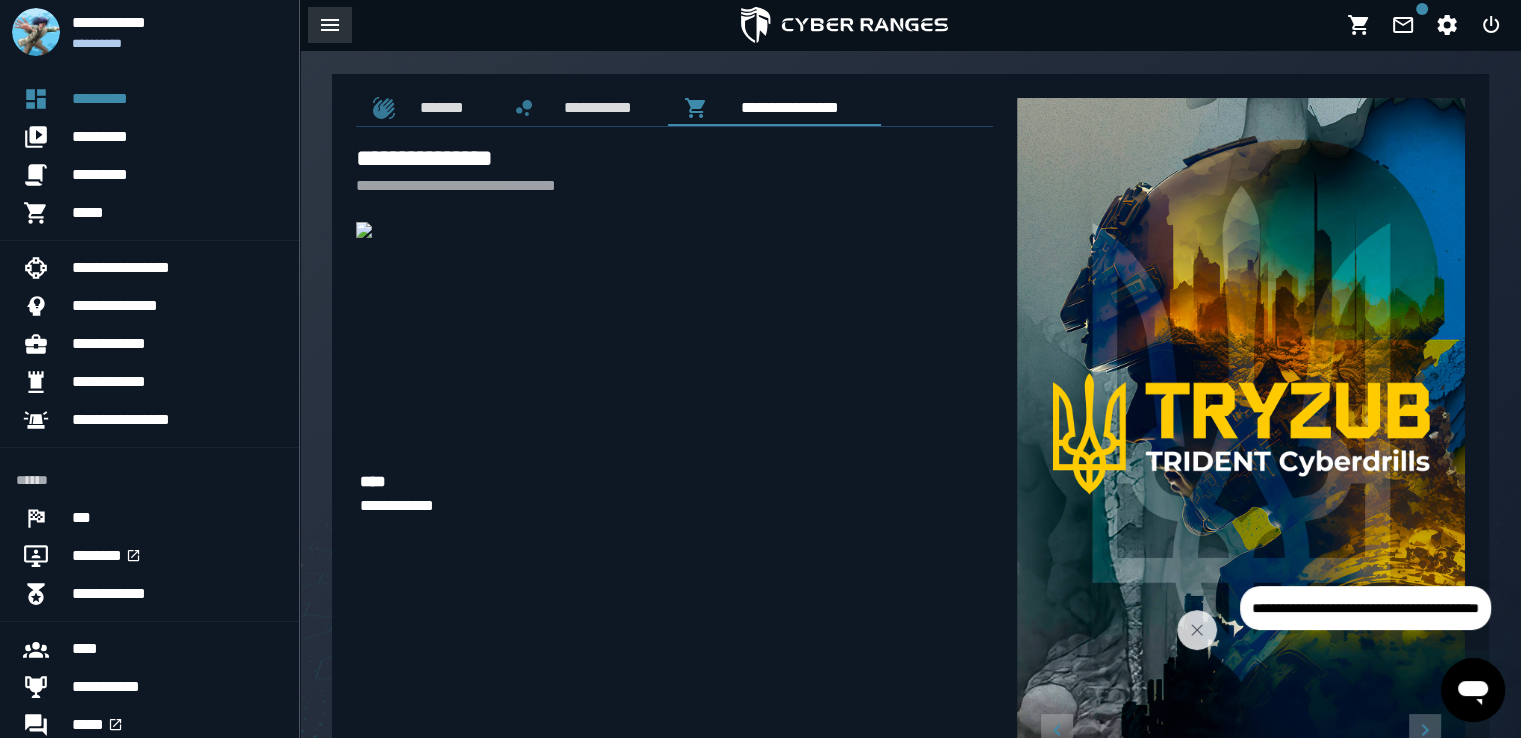 click at bounding box center [330, 25] 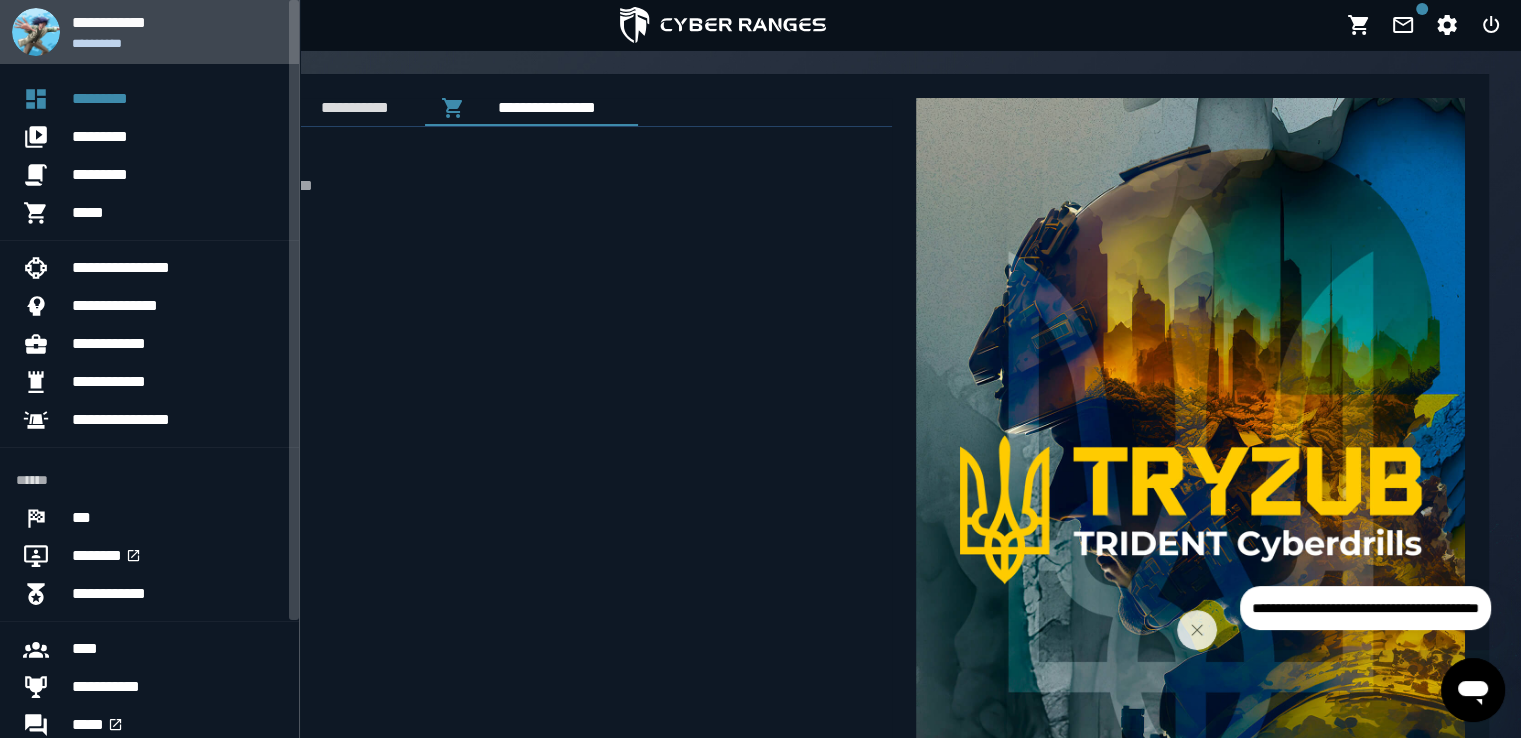 click at bounding box center (36, 32) 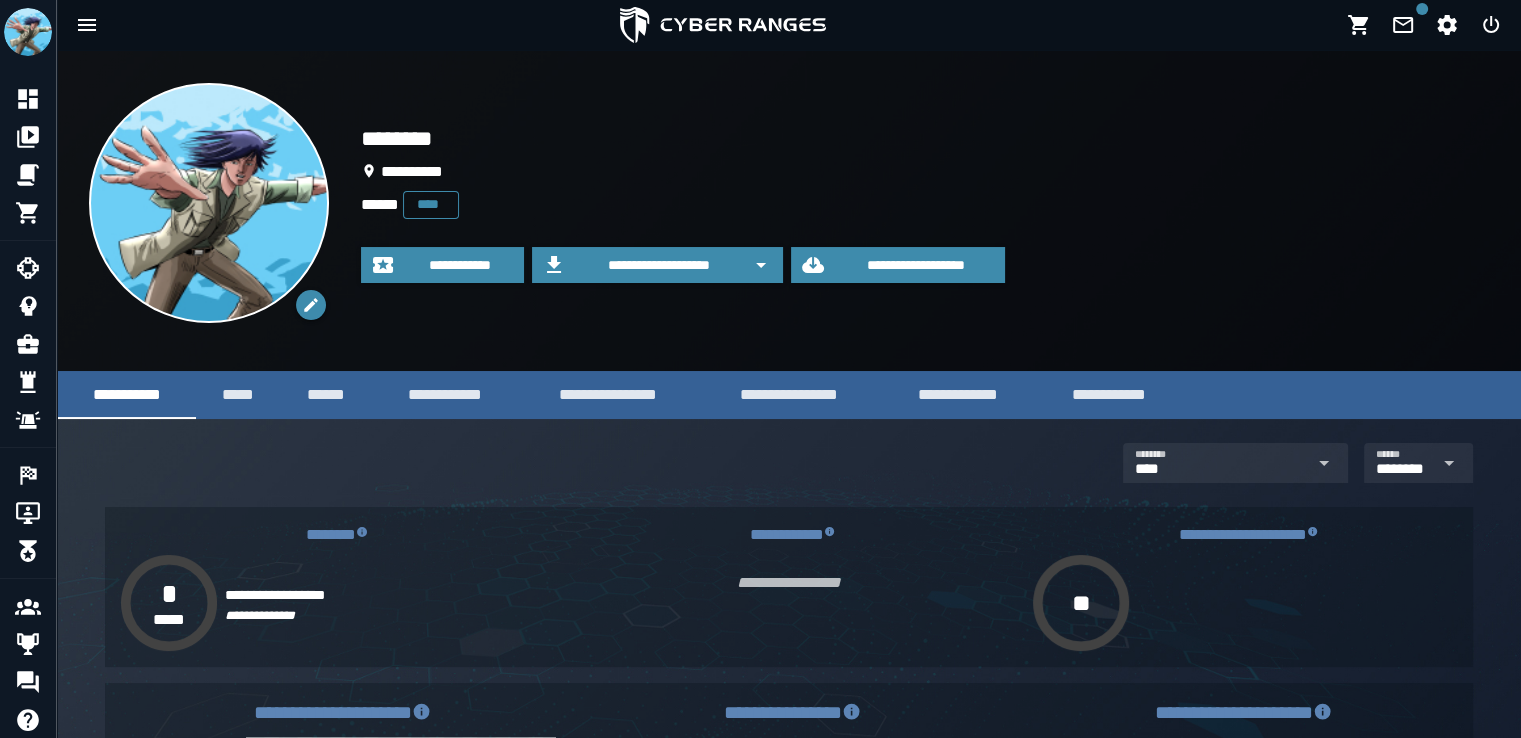 scroll, scrollTop: 0, scrollLeft: 0, axis: both 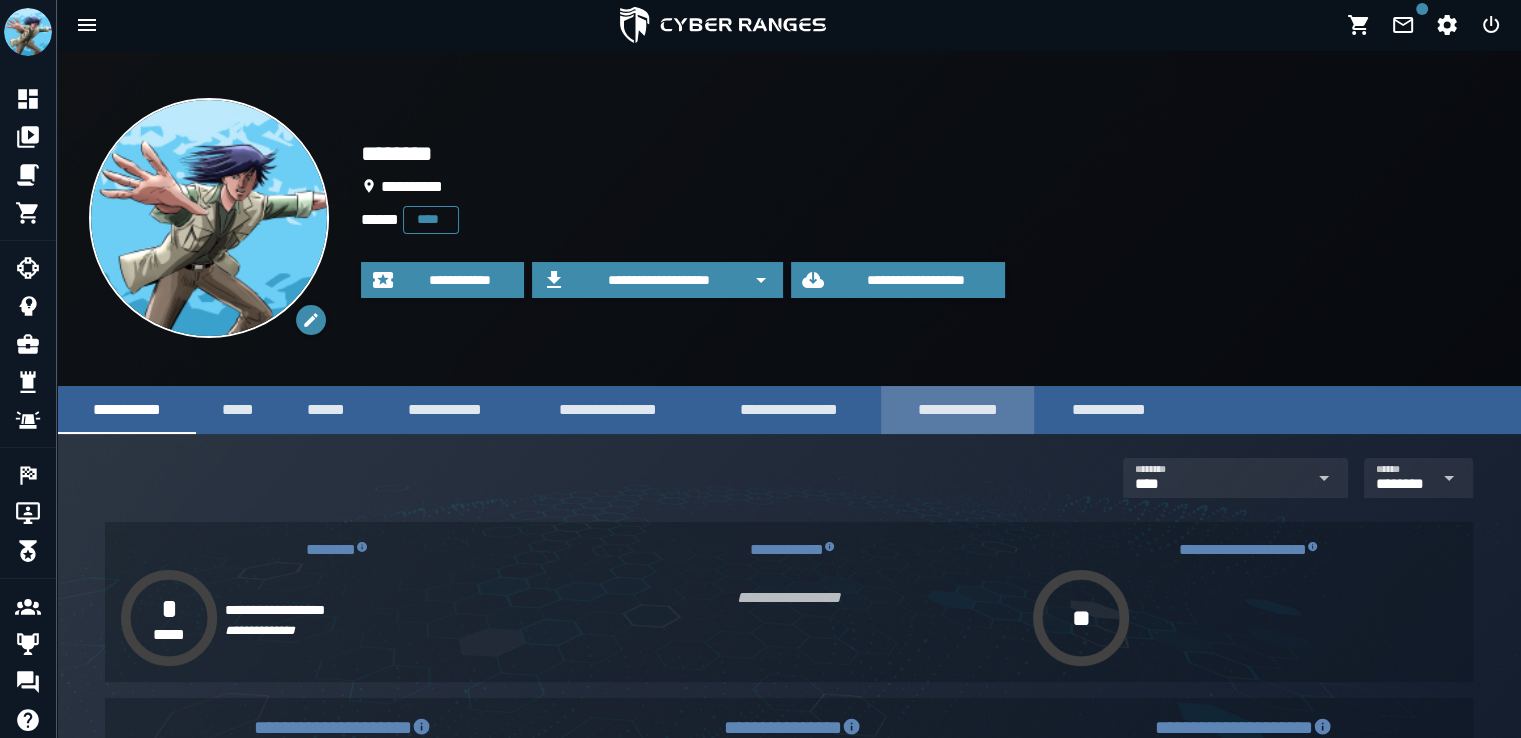click on "**********" at bounding box center [957, 409] 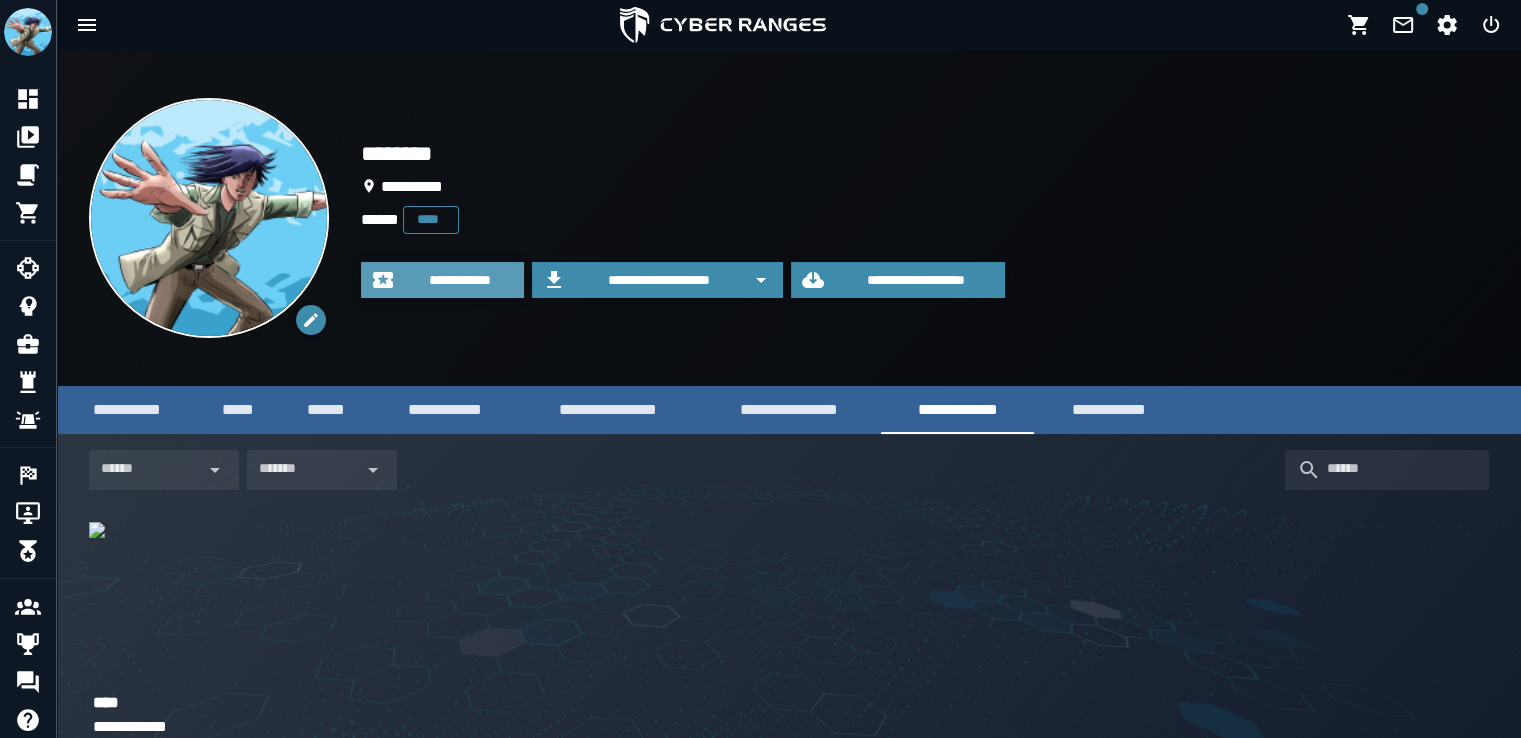 click on "**********" at bounding box center [442, 280] 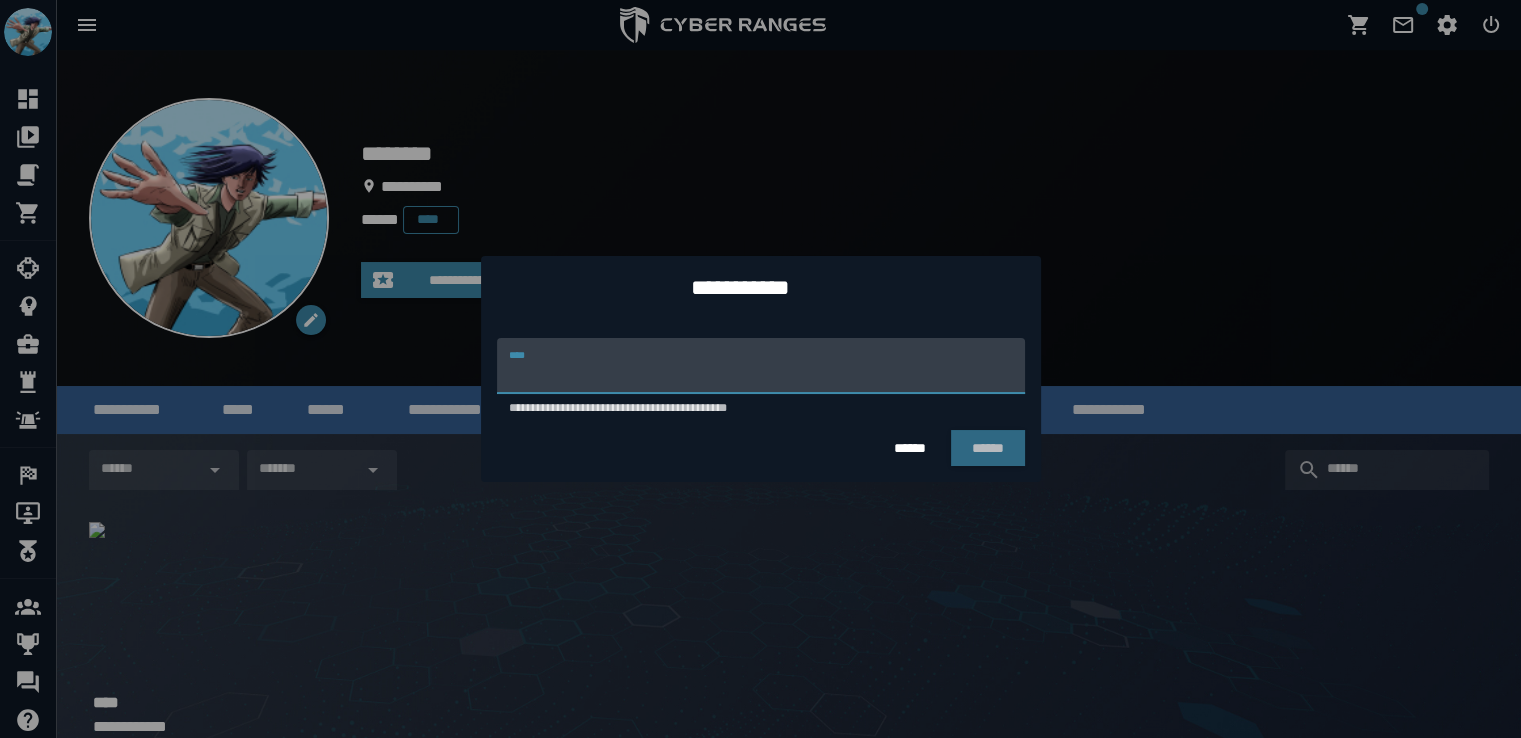 click on "**********" at bounding box center [761, 366] 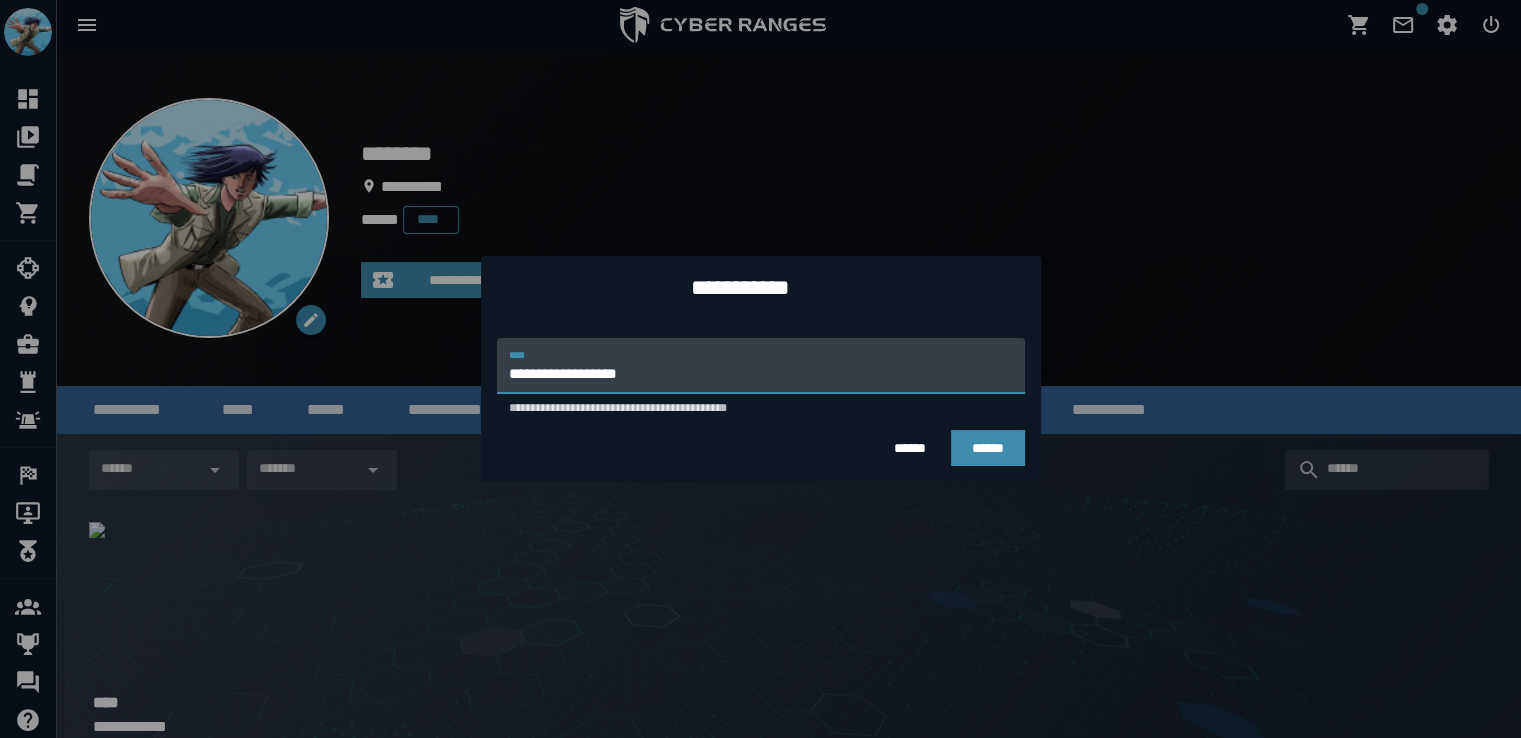 type on "**********" 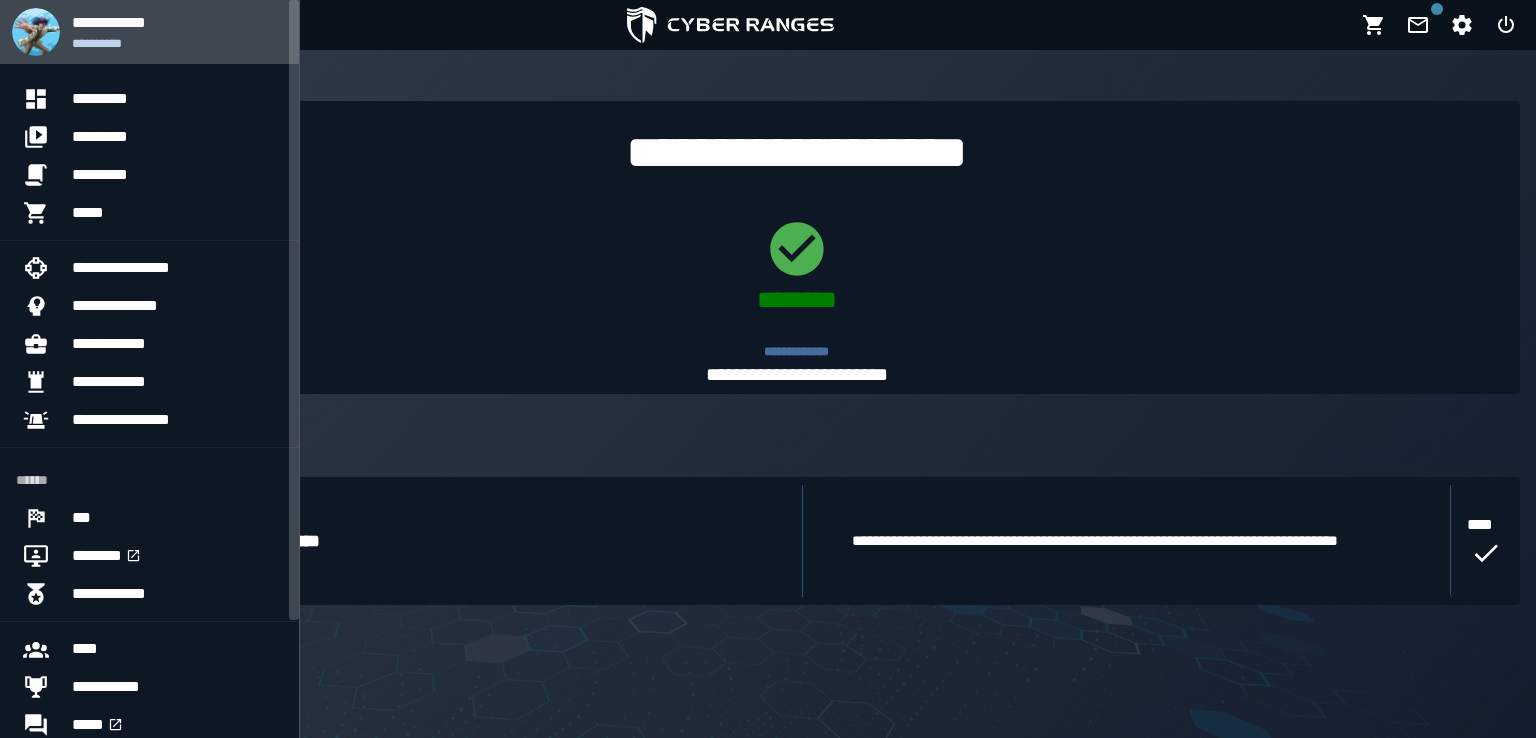 click at bounding box center [36, 32] 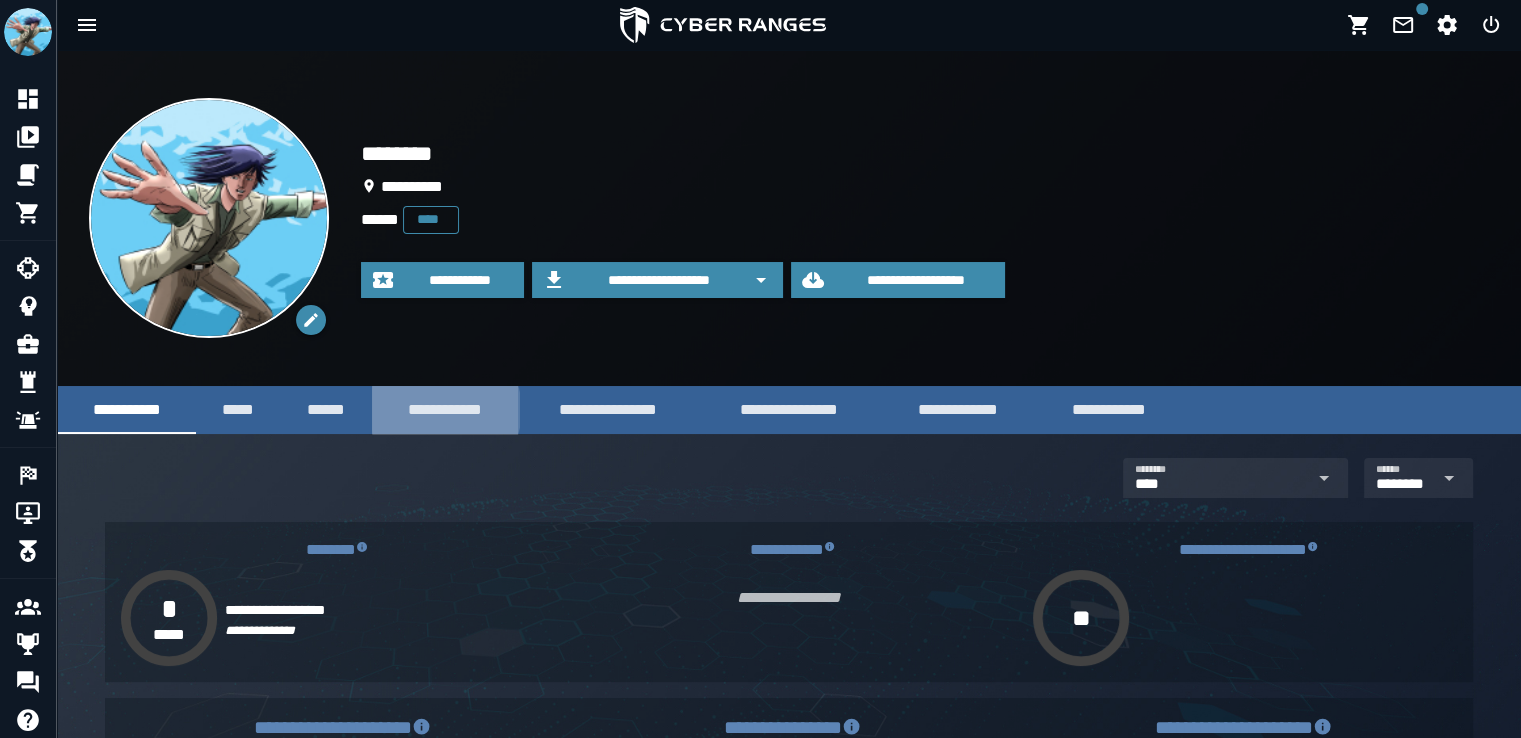 click on "**********" at bounding box center (445, 410) 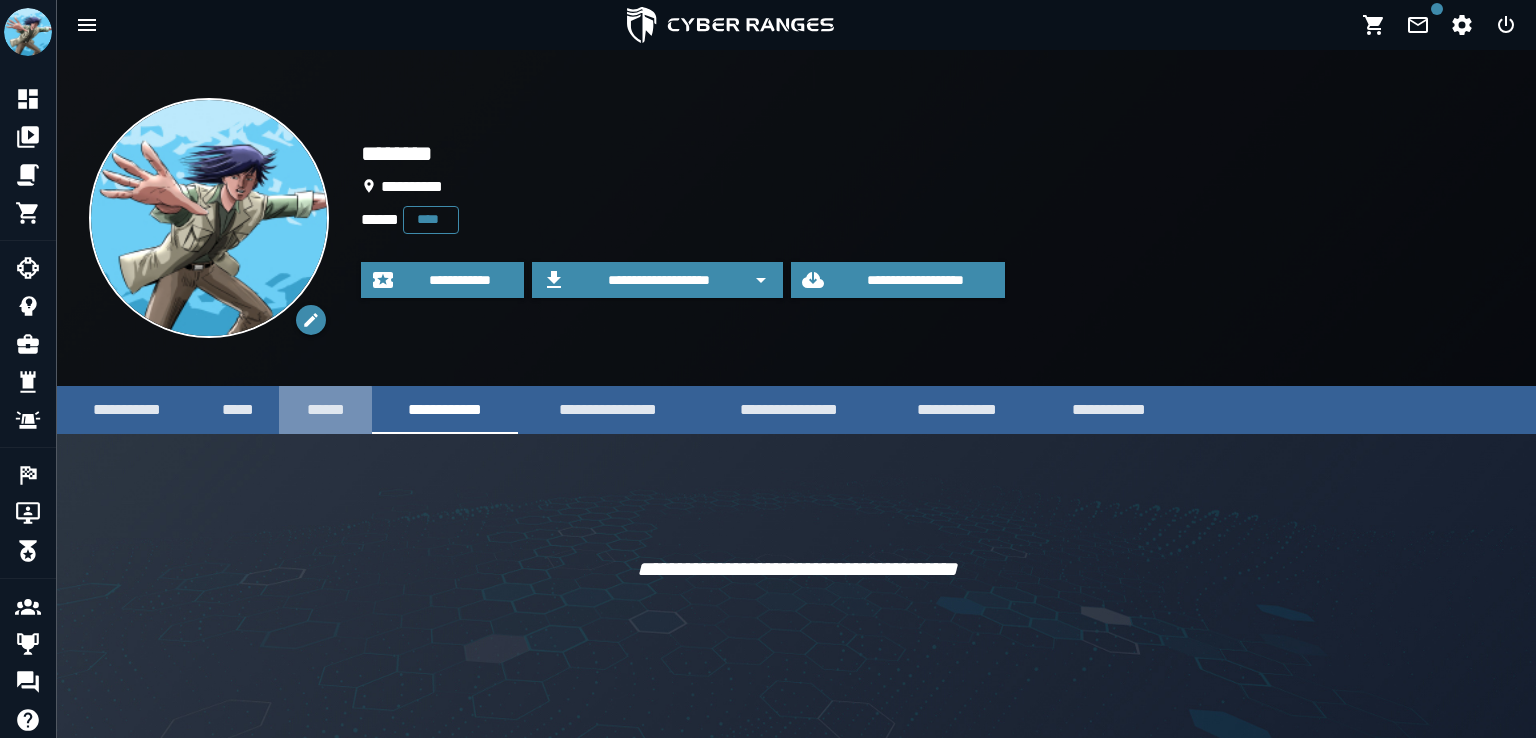 click on "******" at bounding box center (325, 409) 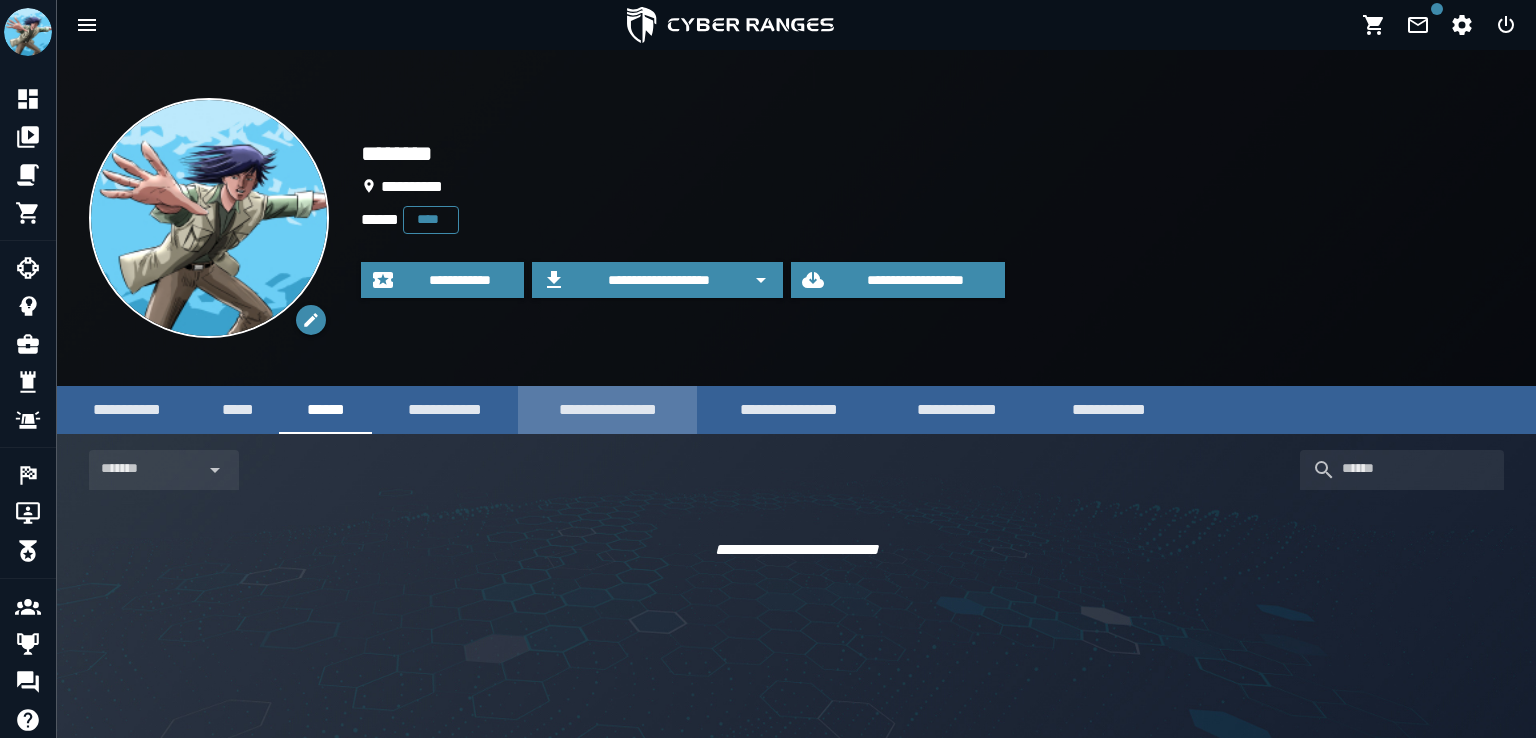 click on "**********" at bounding box center [607, 409] 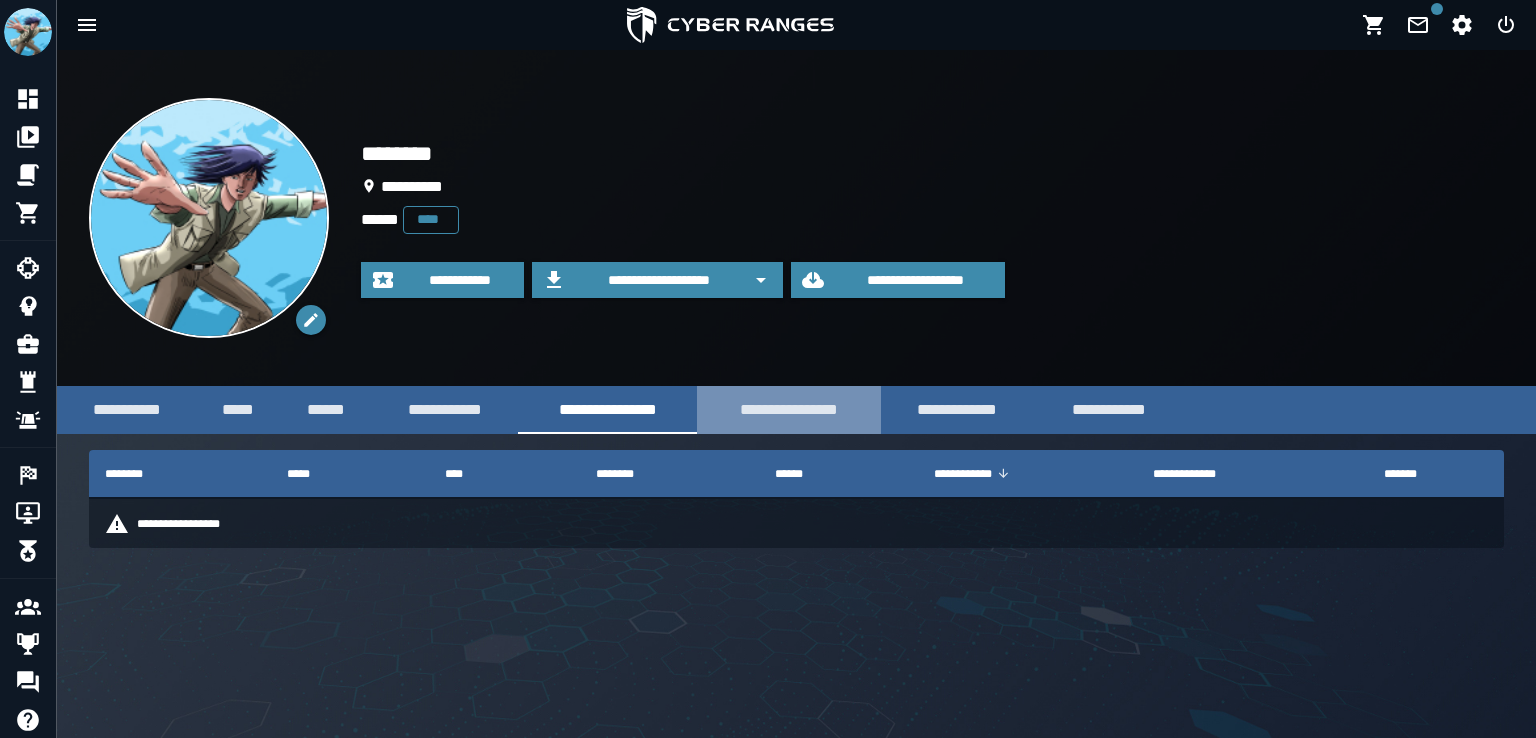 click on "**********" at bounding box center [789, 410] 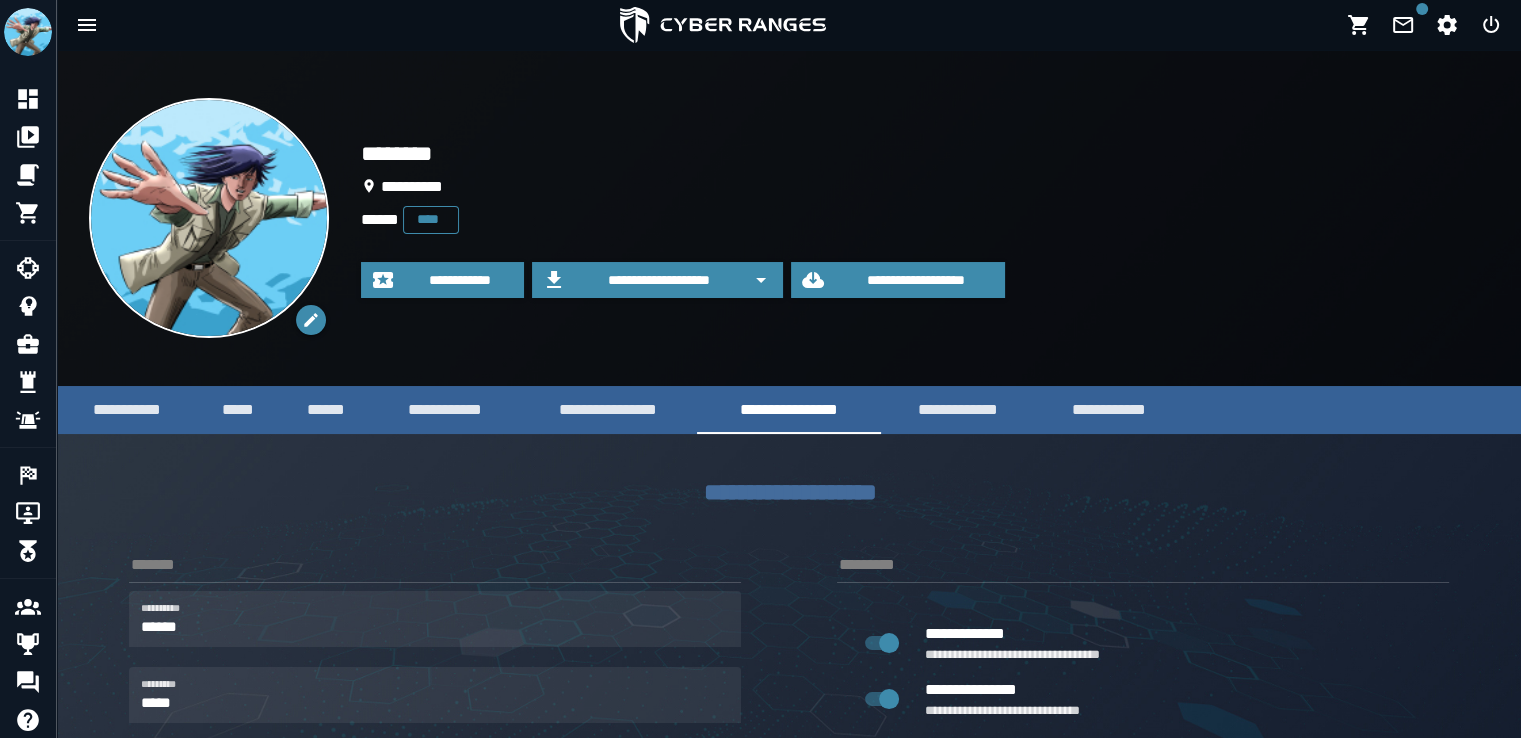 click on "**********" at bounding box center (789, 985) 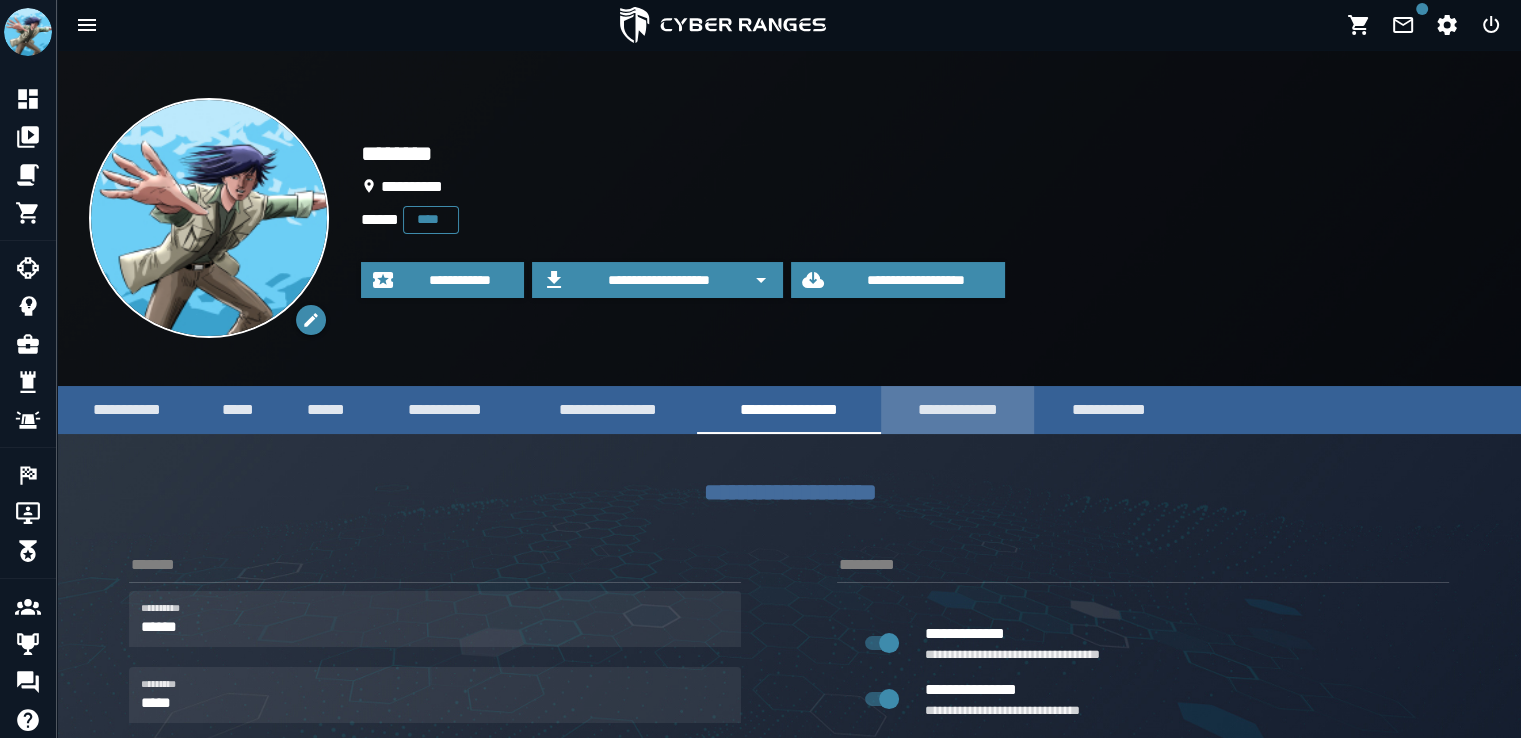 click on "**********" at bounding box center (957, 409) 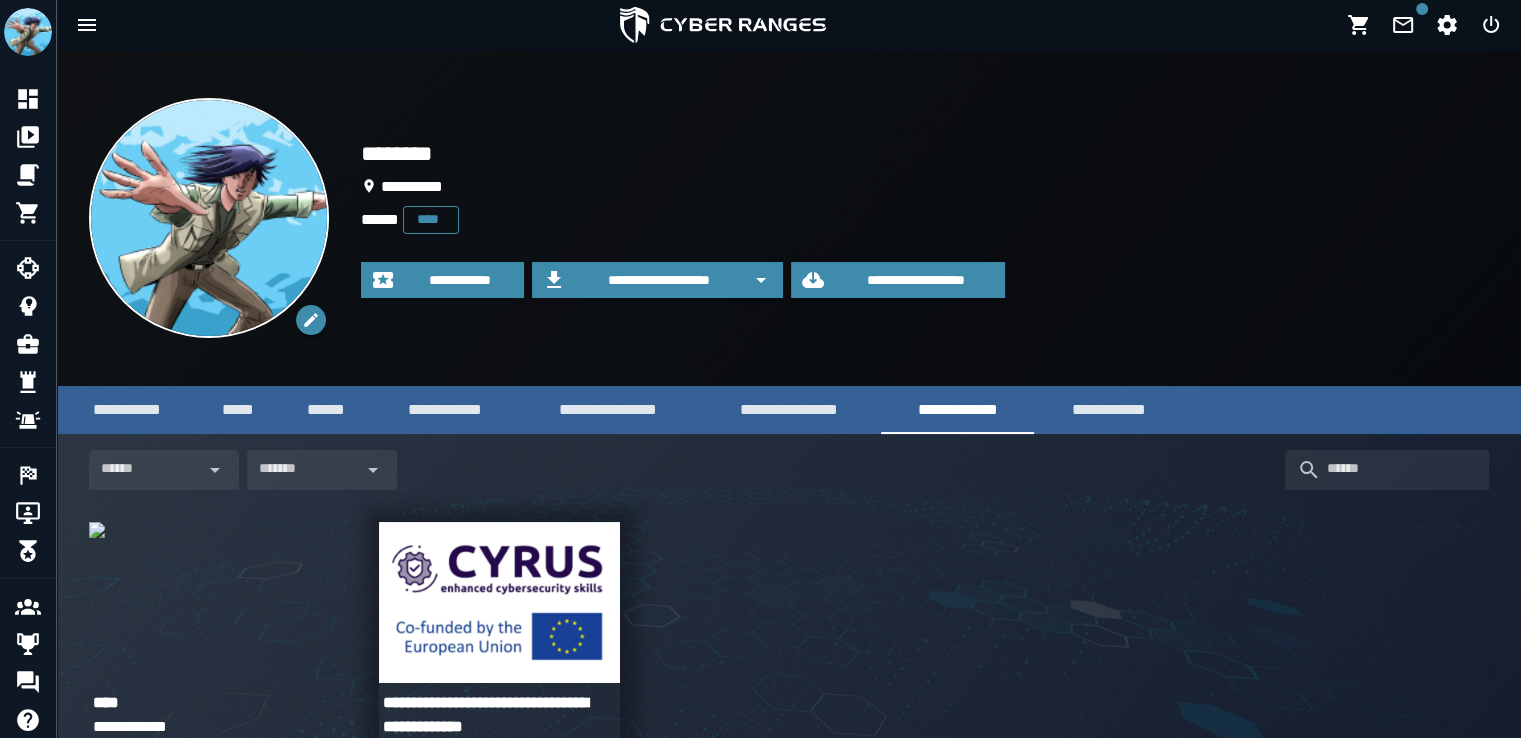 click at bounding box center (500, 602) 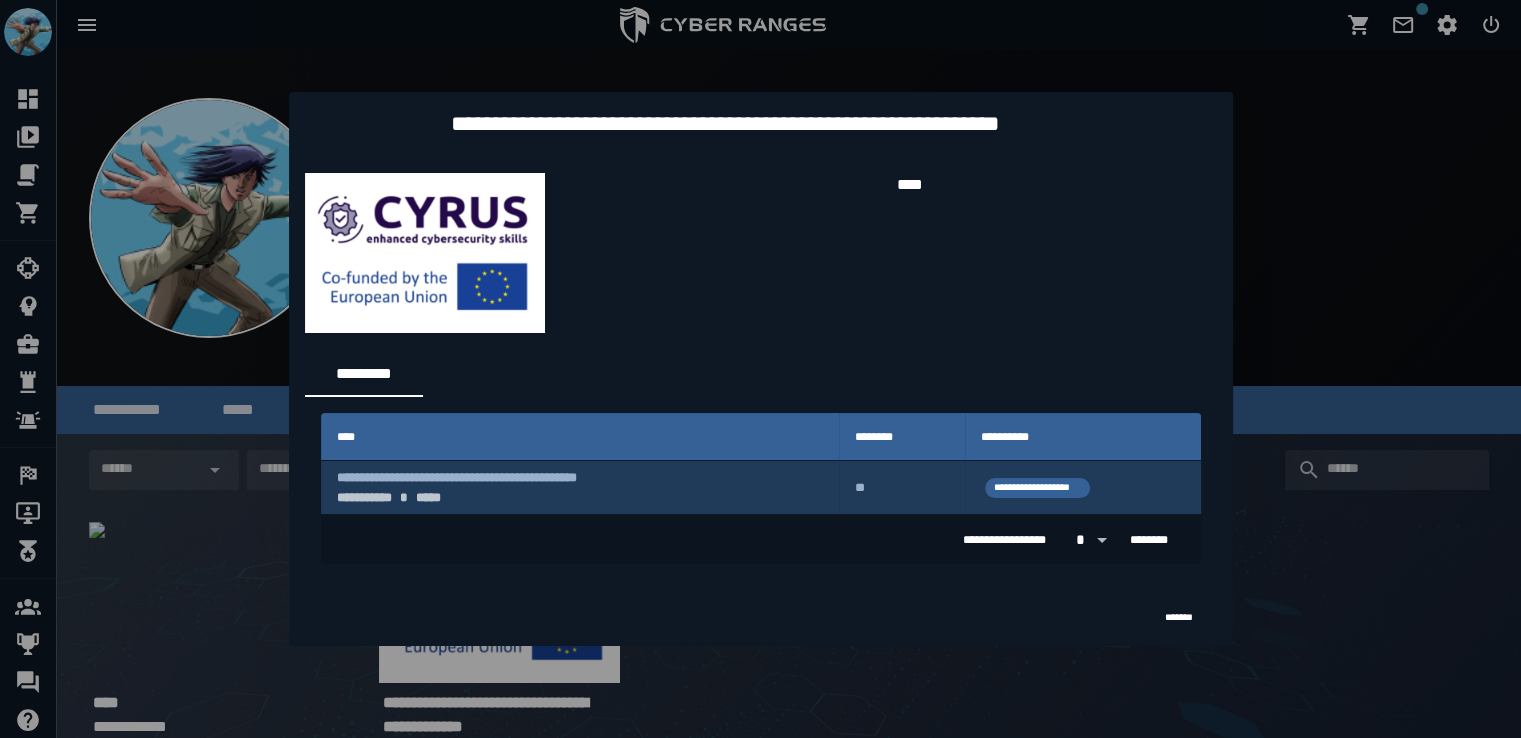 click on "**********" at bounding box center [1037, 487] 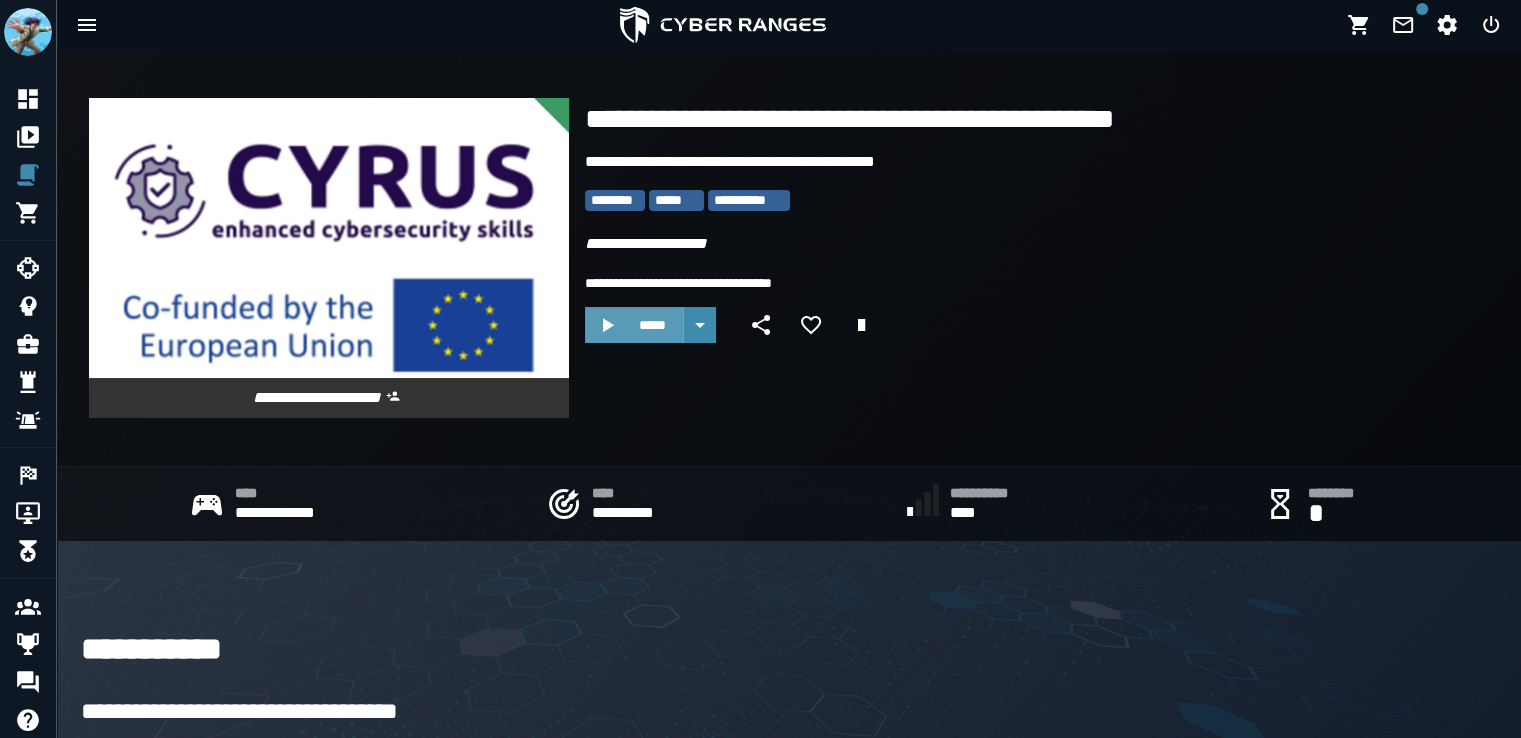click on "*****" at bounding box center (652, 325) 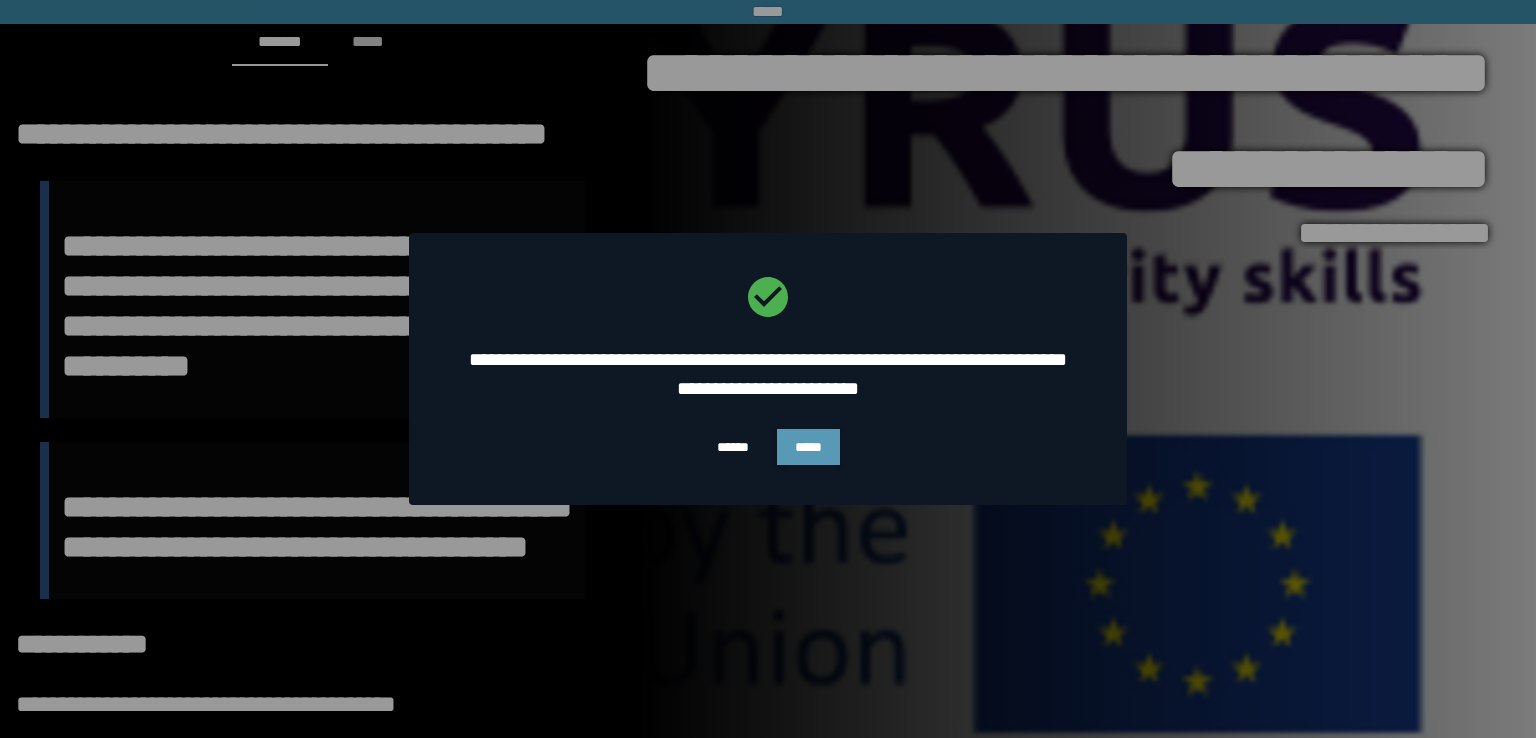 click on "*****" at bounding box center (808, 447) 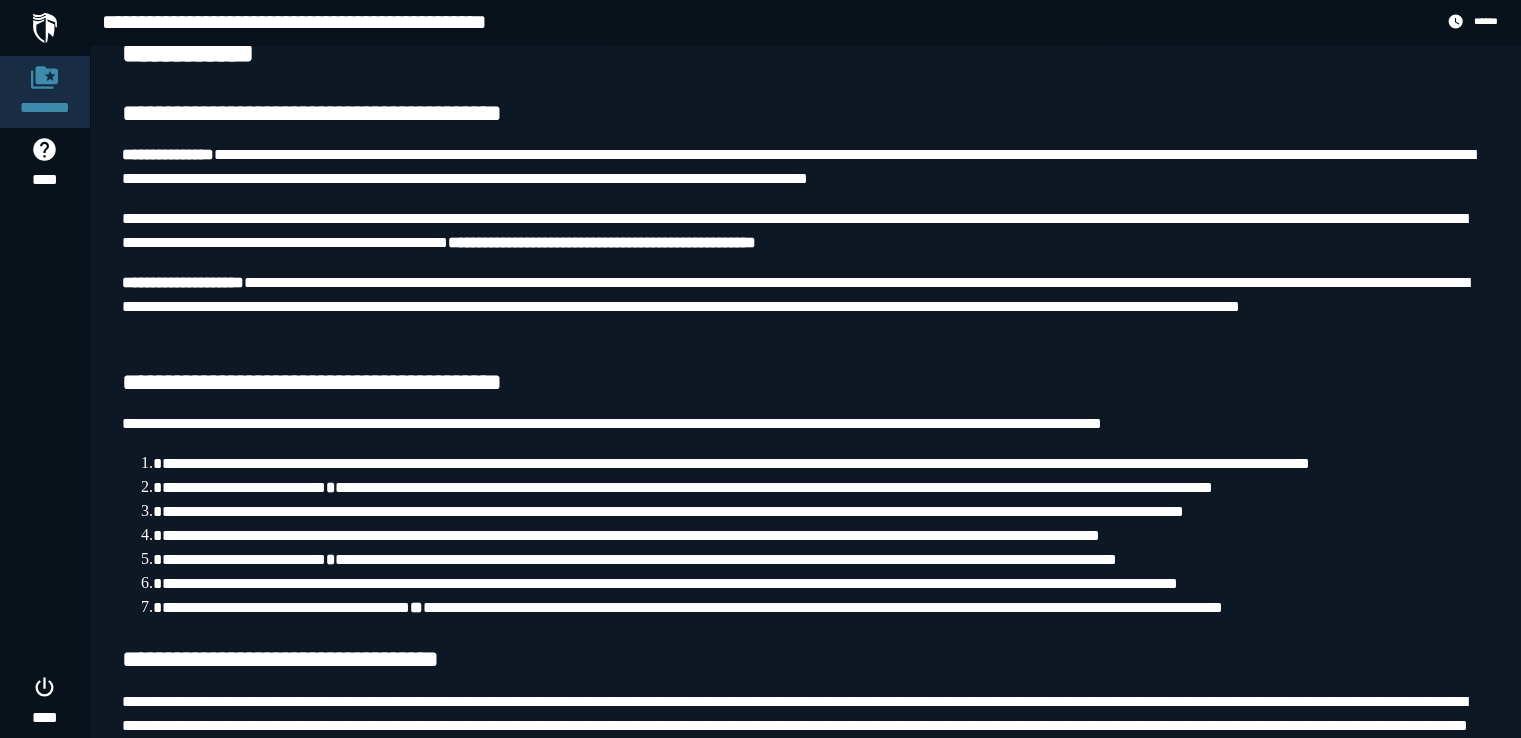 scroll, scrollTop: 0, scrollLeft: 0, axis: both 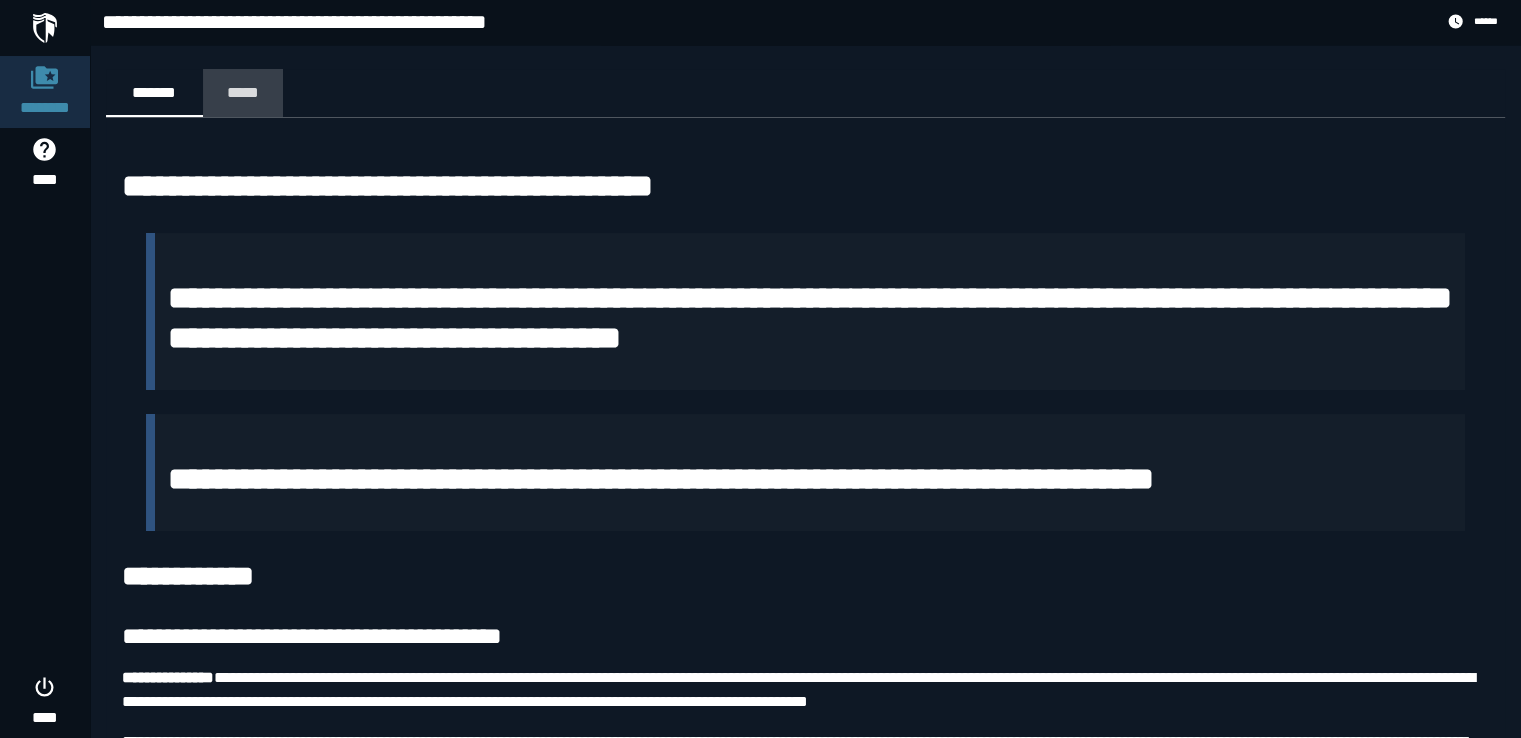 click on "*****" at bounding box center (243, 92) 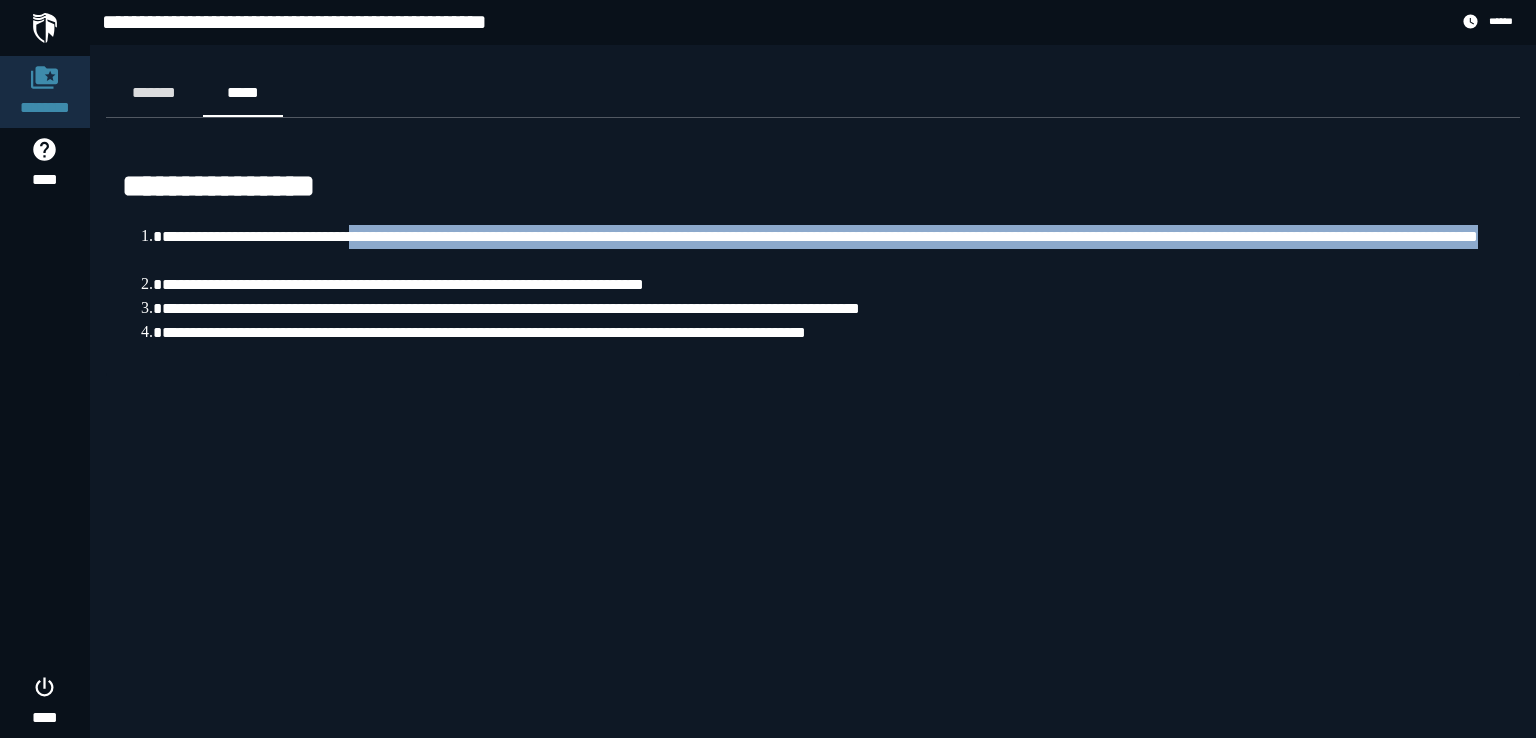 drag, startPoint x: 391, startPoint y: 252, endPoint x: 402, endPoint y: 238, distance: 17.804493 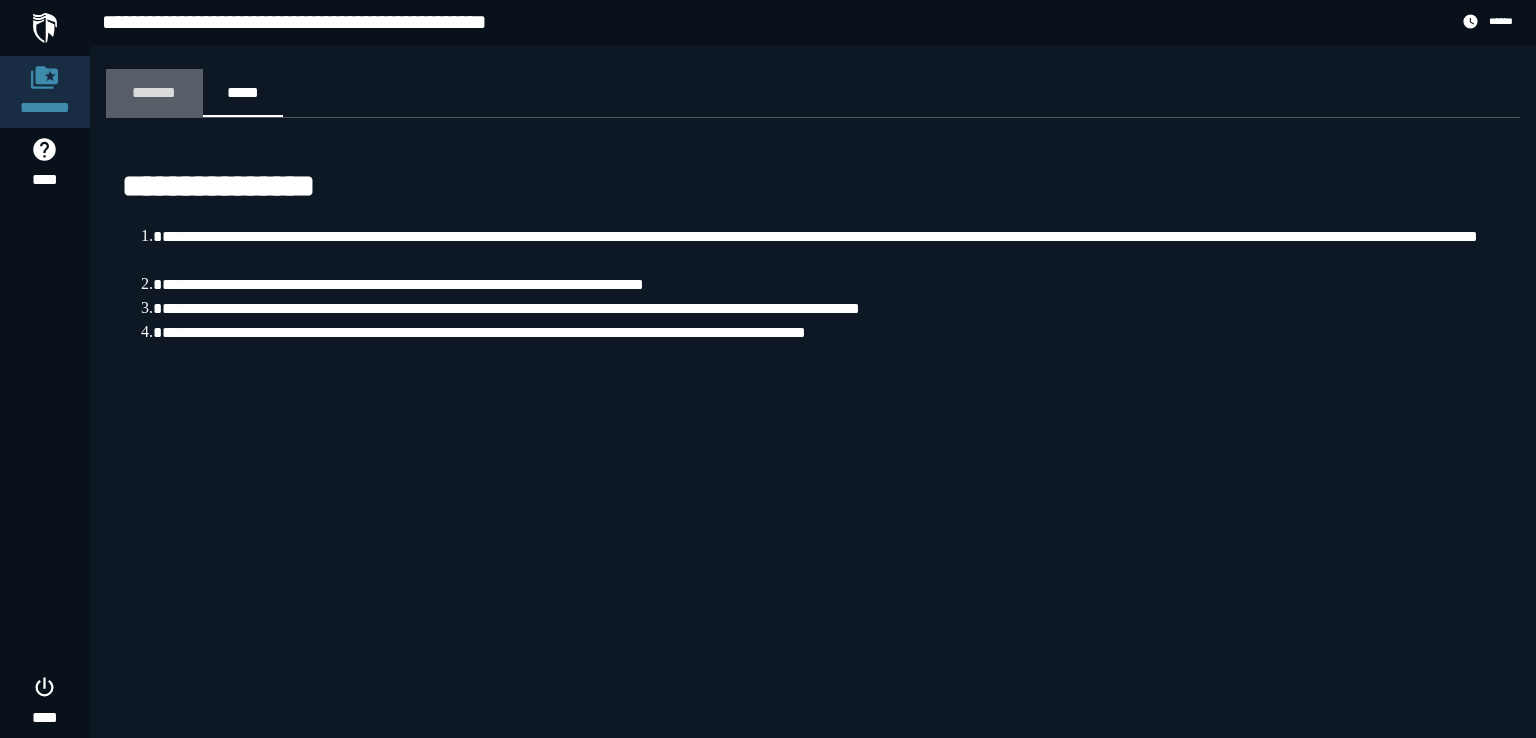 click on "*******" at bounding box center (154, 92) 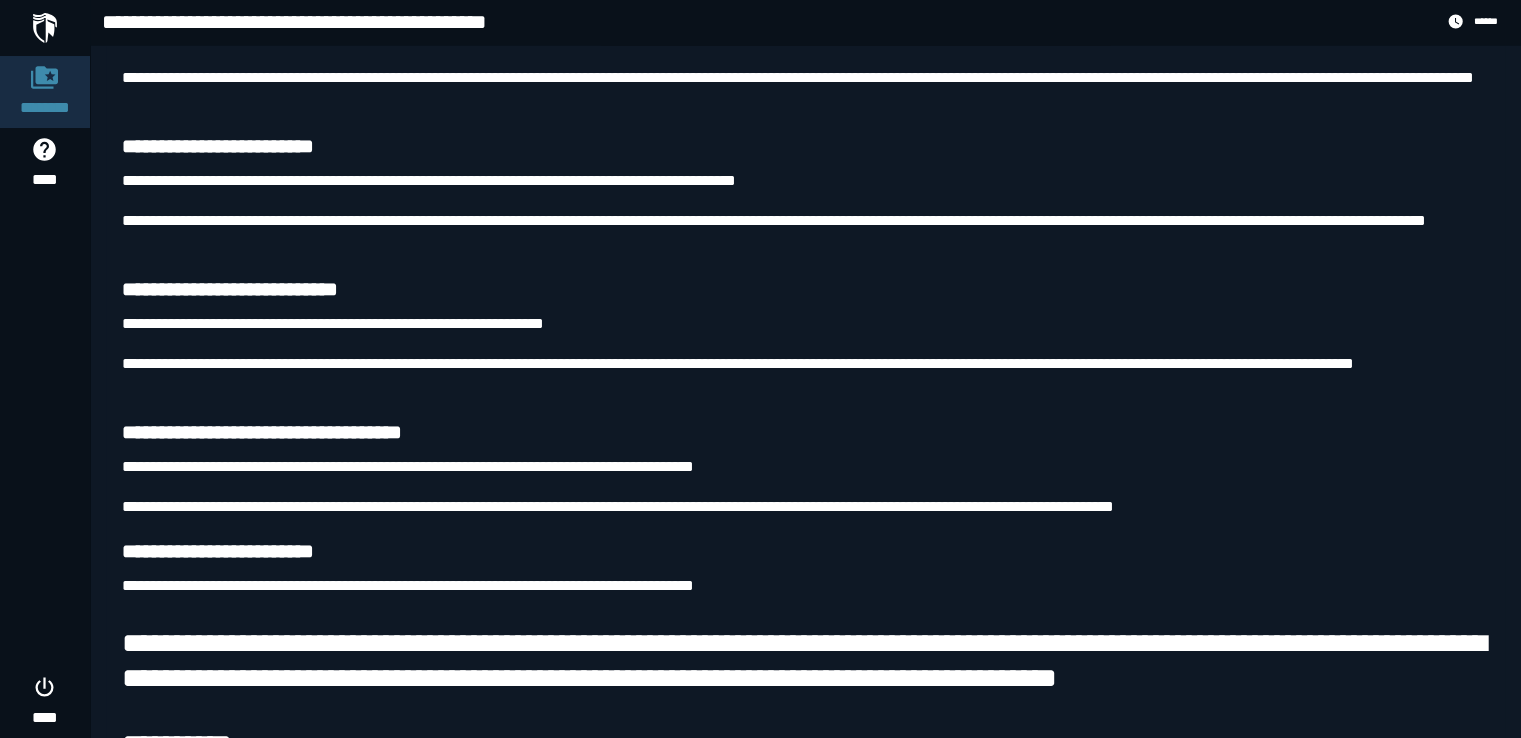scroll, scrollTop: 5108, scrollLeft: 0, axis: vertical 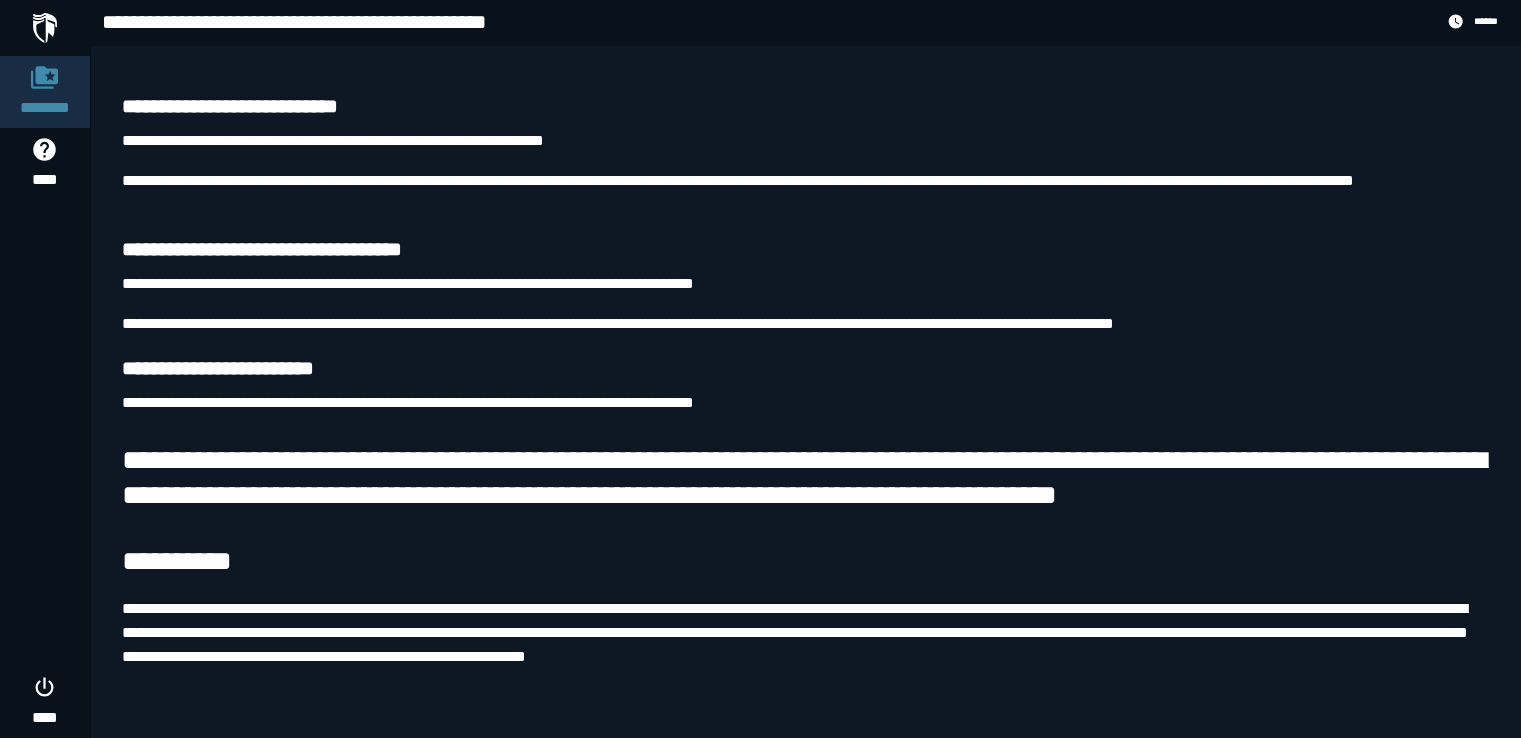 click on "**********" at bounding box center (805, -2137) 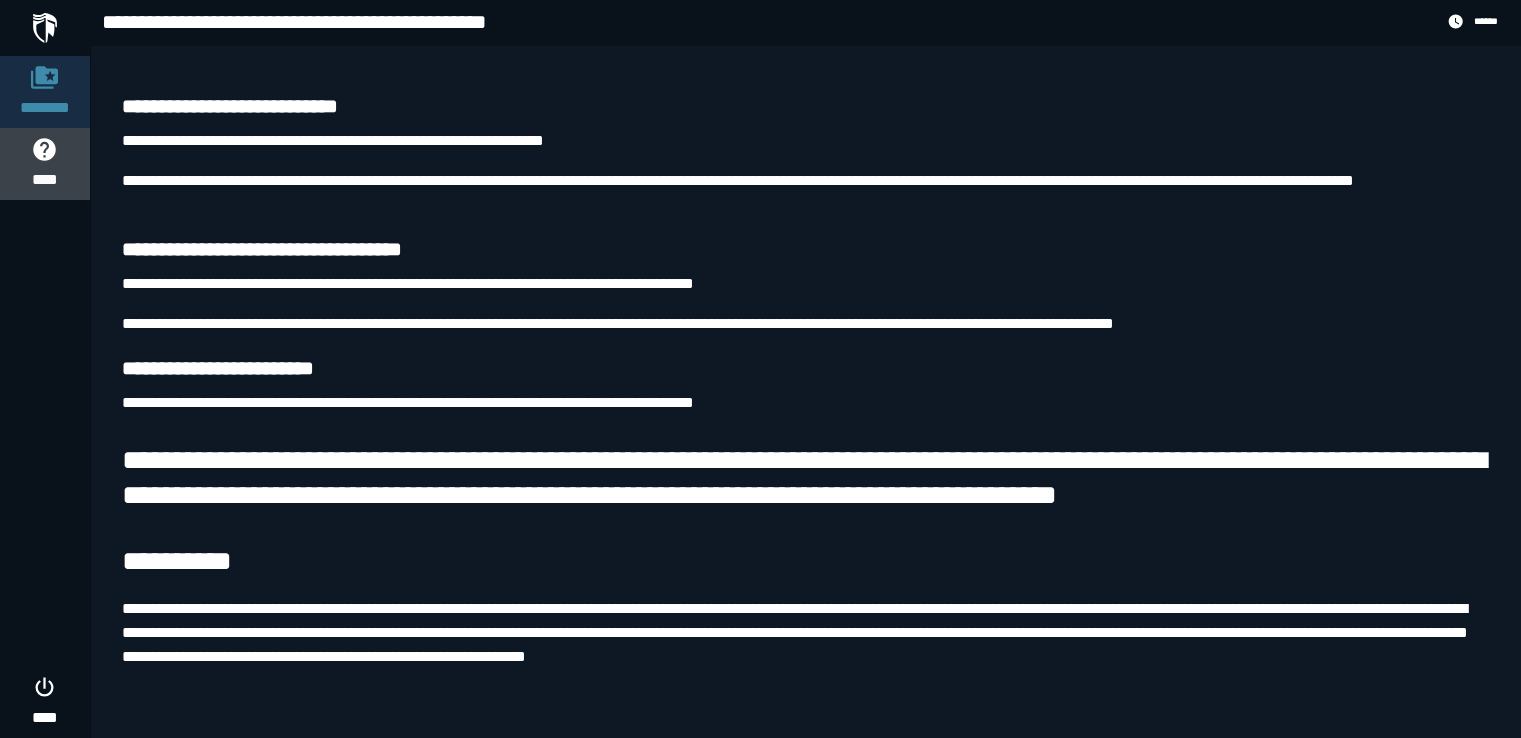 click on "****" at bounding box center [45, 180] 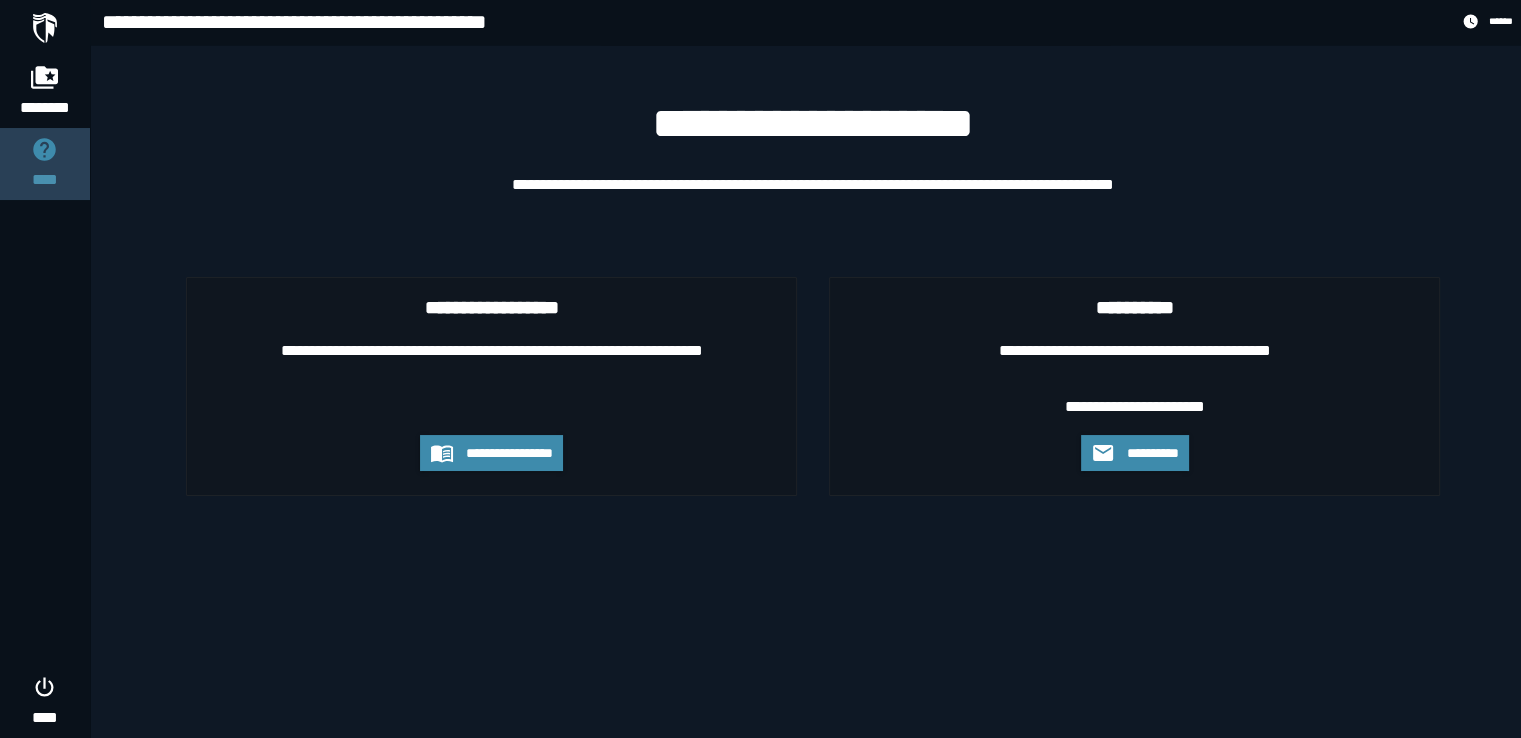 scroll, scrollTop: 0, scrollLeft: 0, axis: both 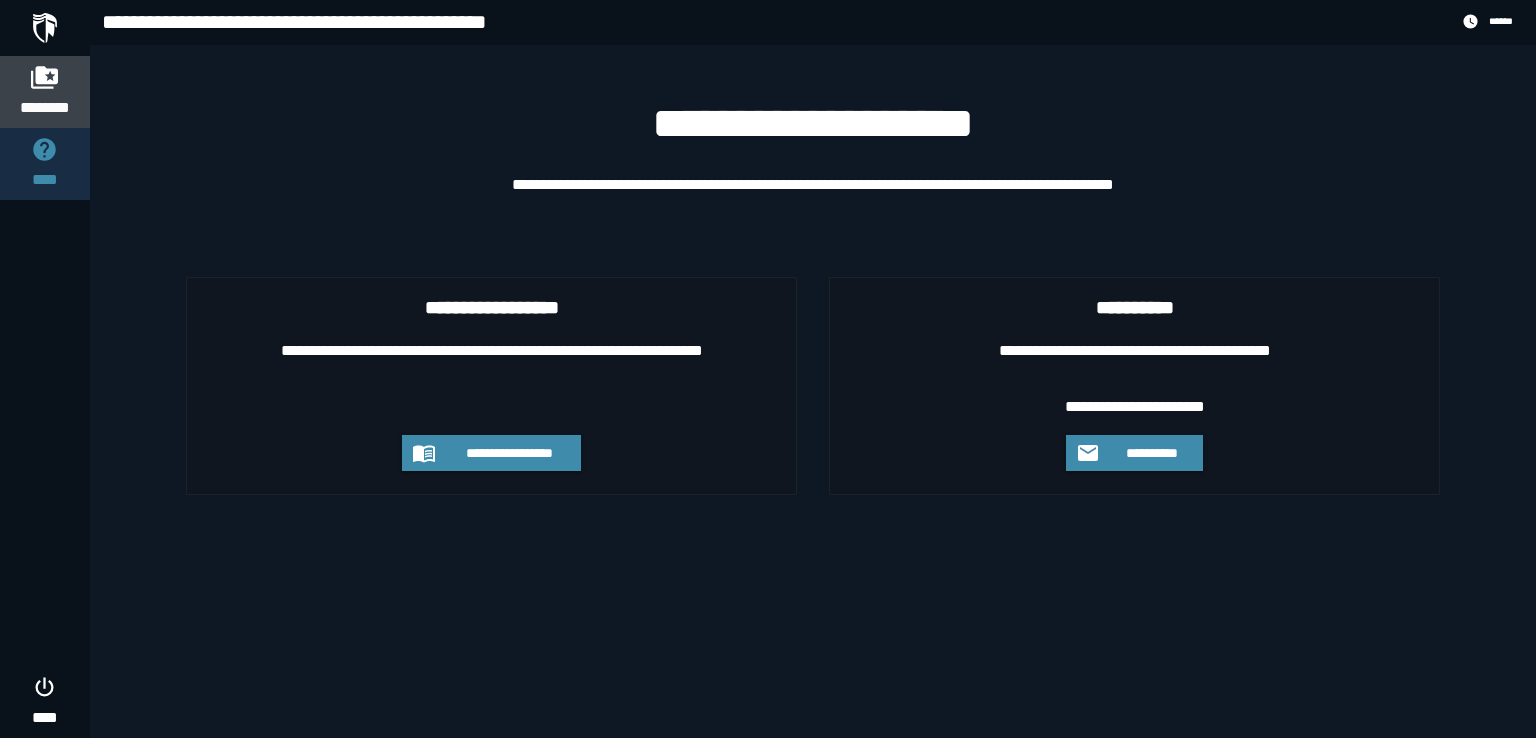 click 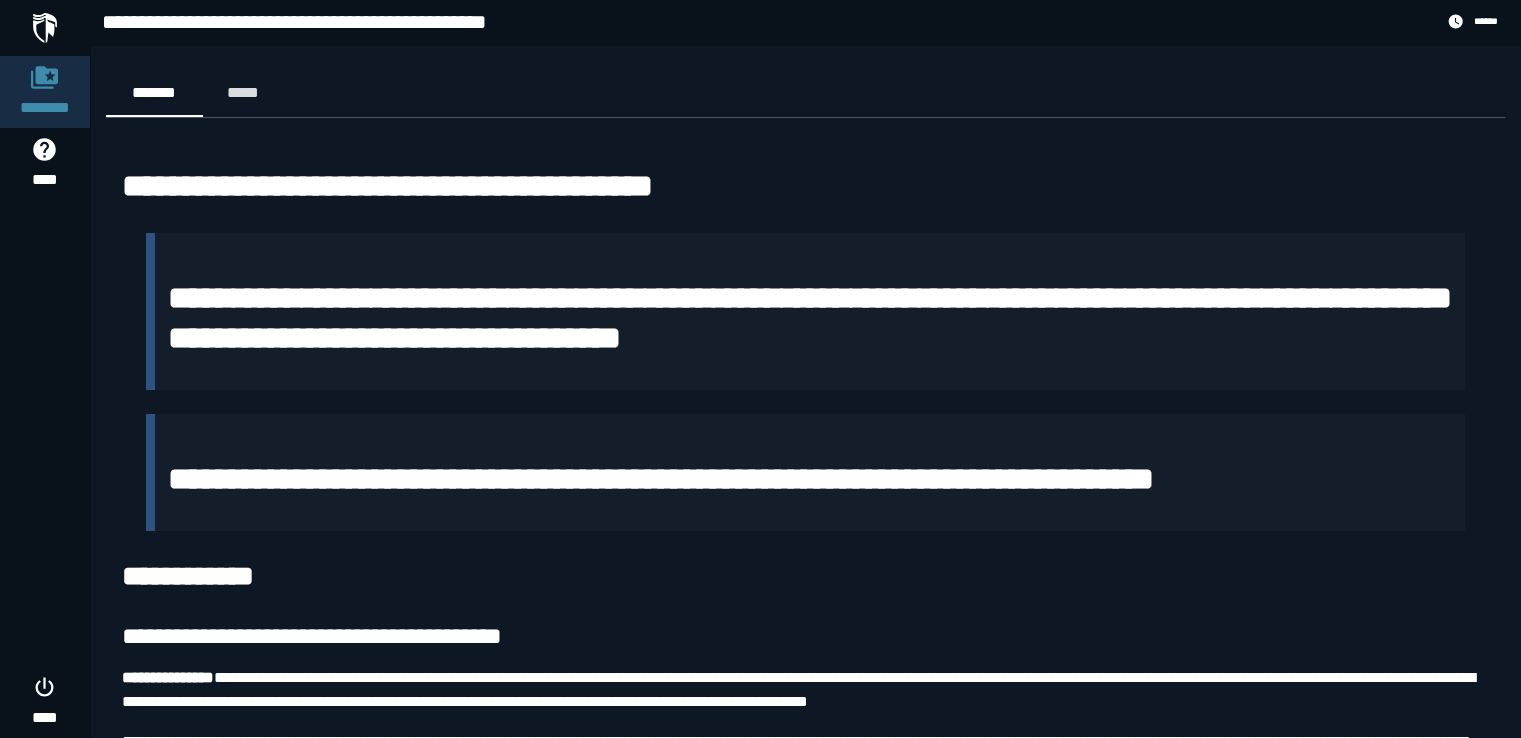 click at bounding box center (45, 28) 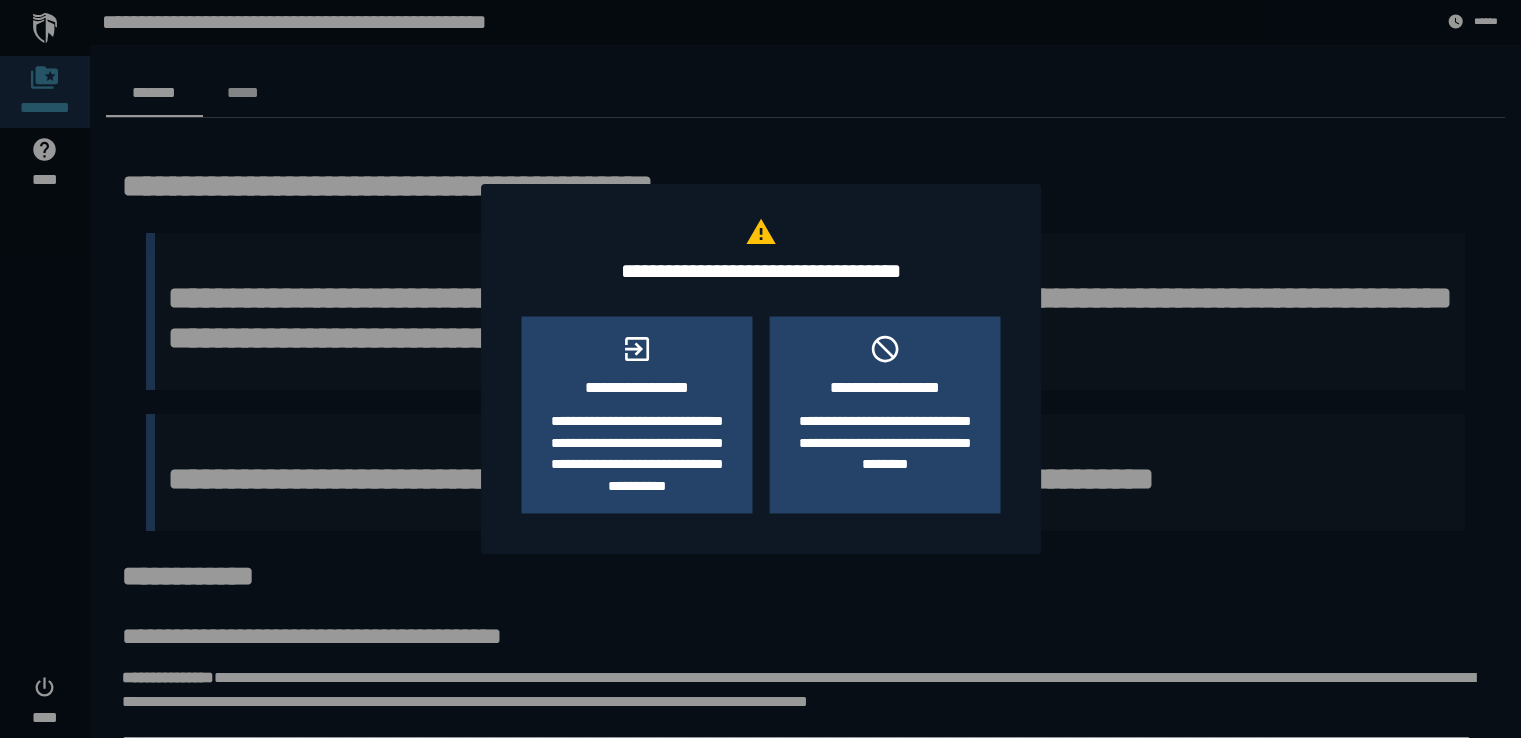 click at bounding box center [760, 369] 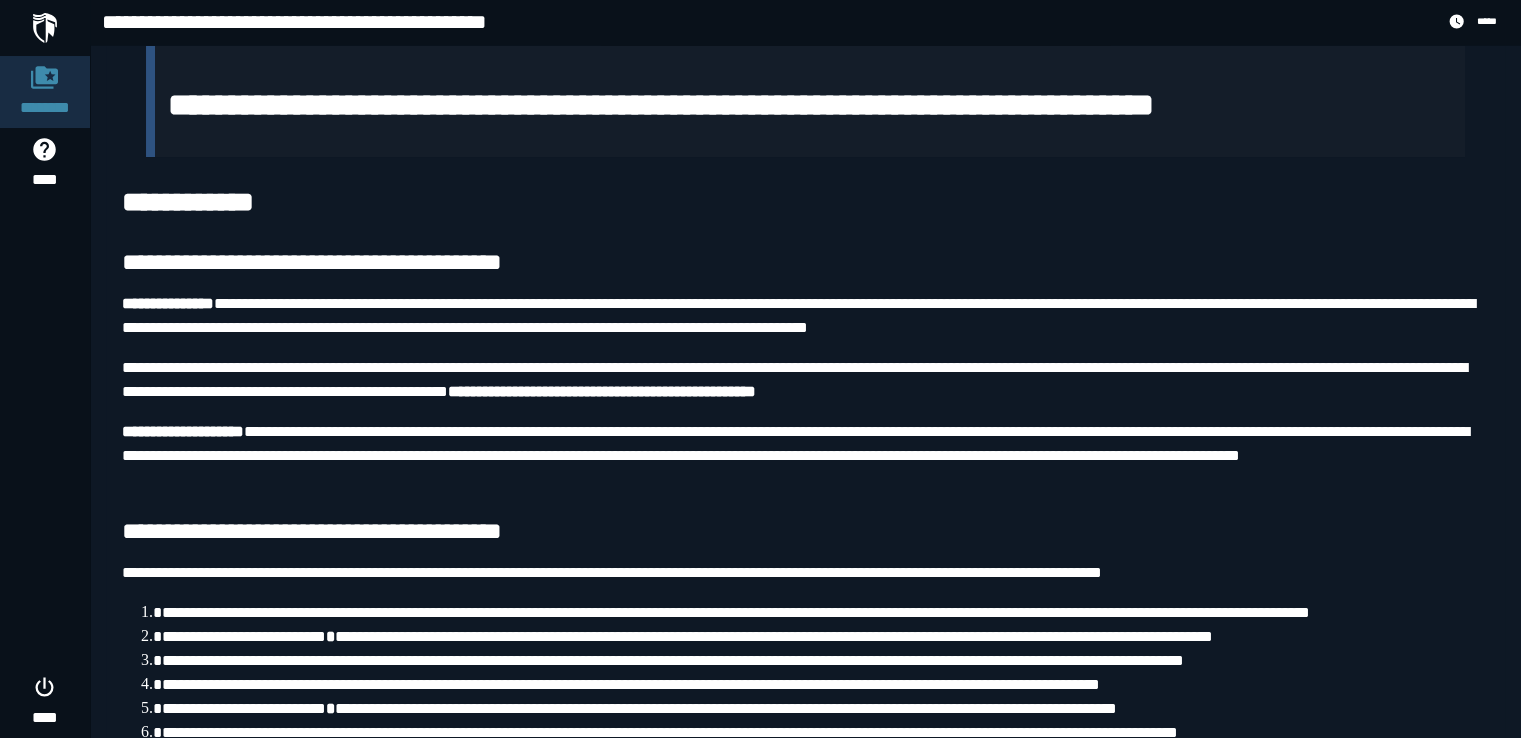 scroll, scrollTop: 0, scrollLeft: 0, axis: both 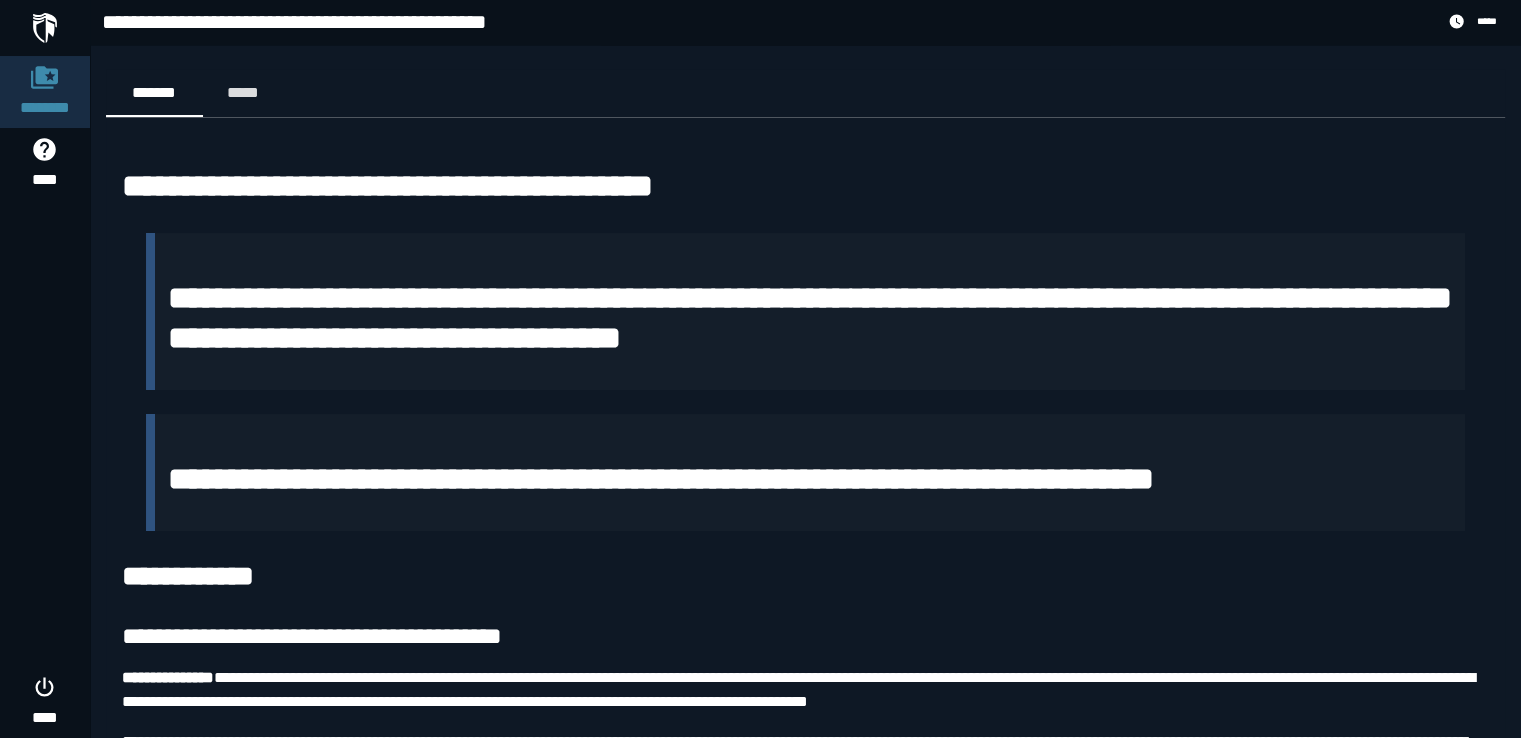 click on "**********" at bounding box center [387, 186] 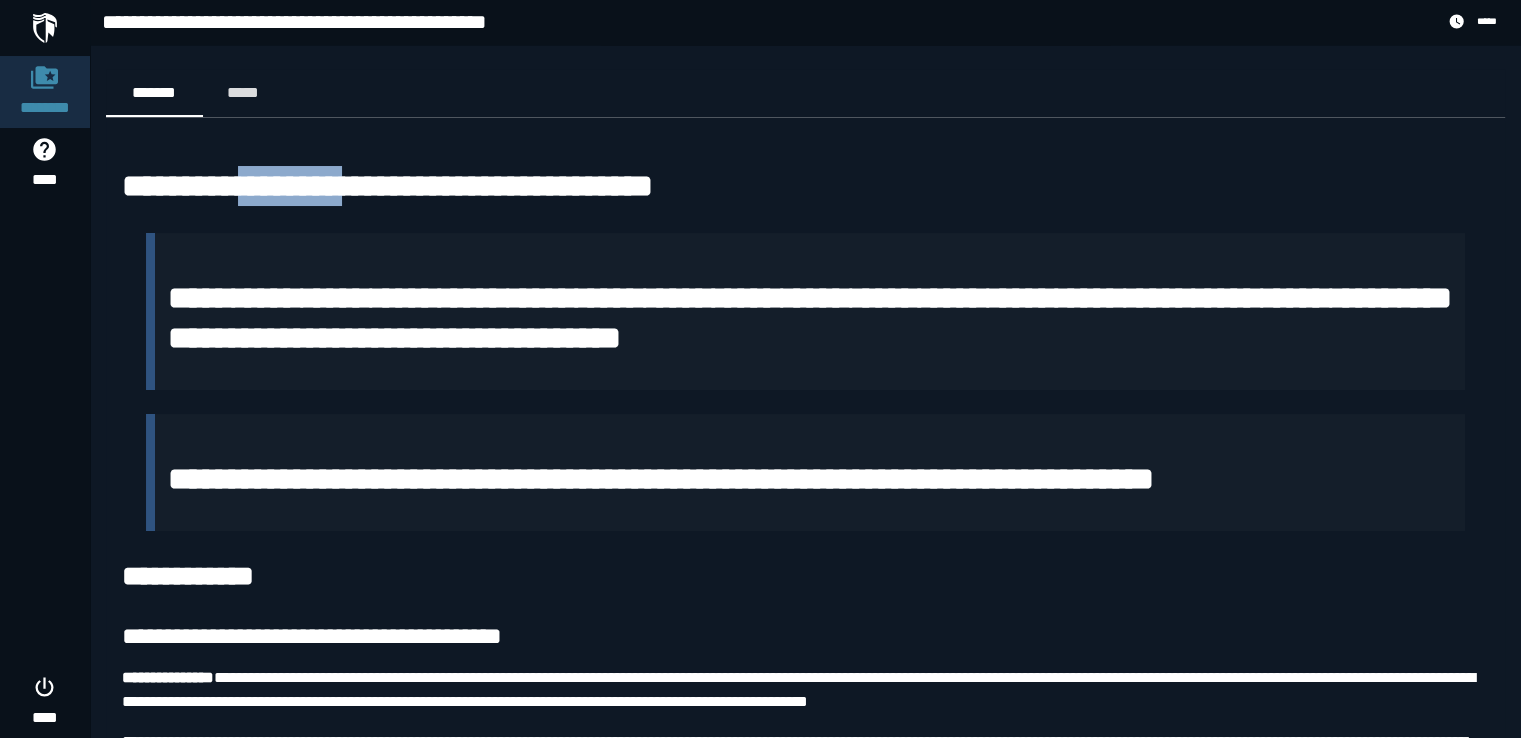 click on "**********" at bounding box center (387, 186) 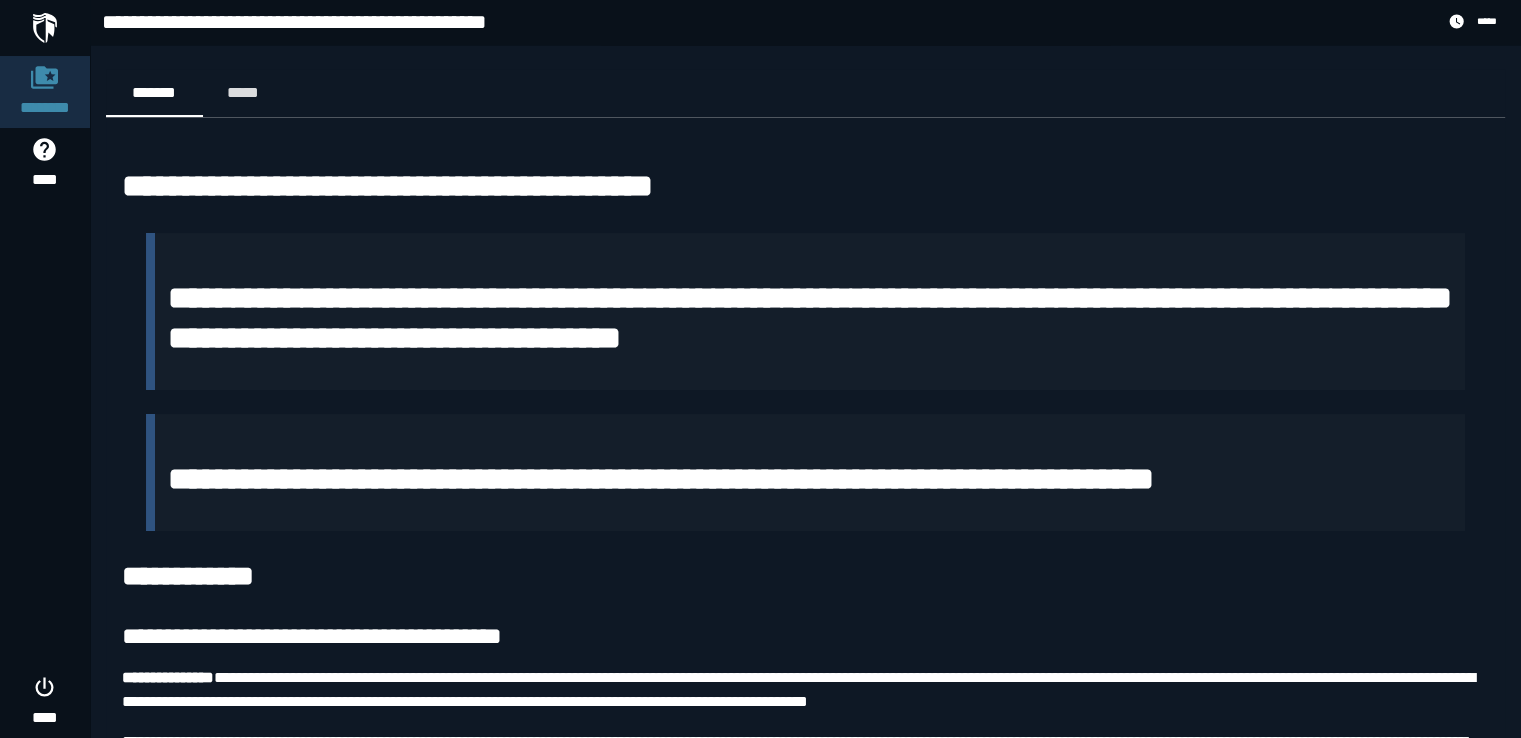 click on "**********" at bounding box center [805, 472] 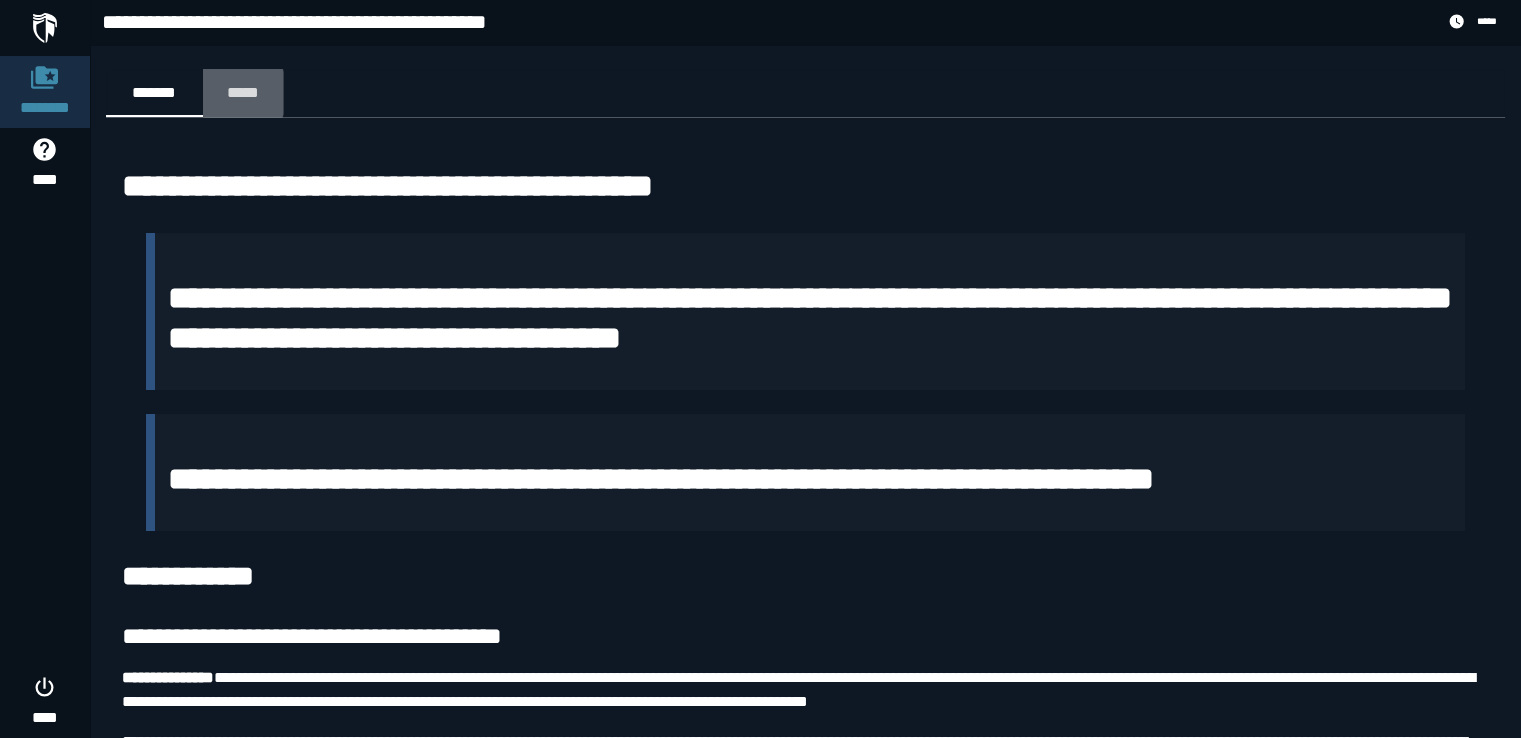 click on "*****" at bounding box center [243, 92] 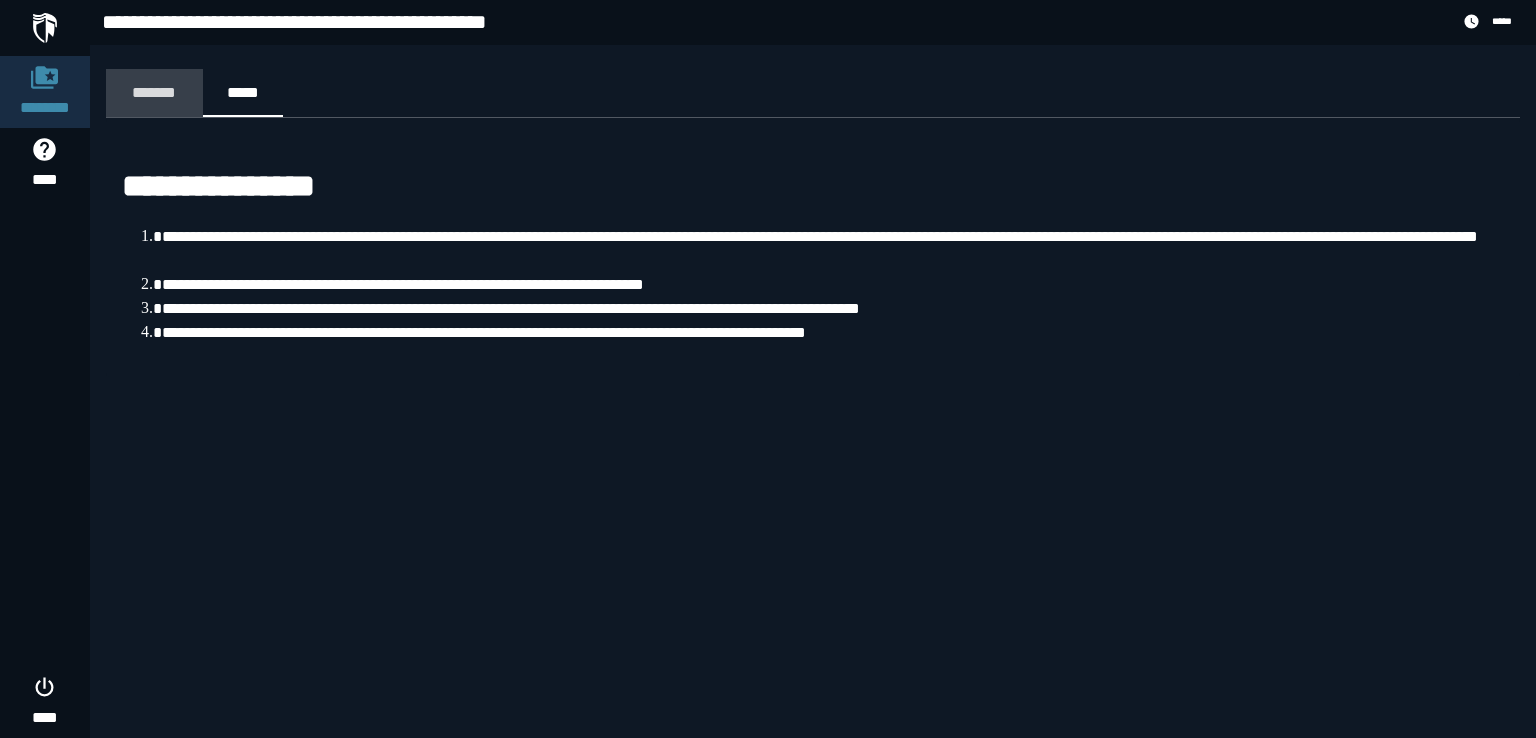 click on "*******" 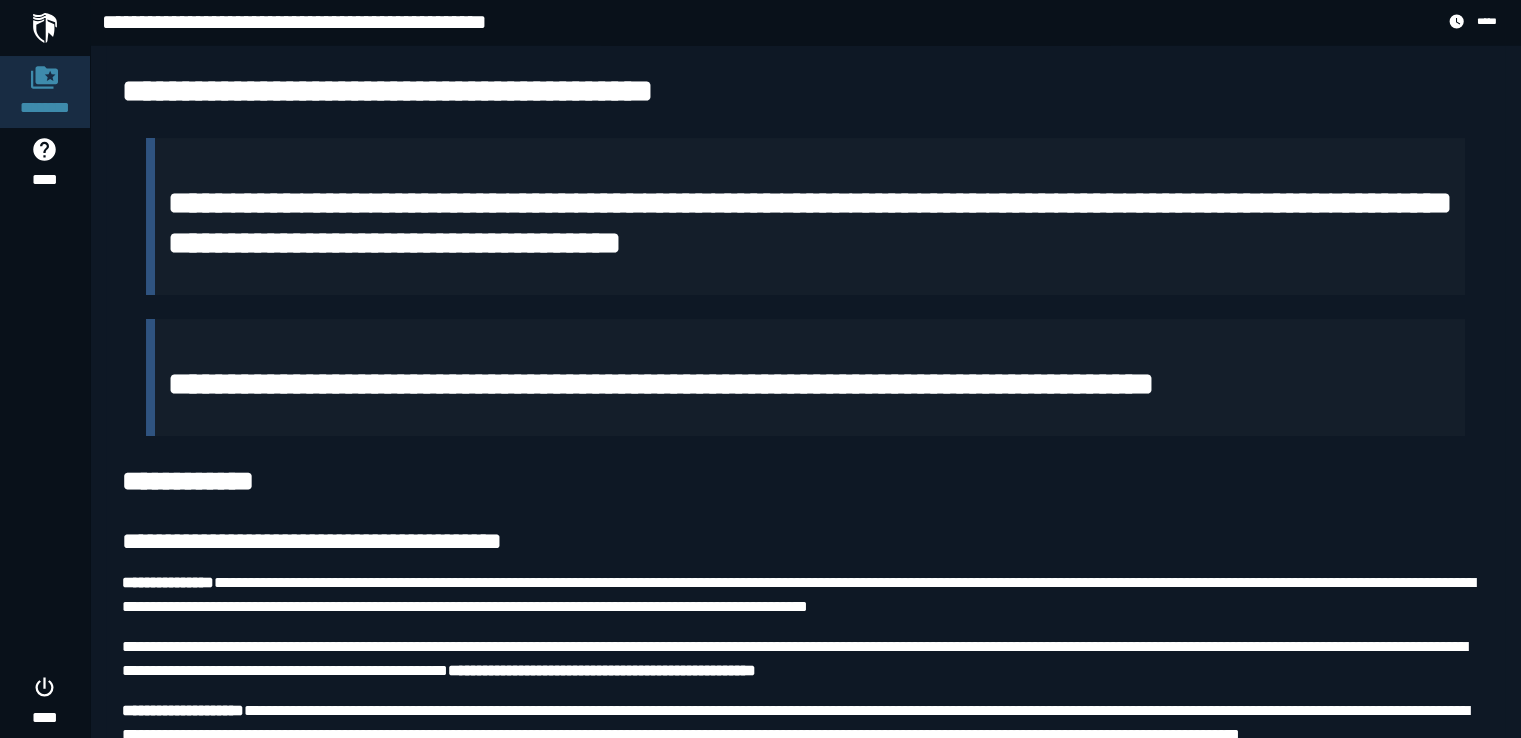 scroll, scrollTop: 100, scrollLeft: 0, axis: vertical 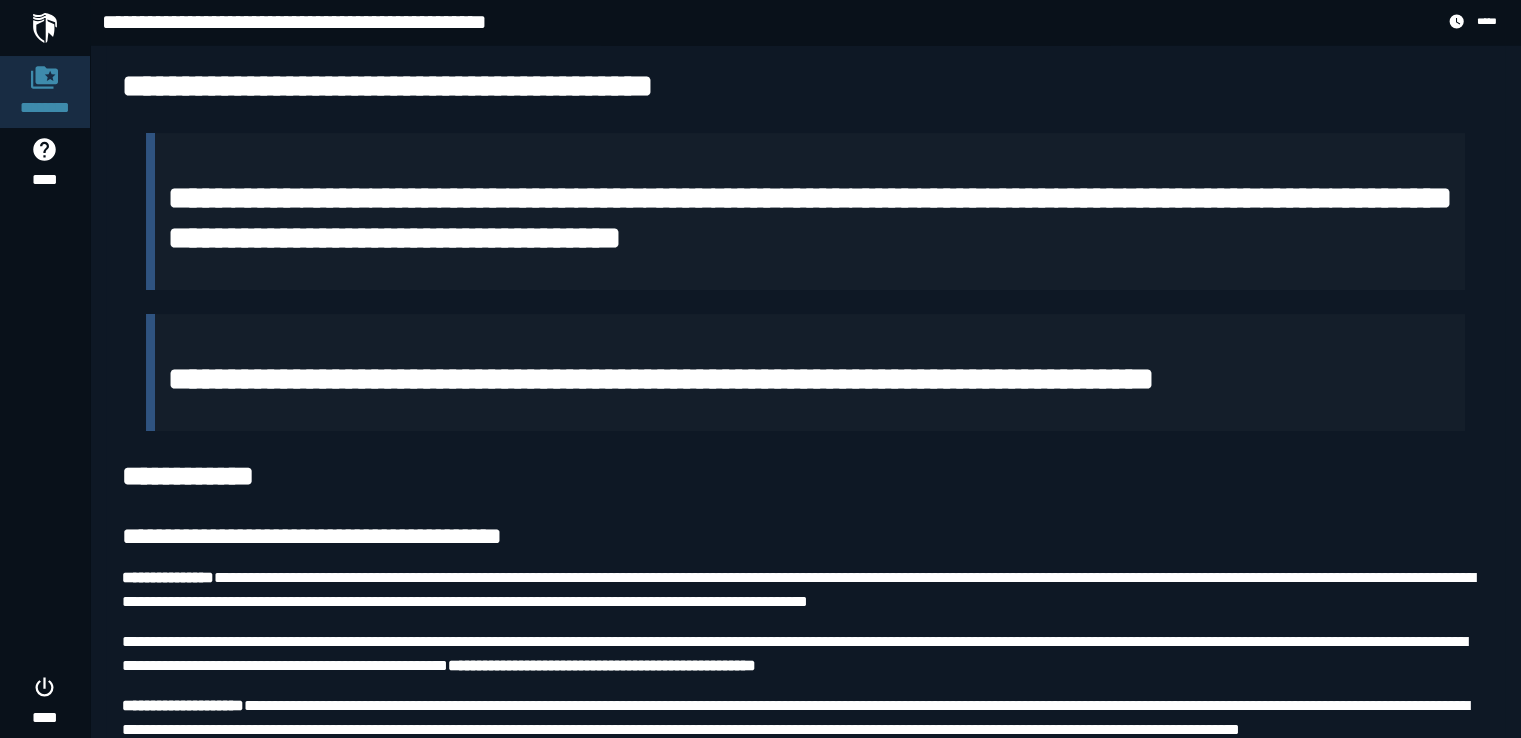 click on "**********" at bounding box center [810, 218] 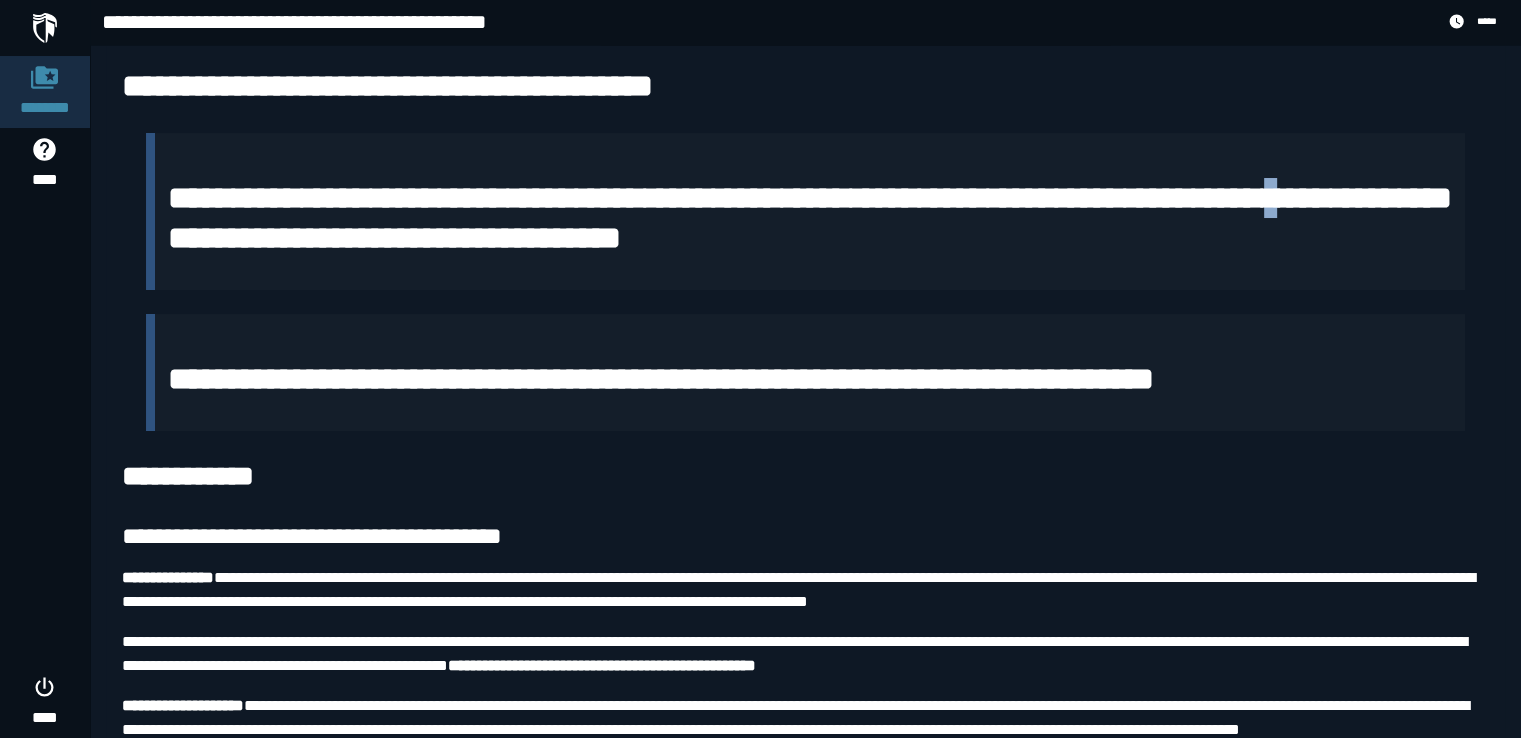 click on "**********" at bounding box center (810, 218) 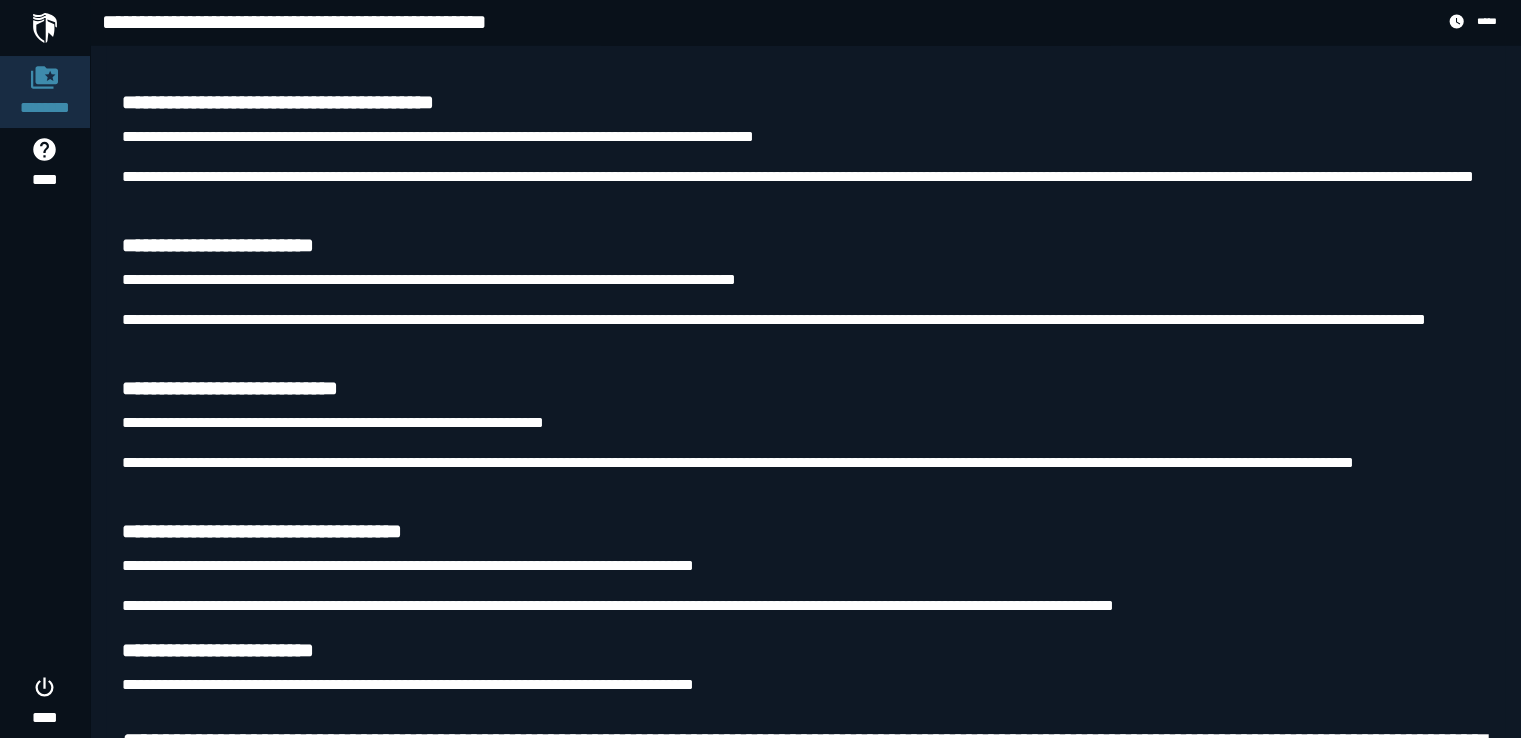 scroll, scrollTop: 5108, scrollLeft: 0, axis: vertical 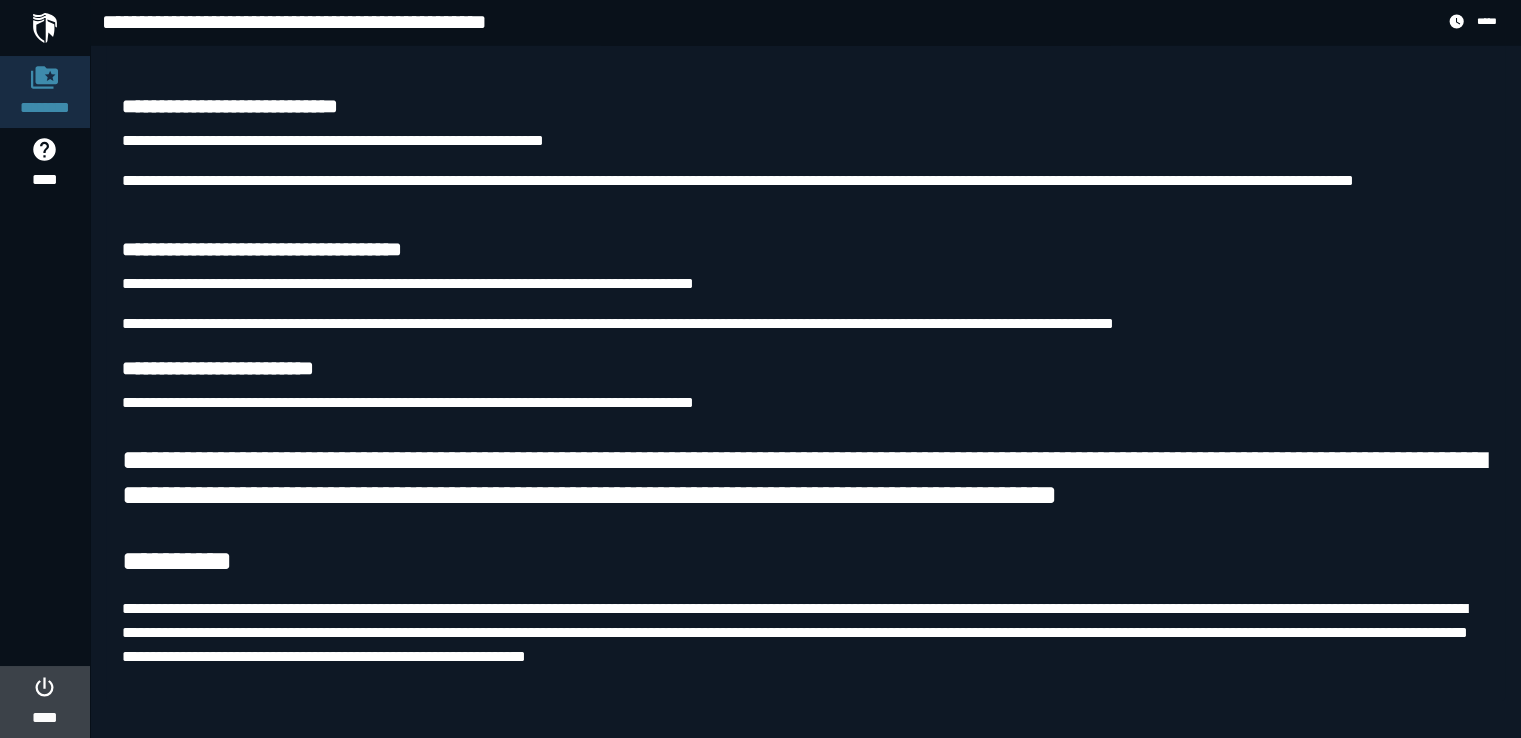 click 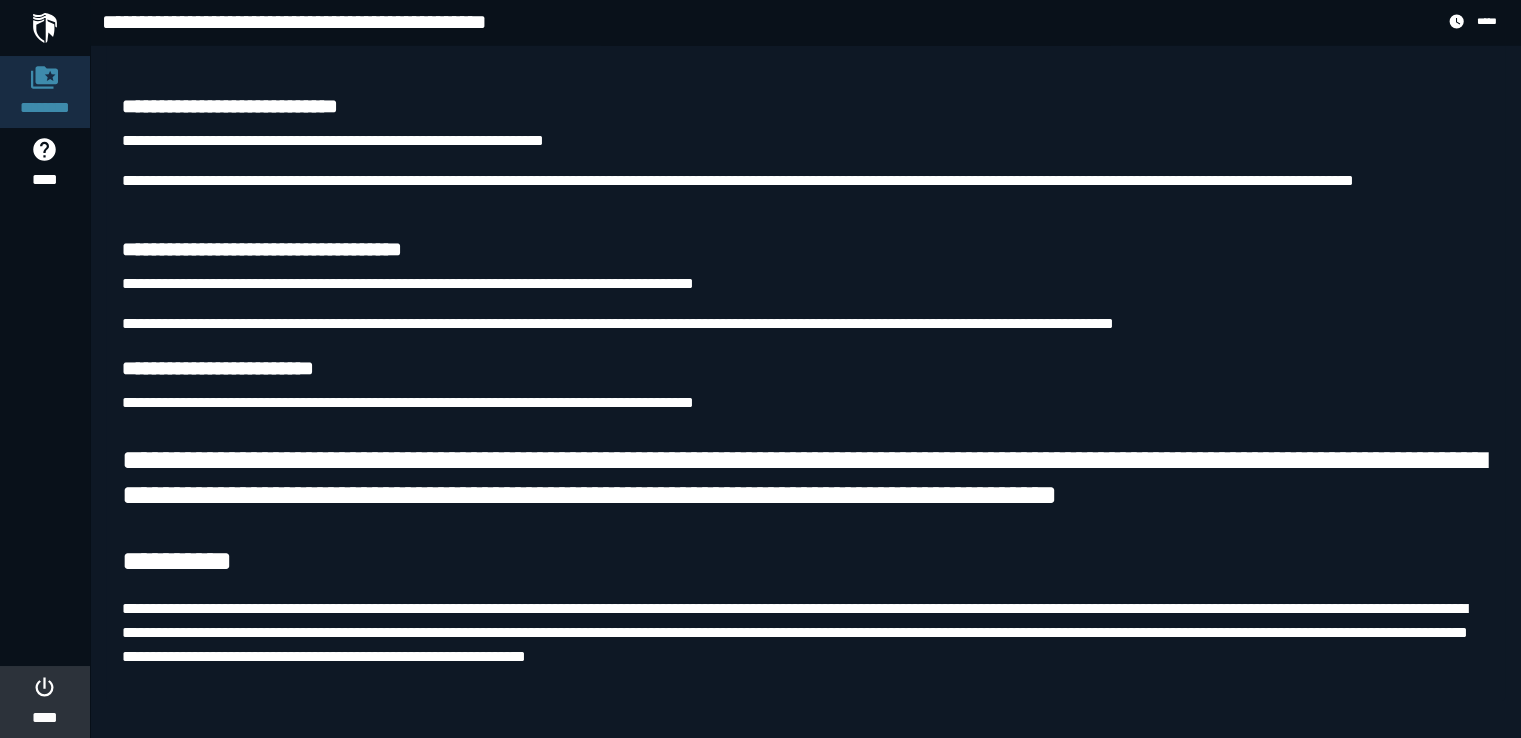 scroll, scrollTop: 0, scrollLeft: 0, axis: both 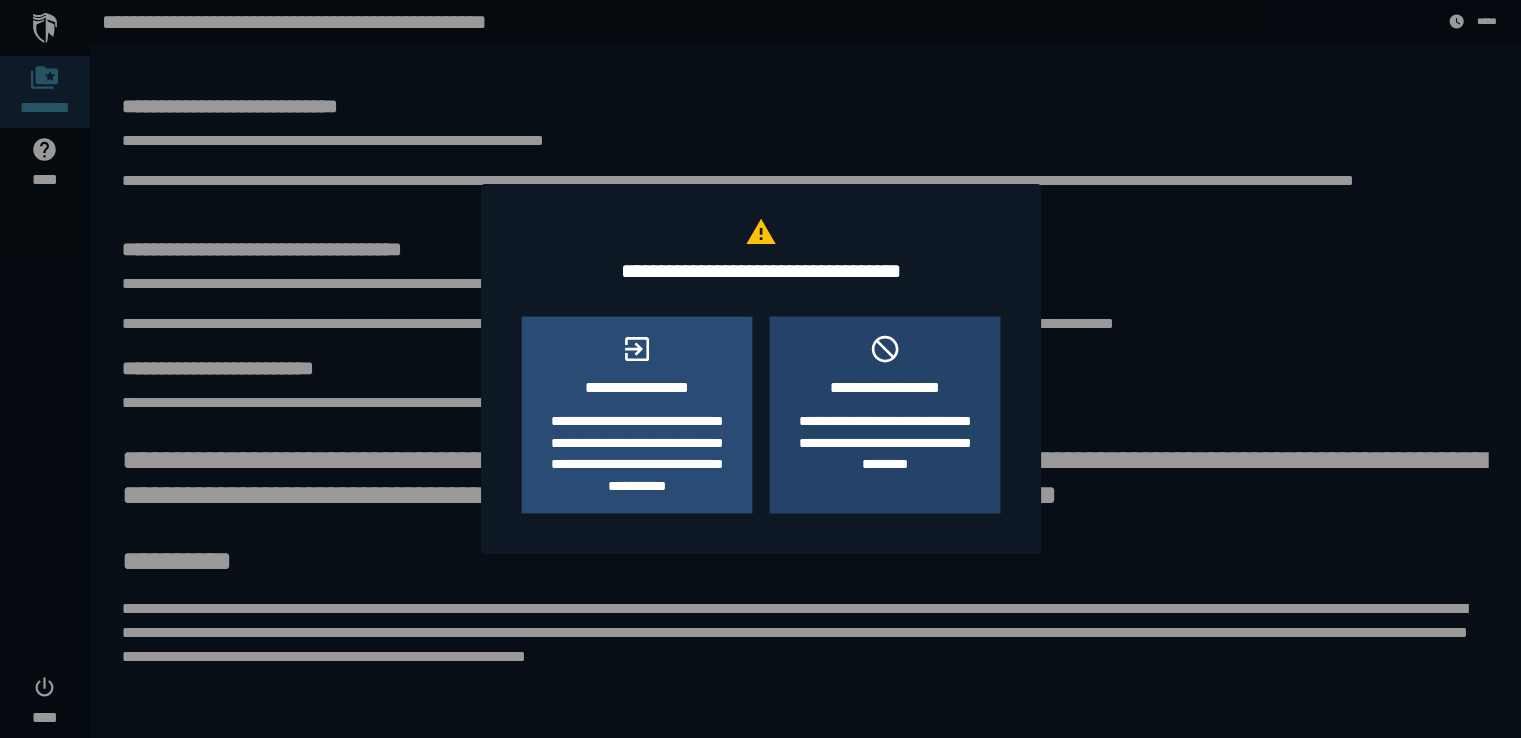 click on "**********" 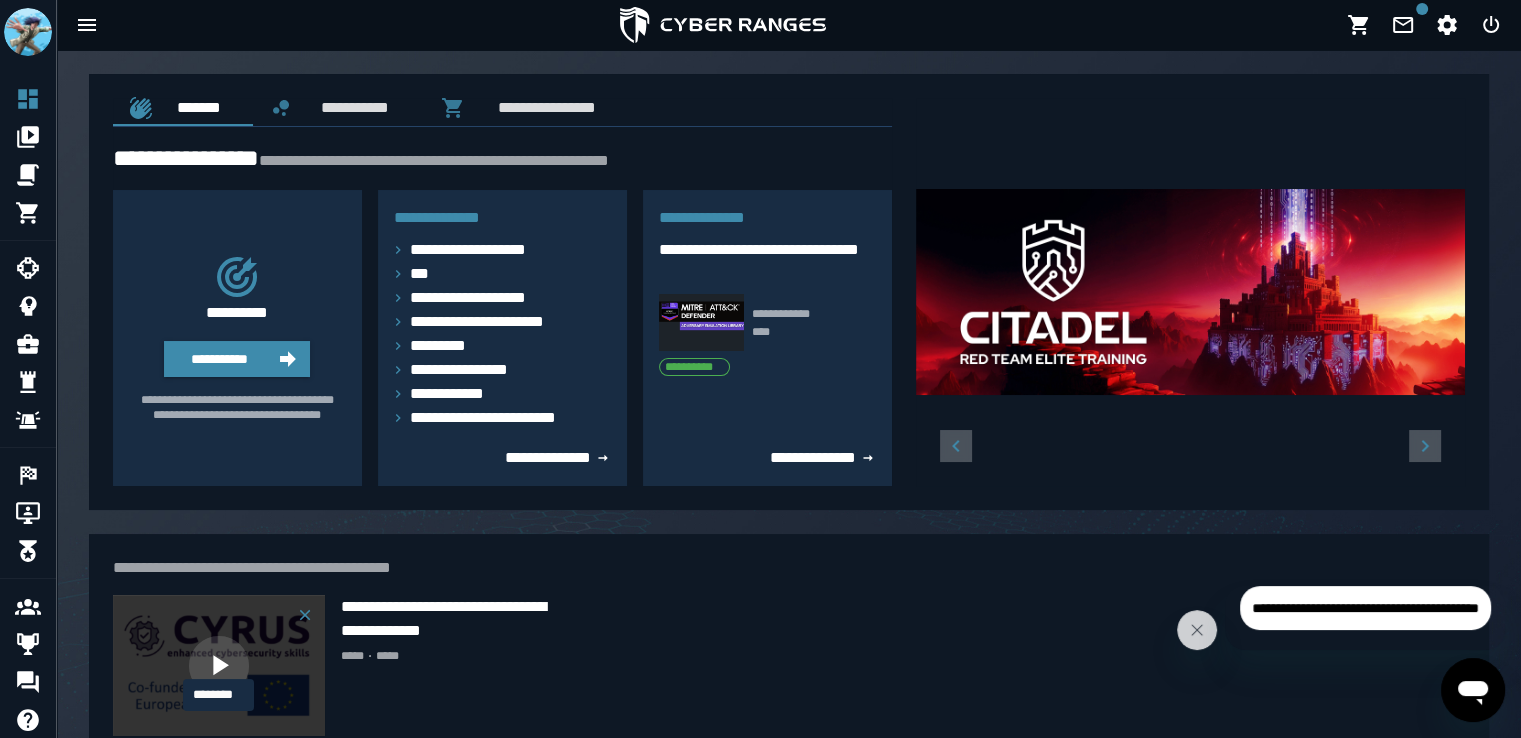 click 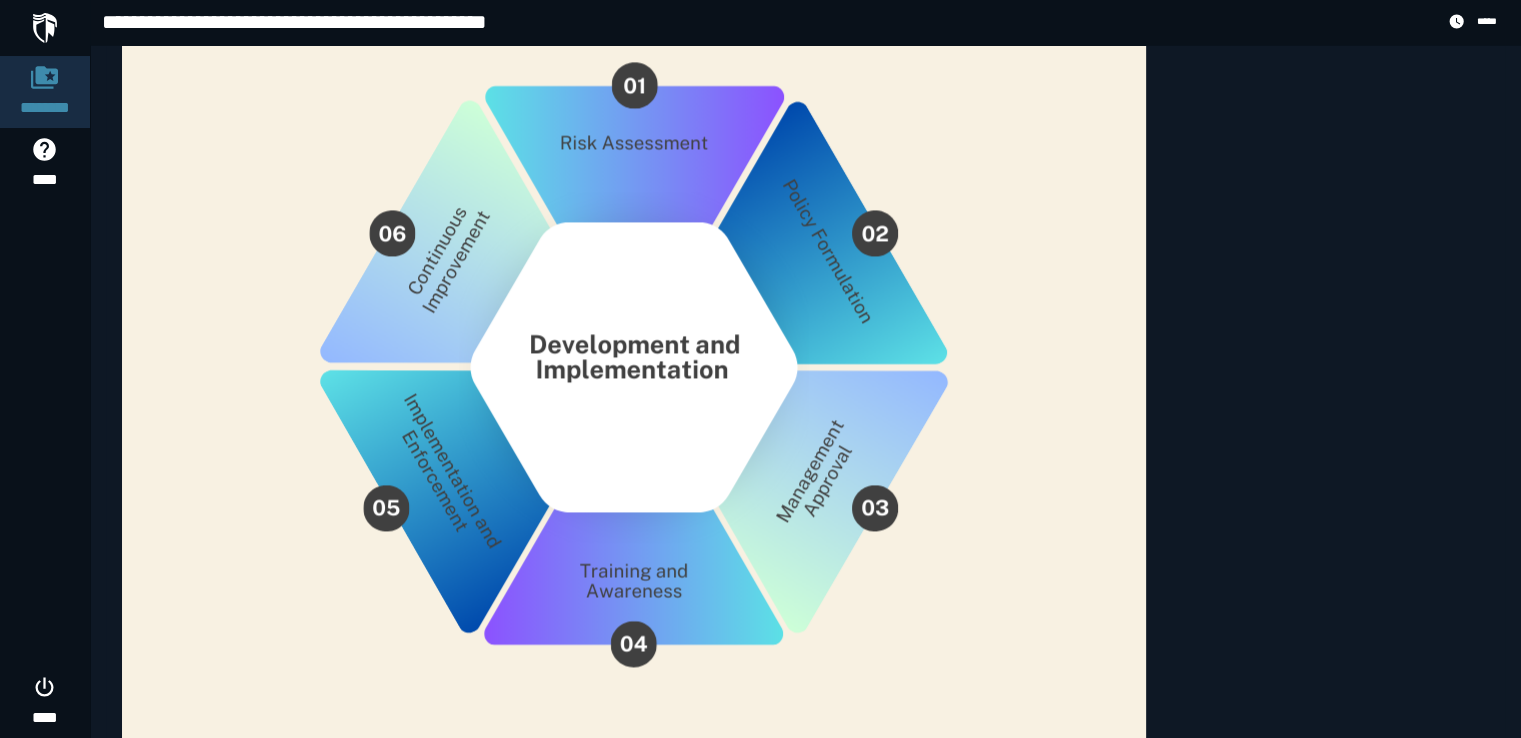 scroll, scrollTop: 3100, scrollLeft: 0, axis: vertical 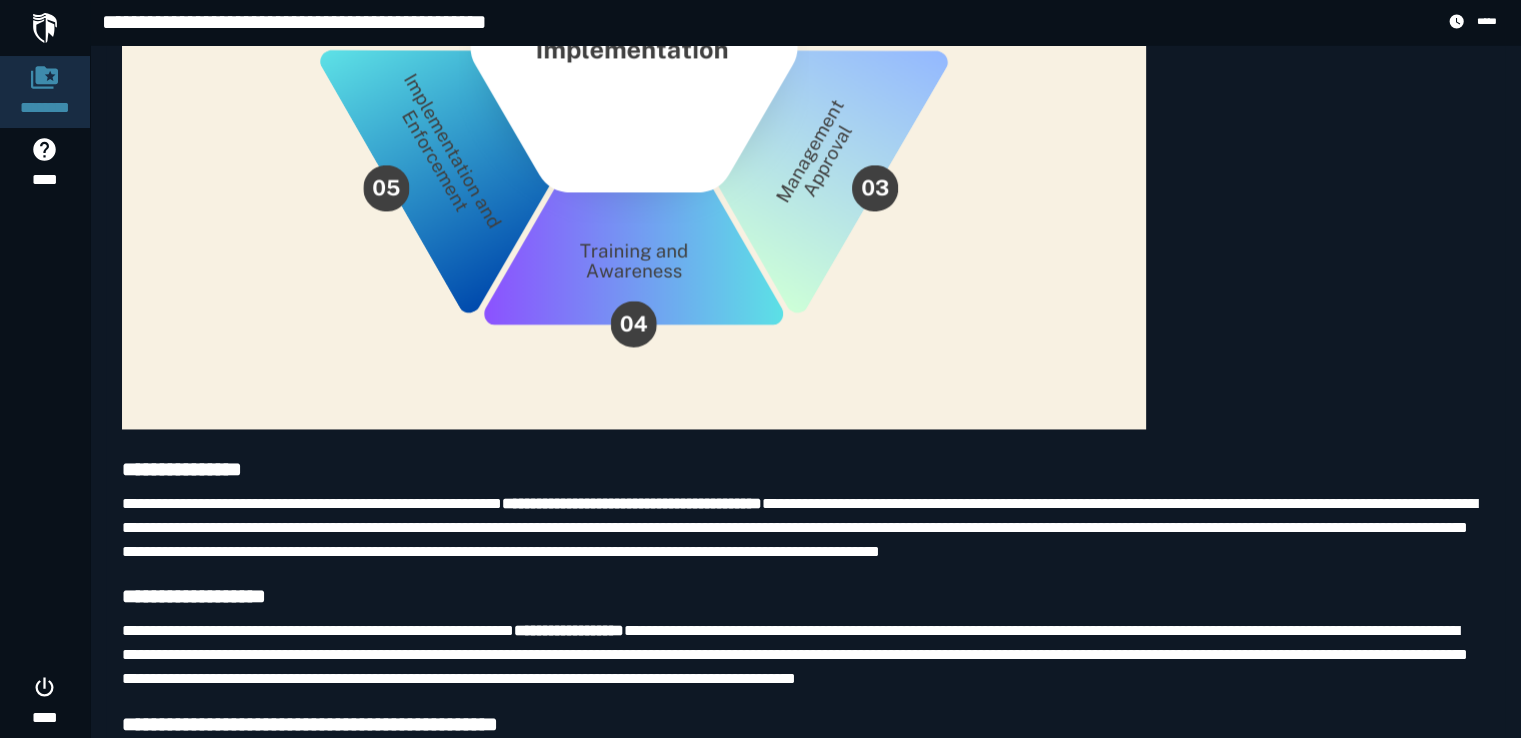 click on "**********" at bounding box center [805, 469] 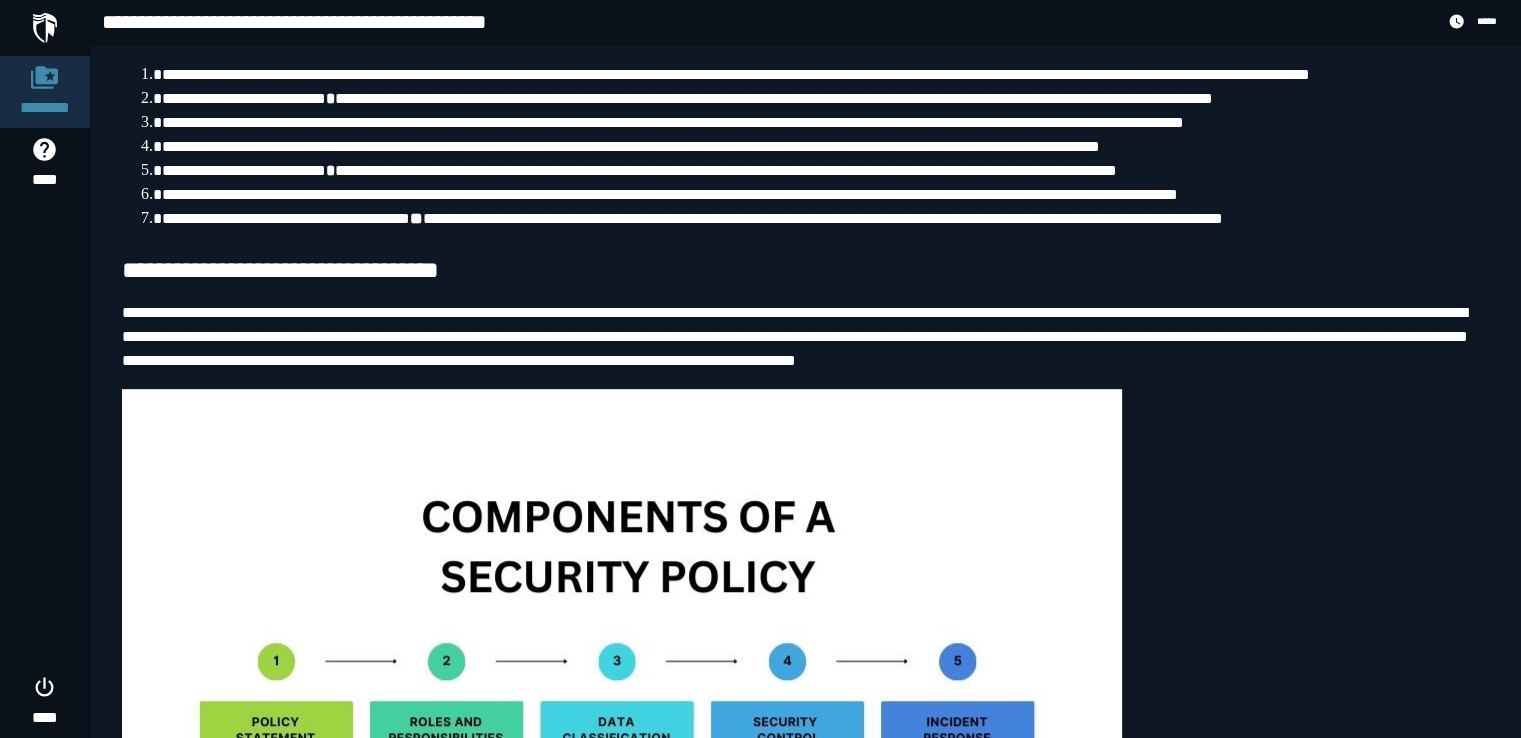 scroll, scrollTop: 8, scrollLeft: 0, axis: vertical 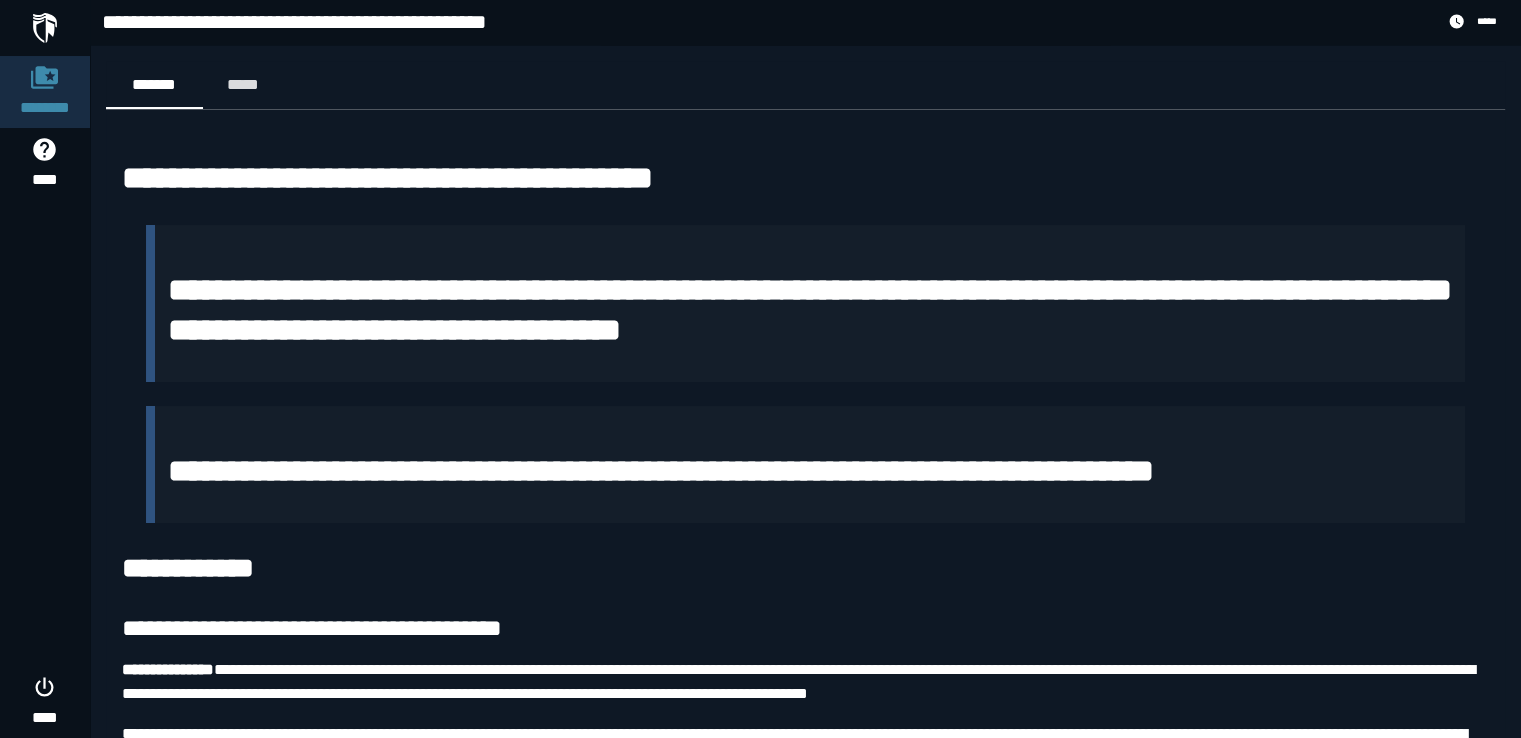 click at bounding box center [45, 28] 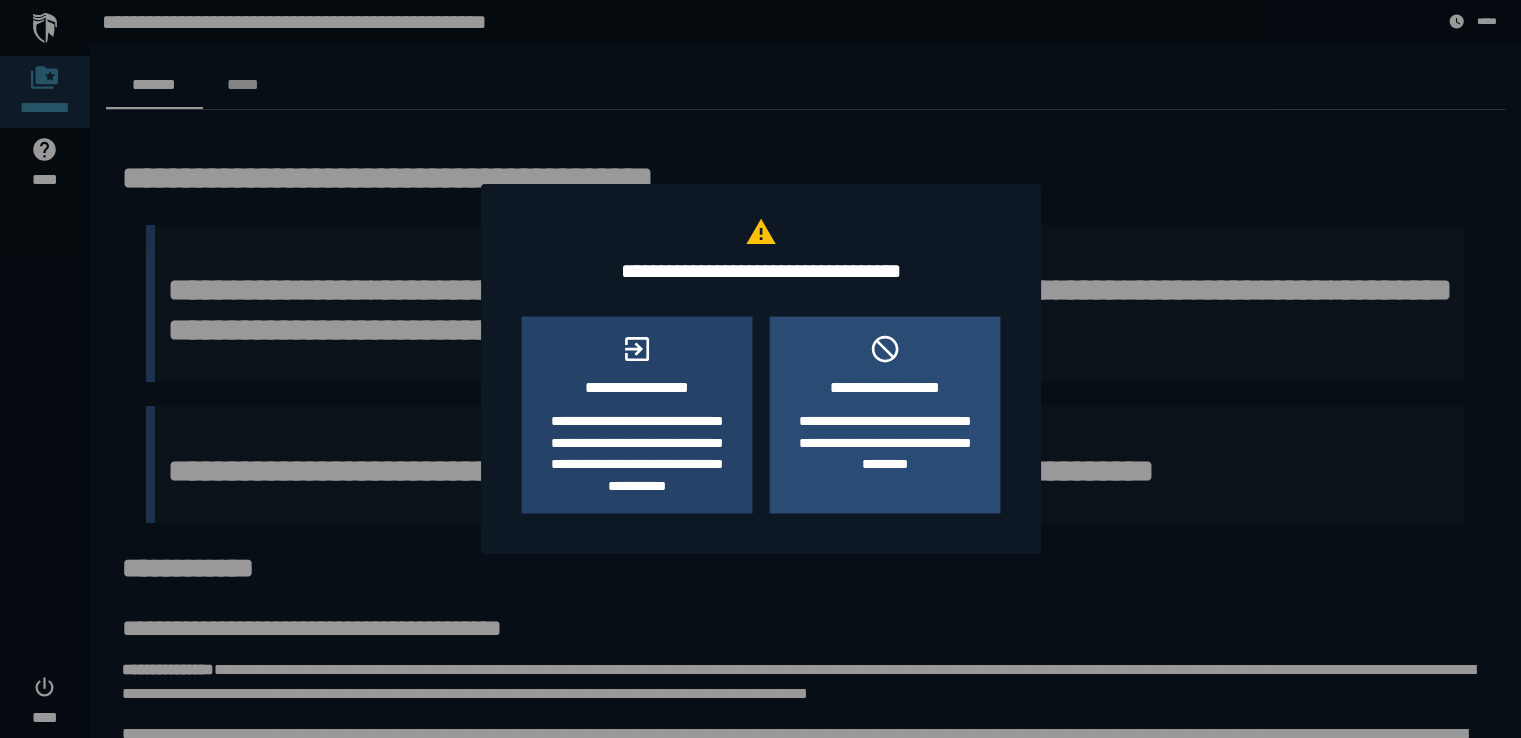 click on "**********" 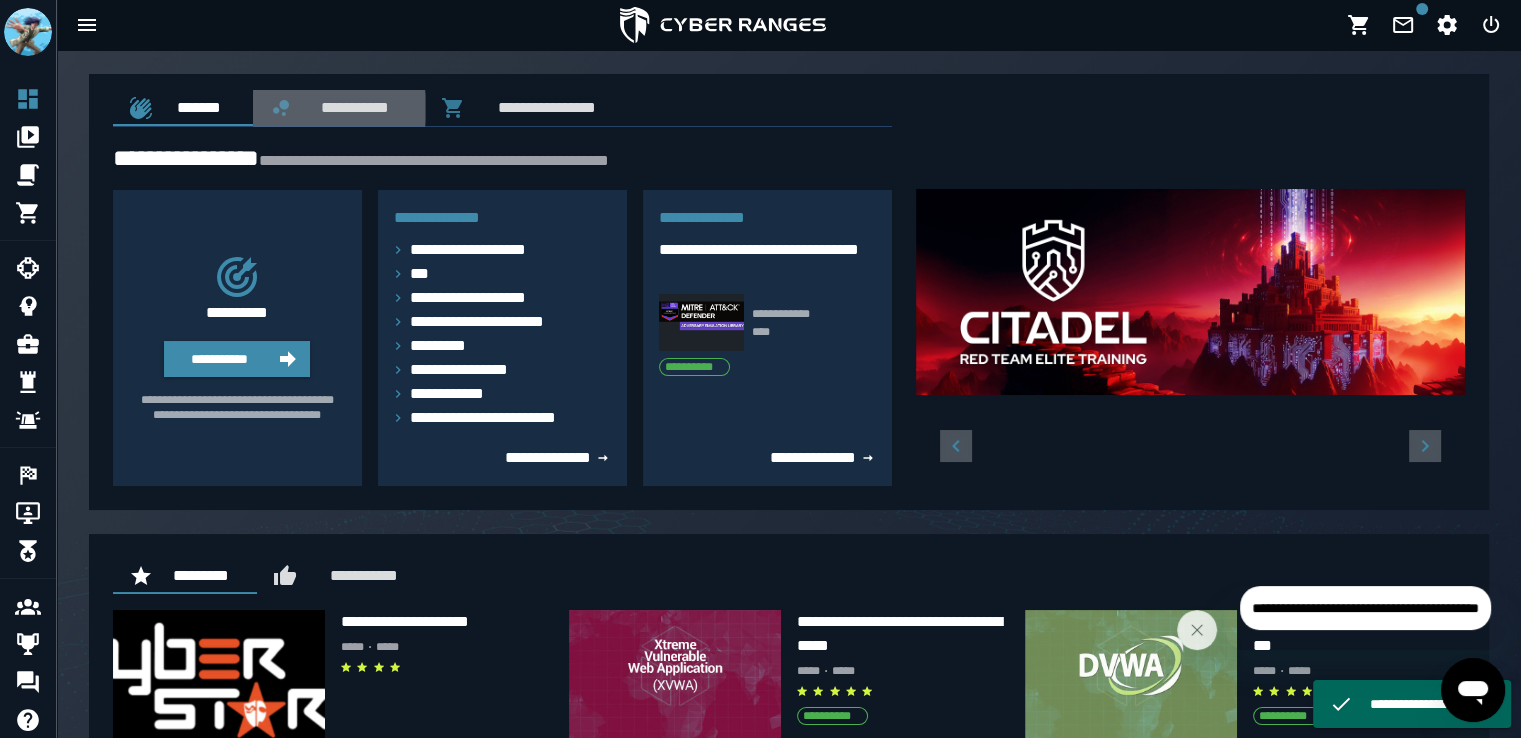 click on "**********" at bounding box center (339, 108) 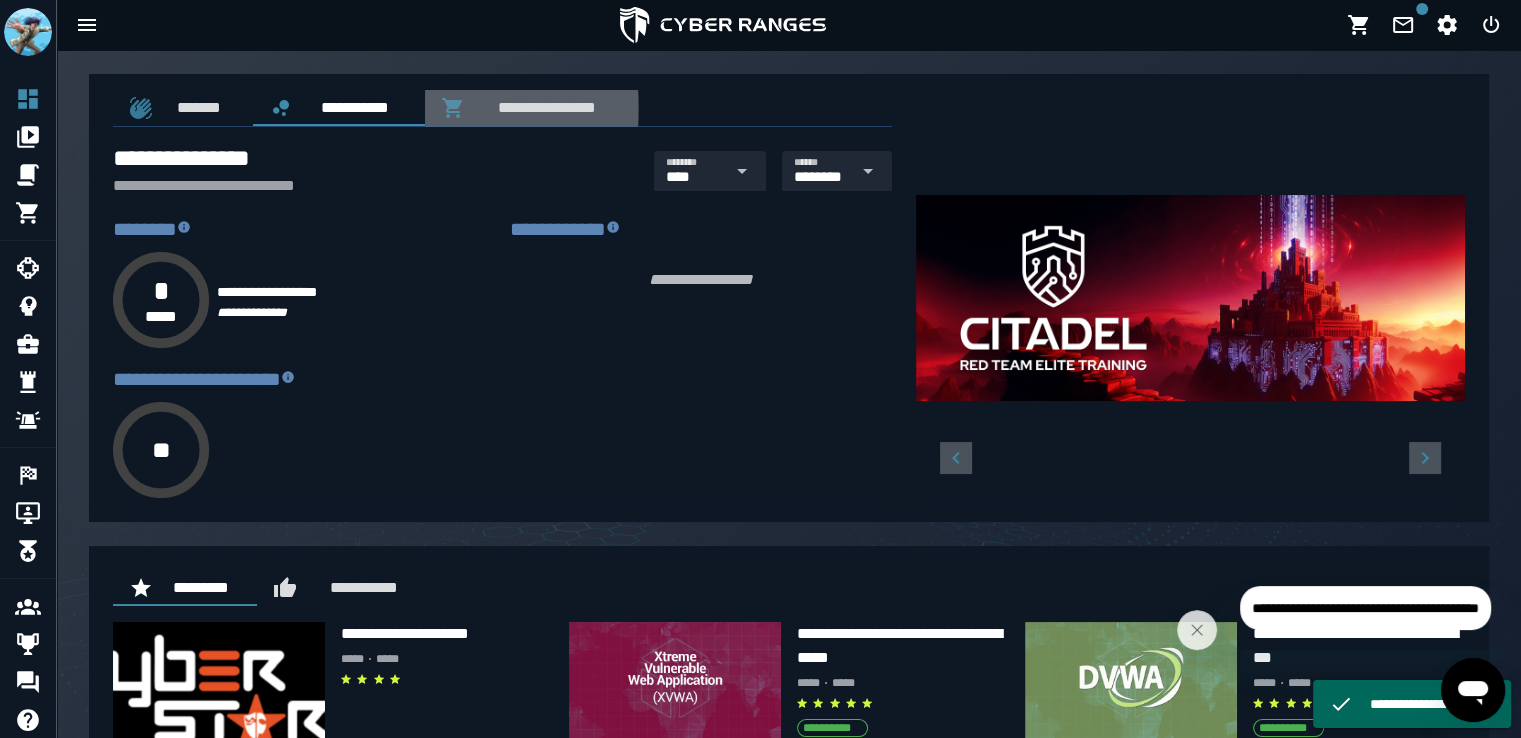 click on "**********" at bounding box center [543, 107] 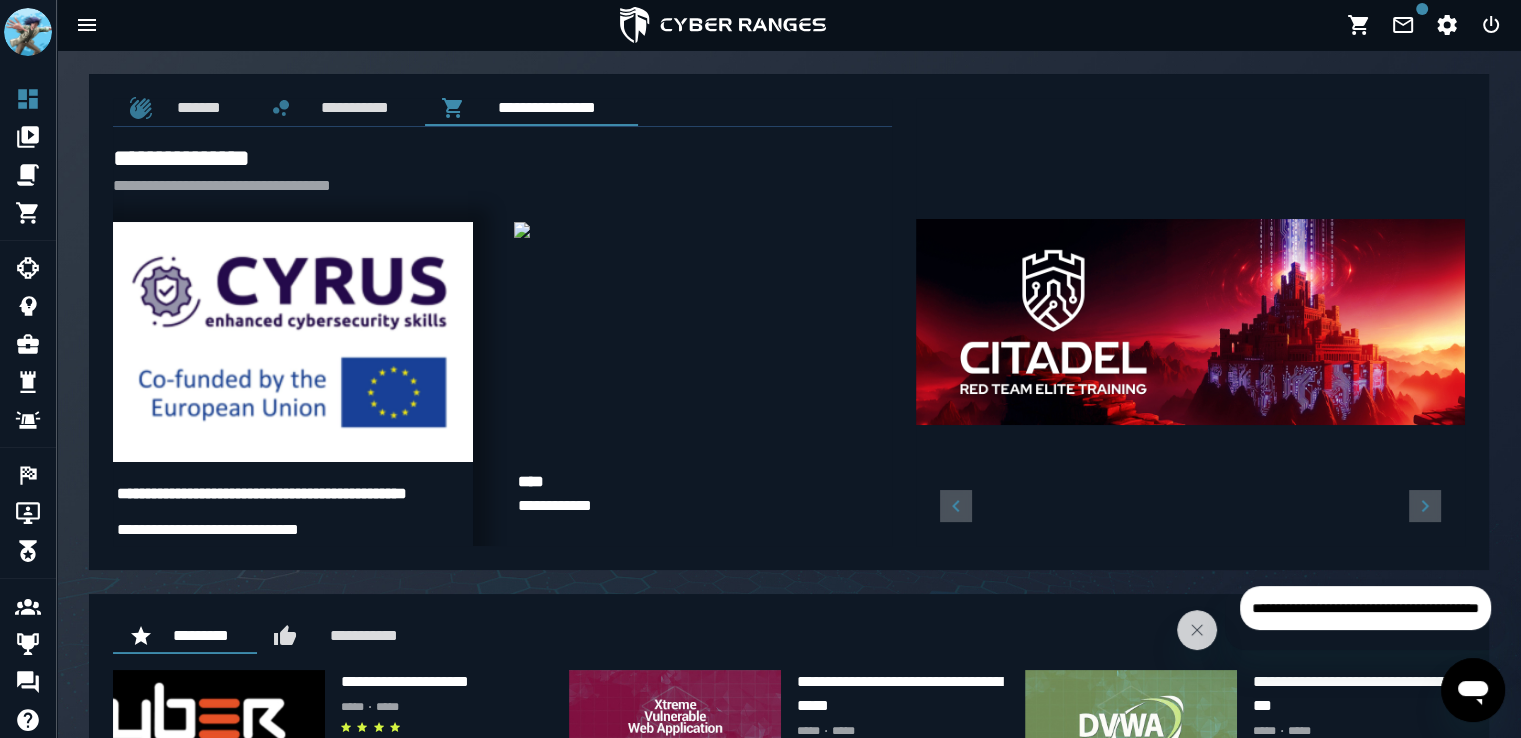 click at bounding box center (293, 342) 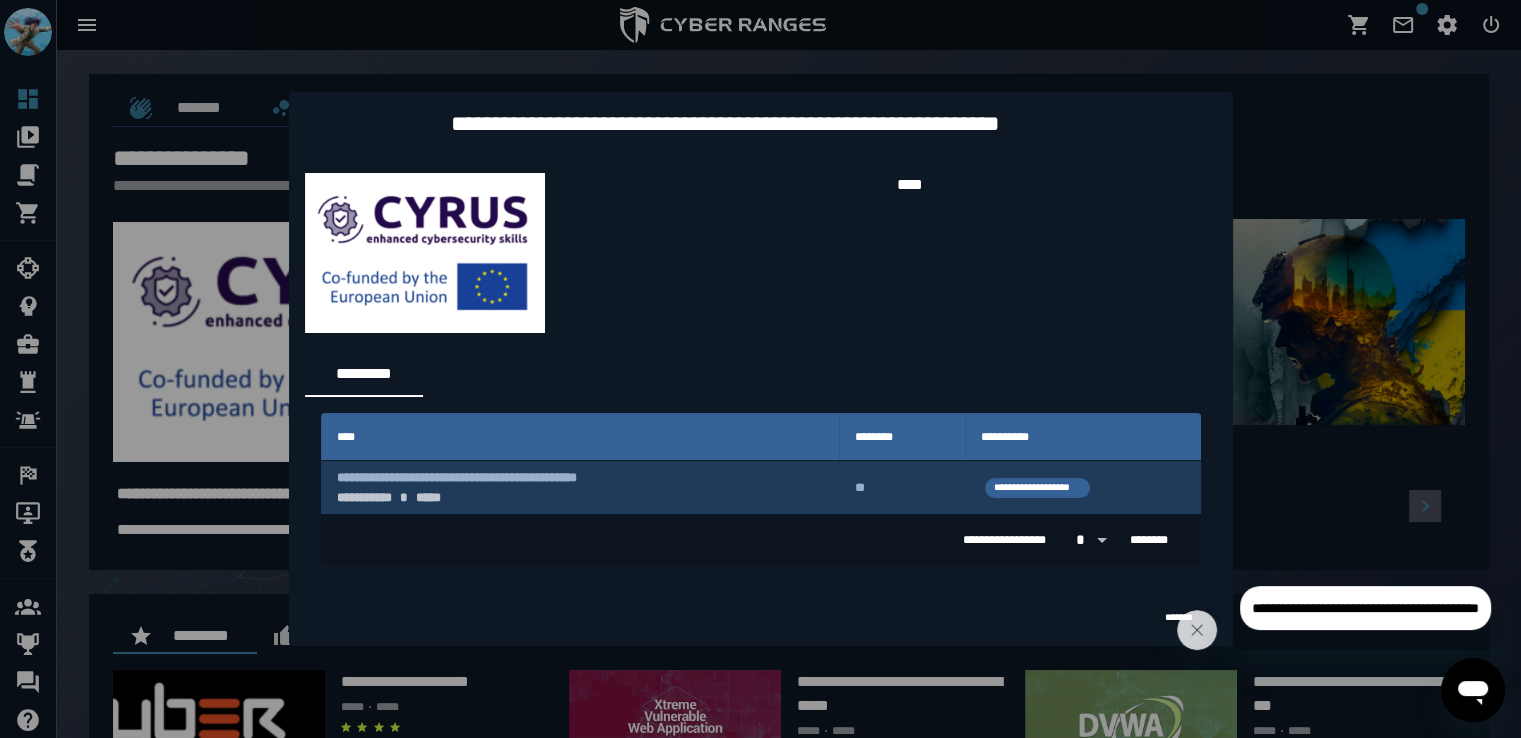 click on "**" at bounding box center (902, 487) 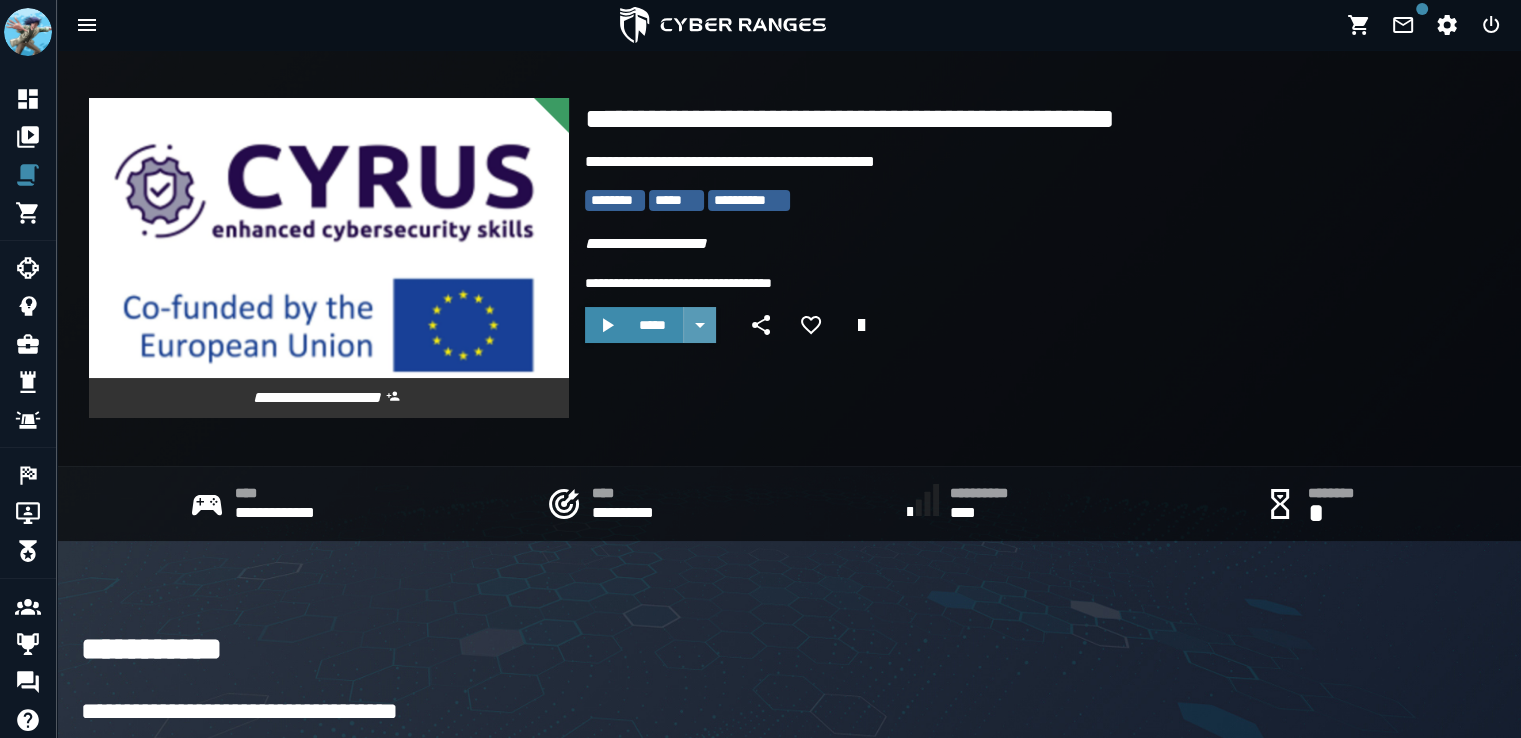 click 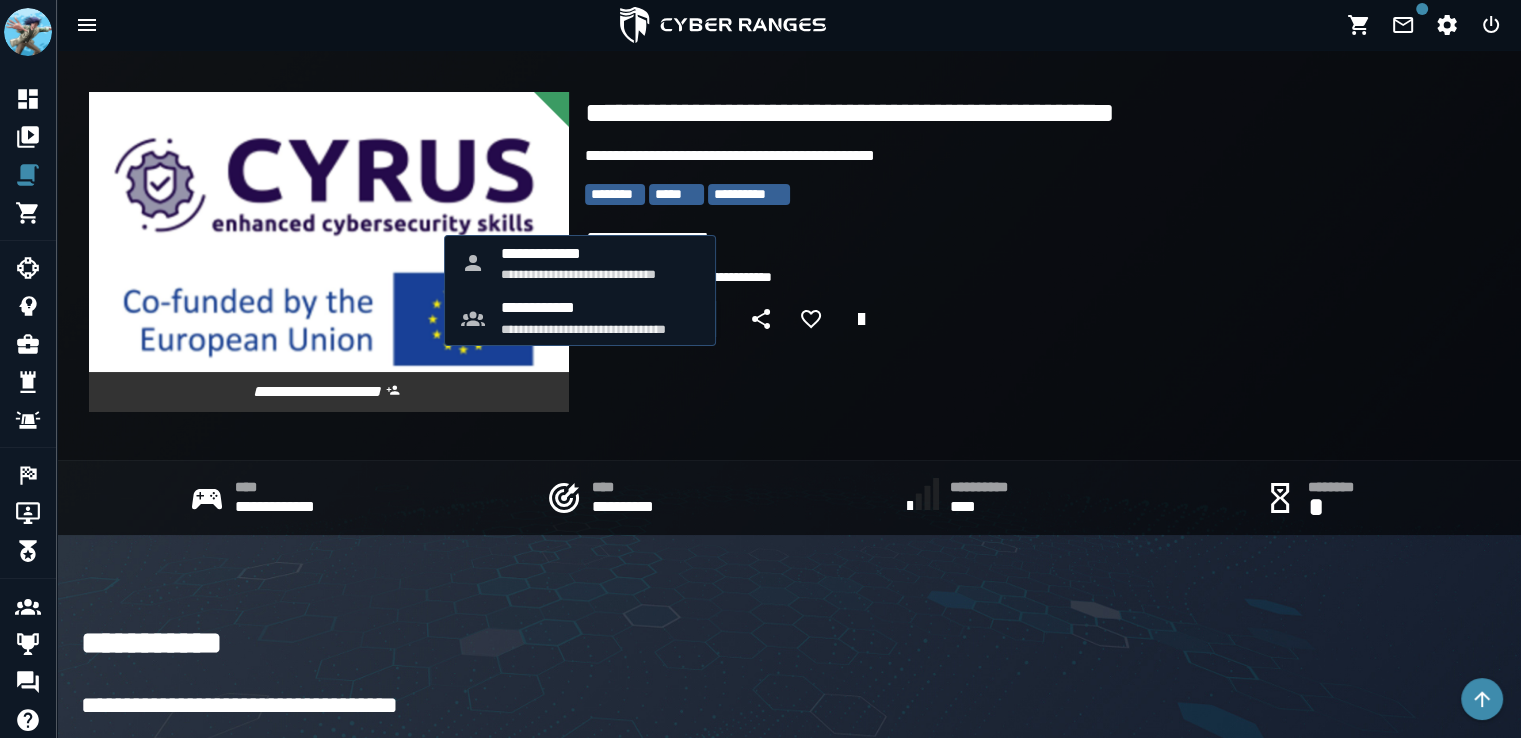 scroll, scrollTop: 0, scrollLeft: 0, axis: both 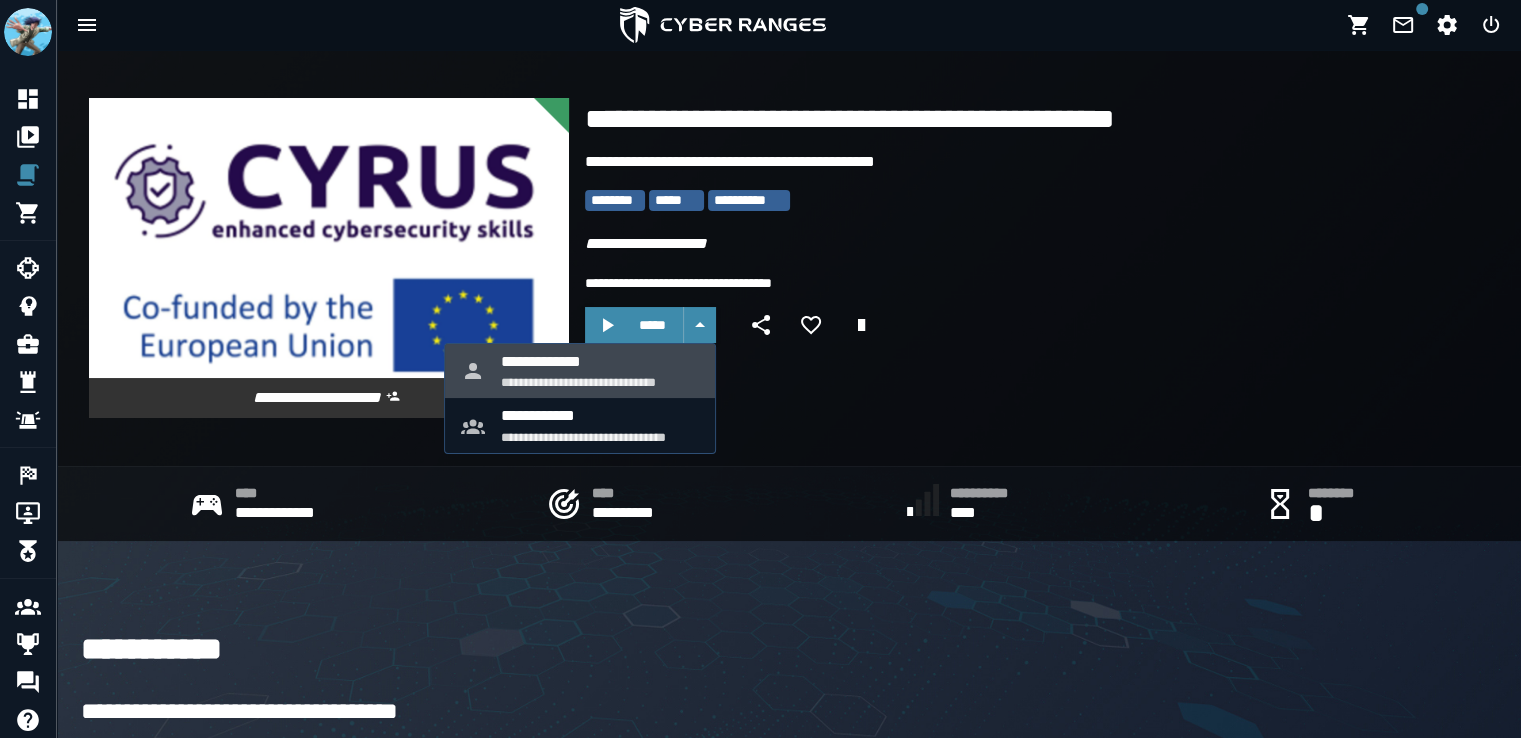 click on "**********" at bounding box center [600, 382] 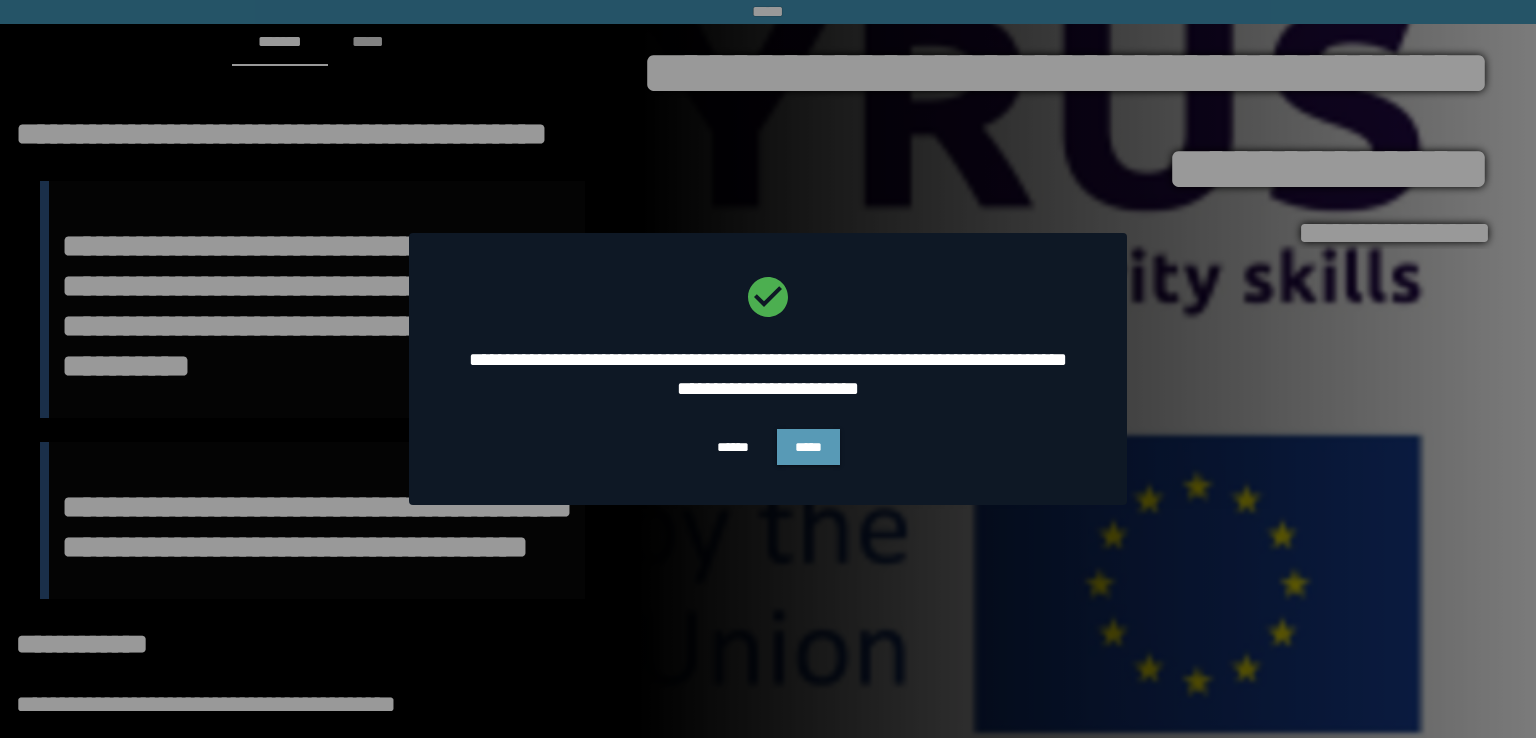 click on "*****" at bounding box center [808, 447] 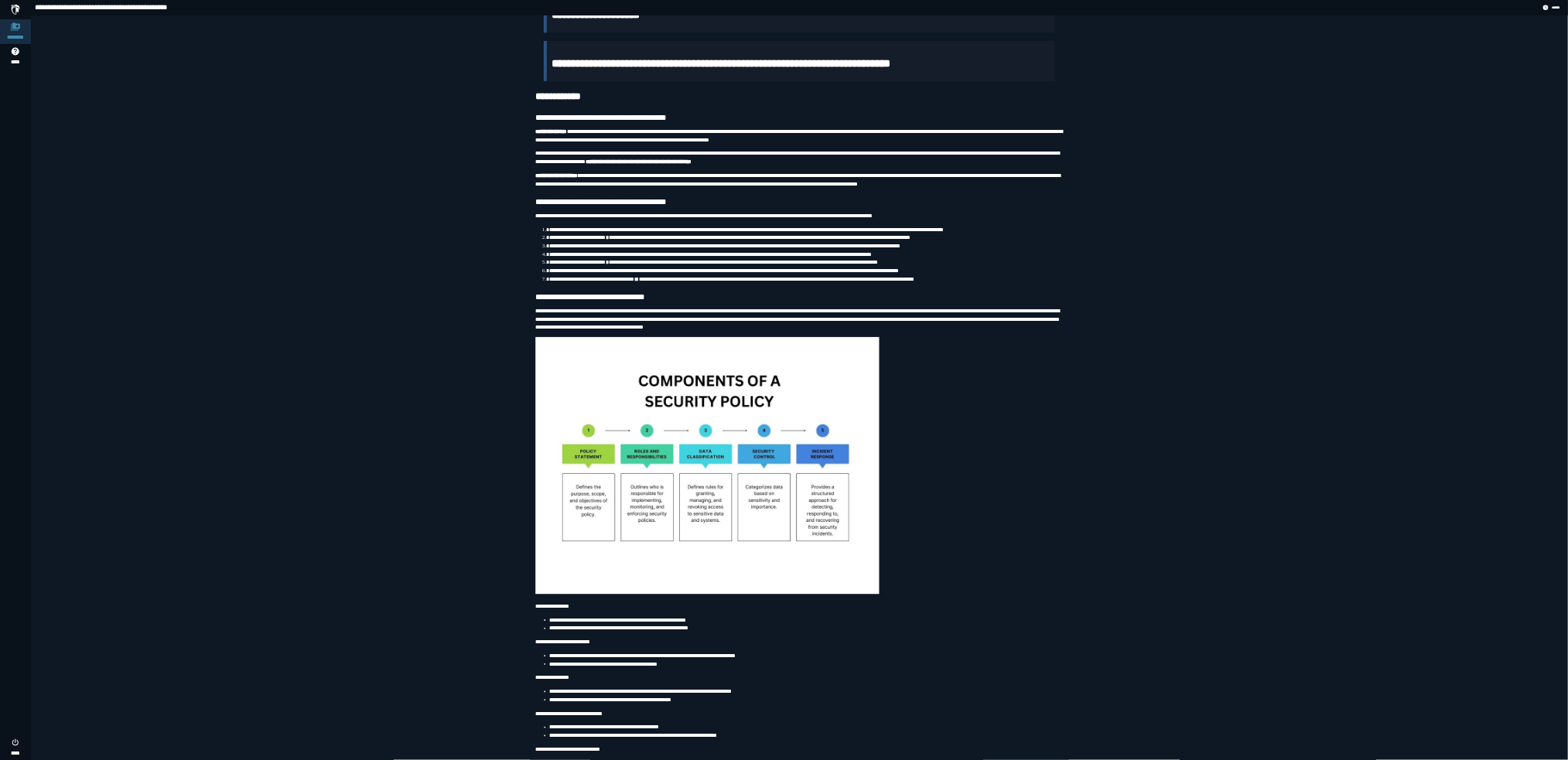 scroll, scrollTop: 0, scrollLeft: 0, axis: both 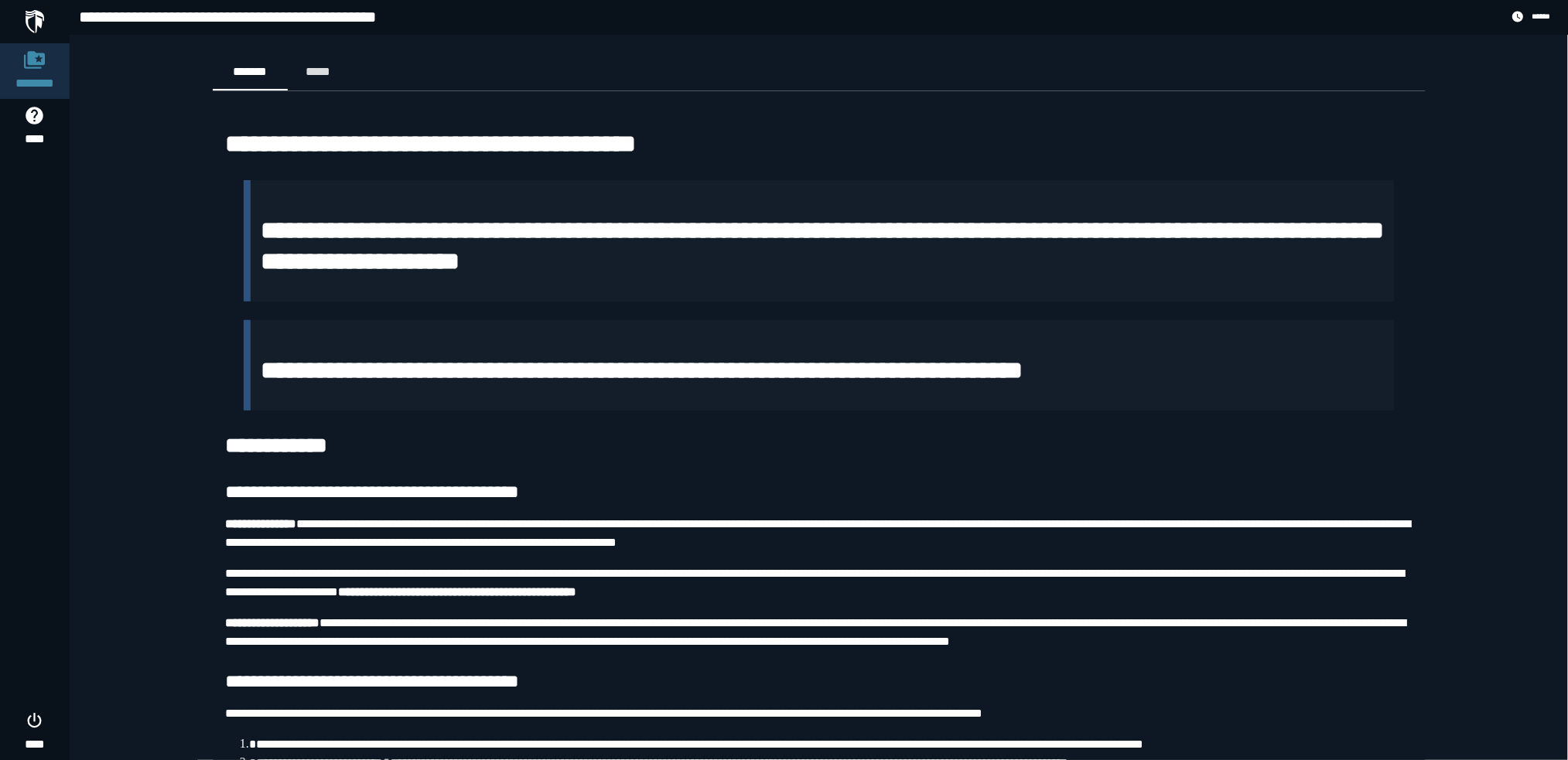 click on "**********" at bounding box center [642, 370] 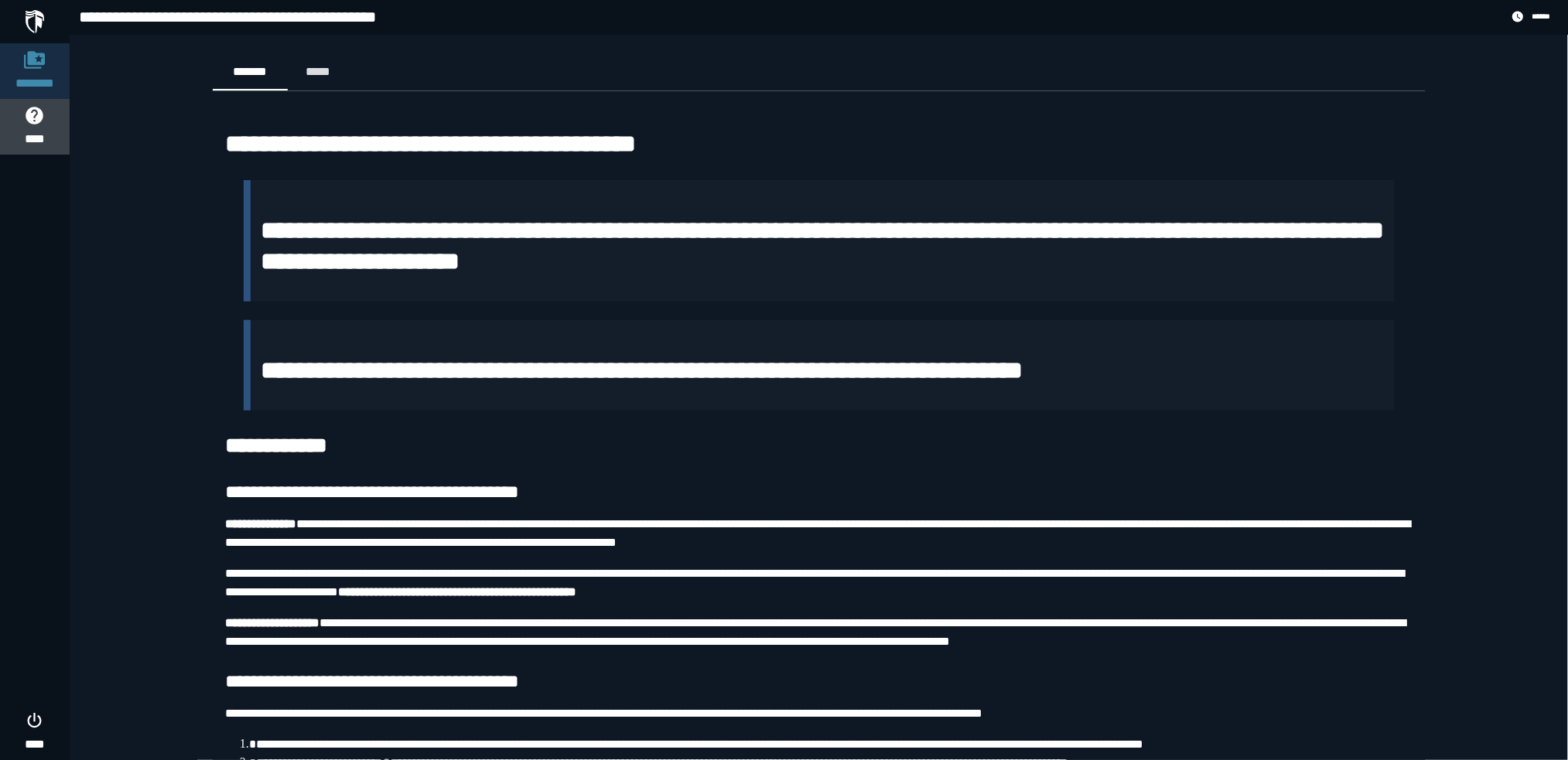 click 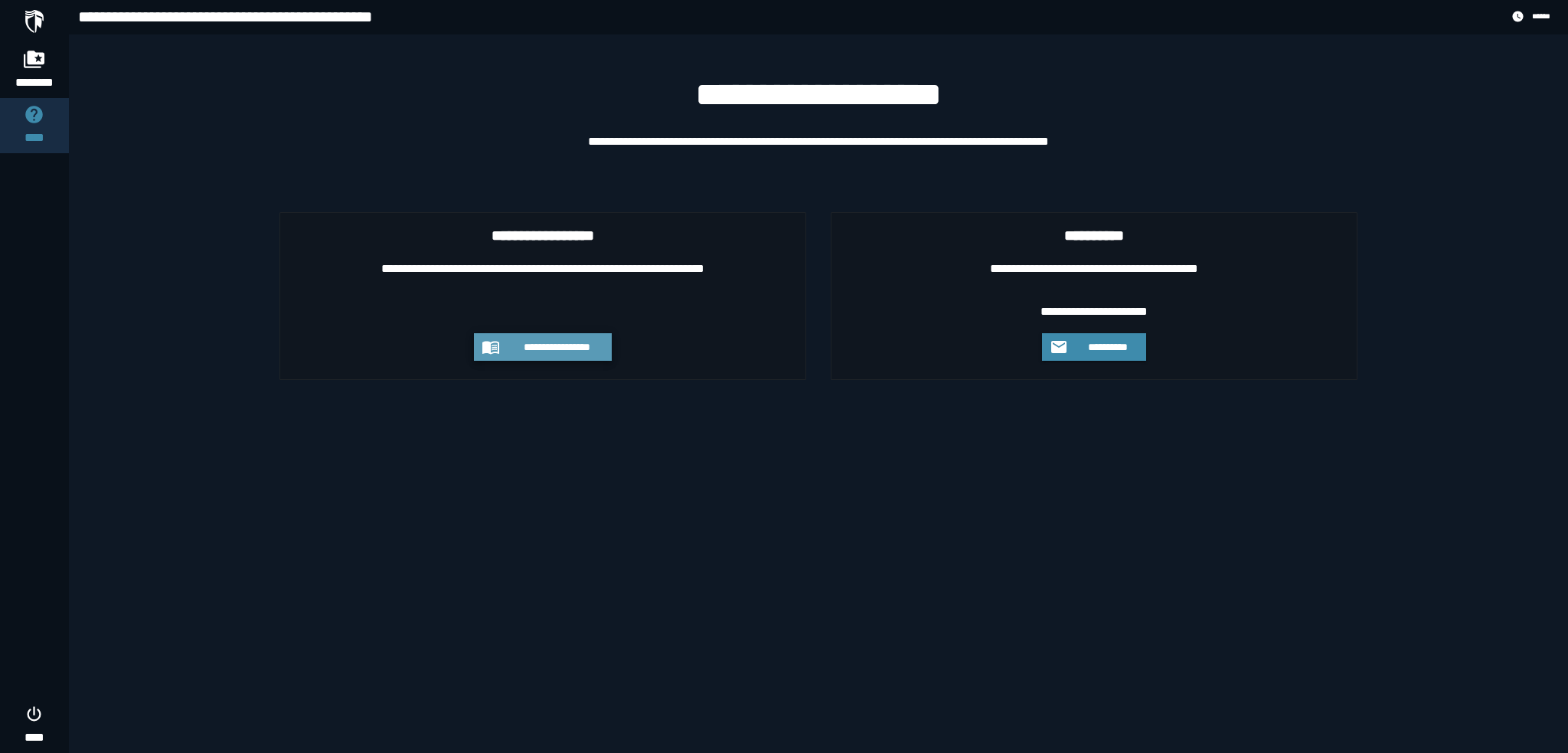 click on "**********" at bounding box center [543, 347] 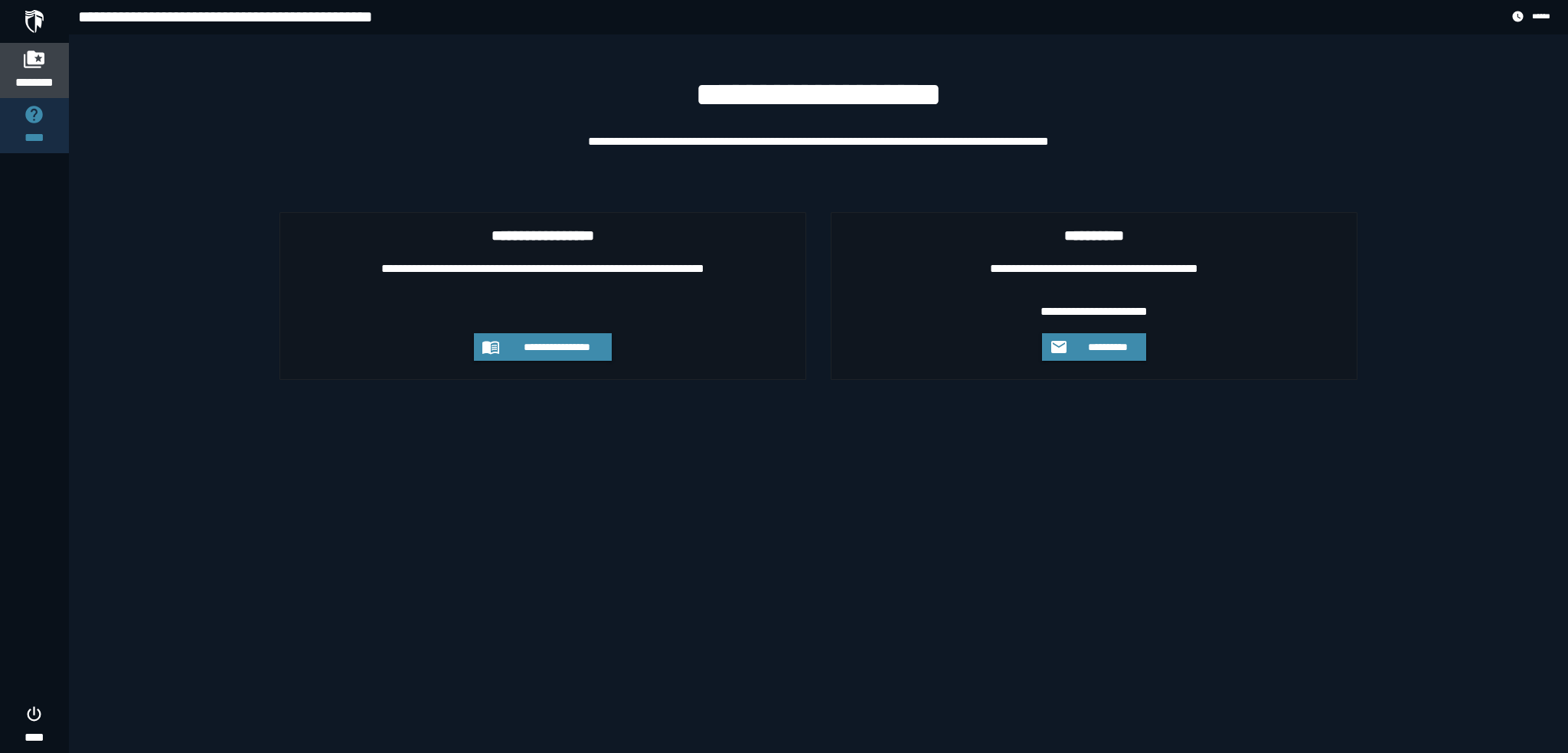 click on "********" at bounding box center (34, 83) 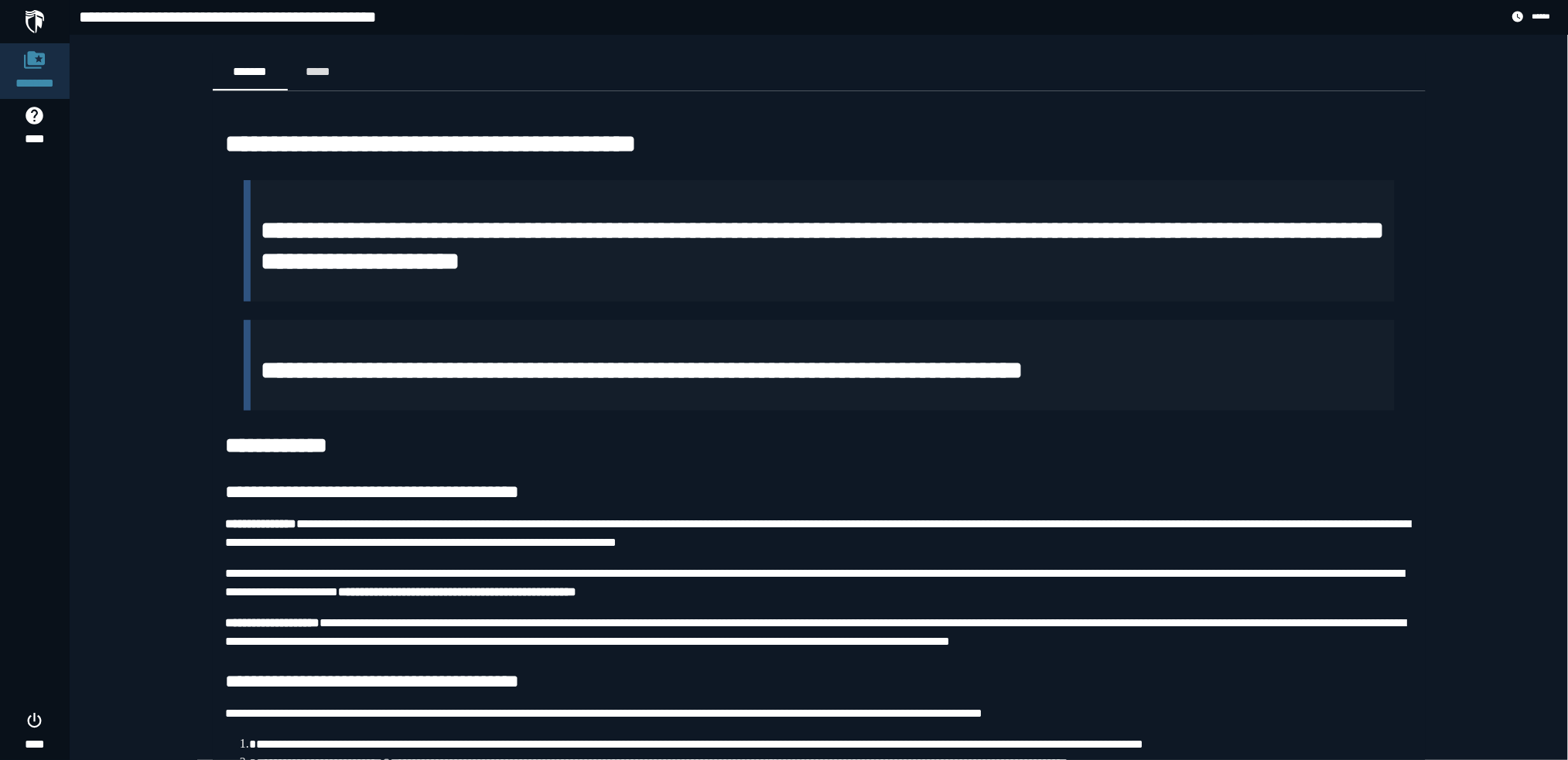 click at bounding box center (35, 22) 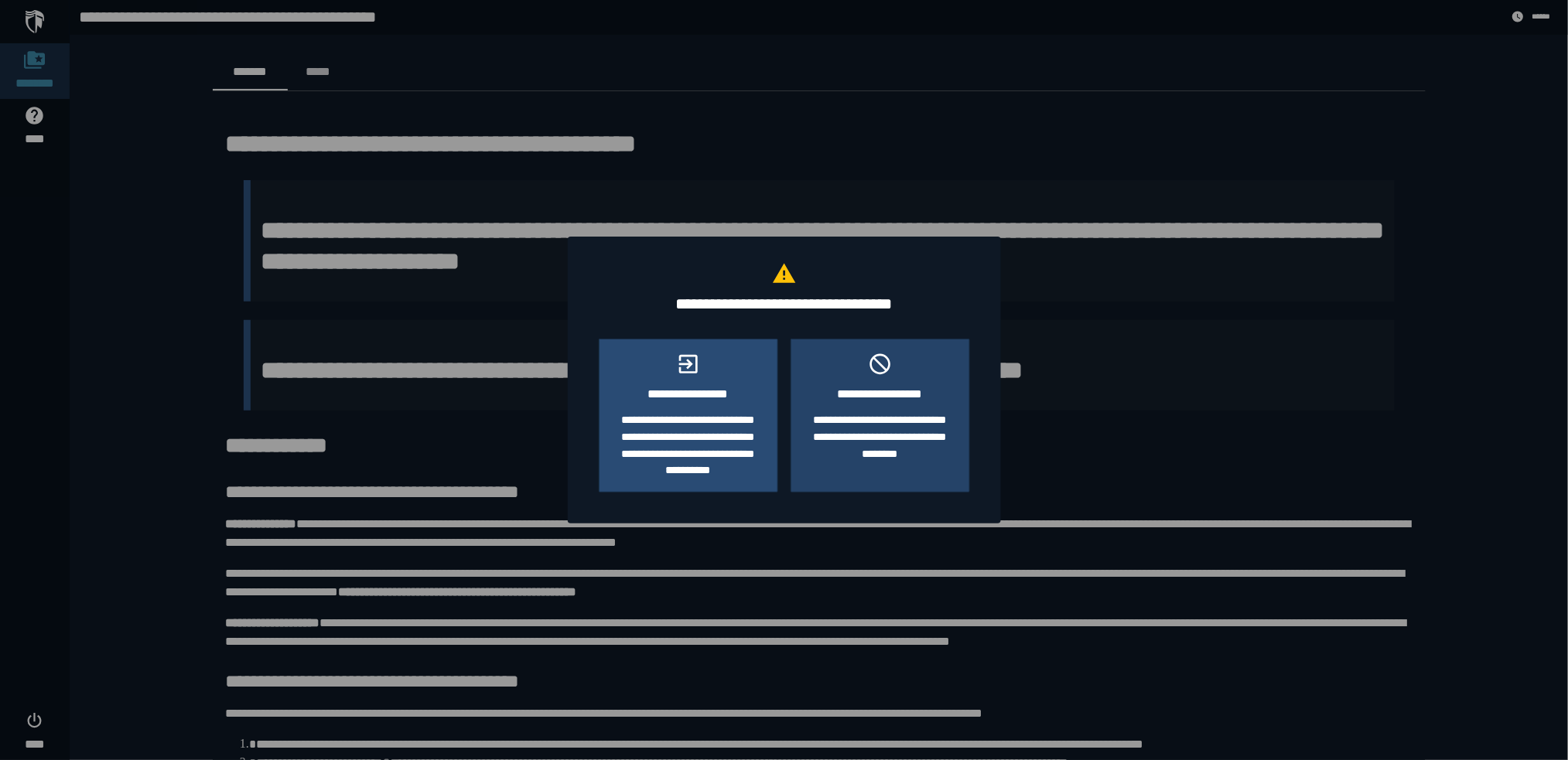 click on "**********" 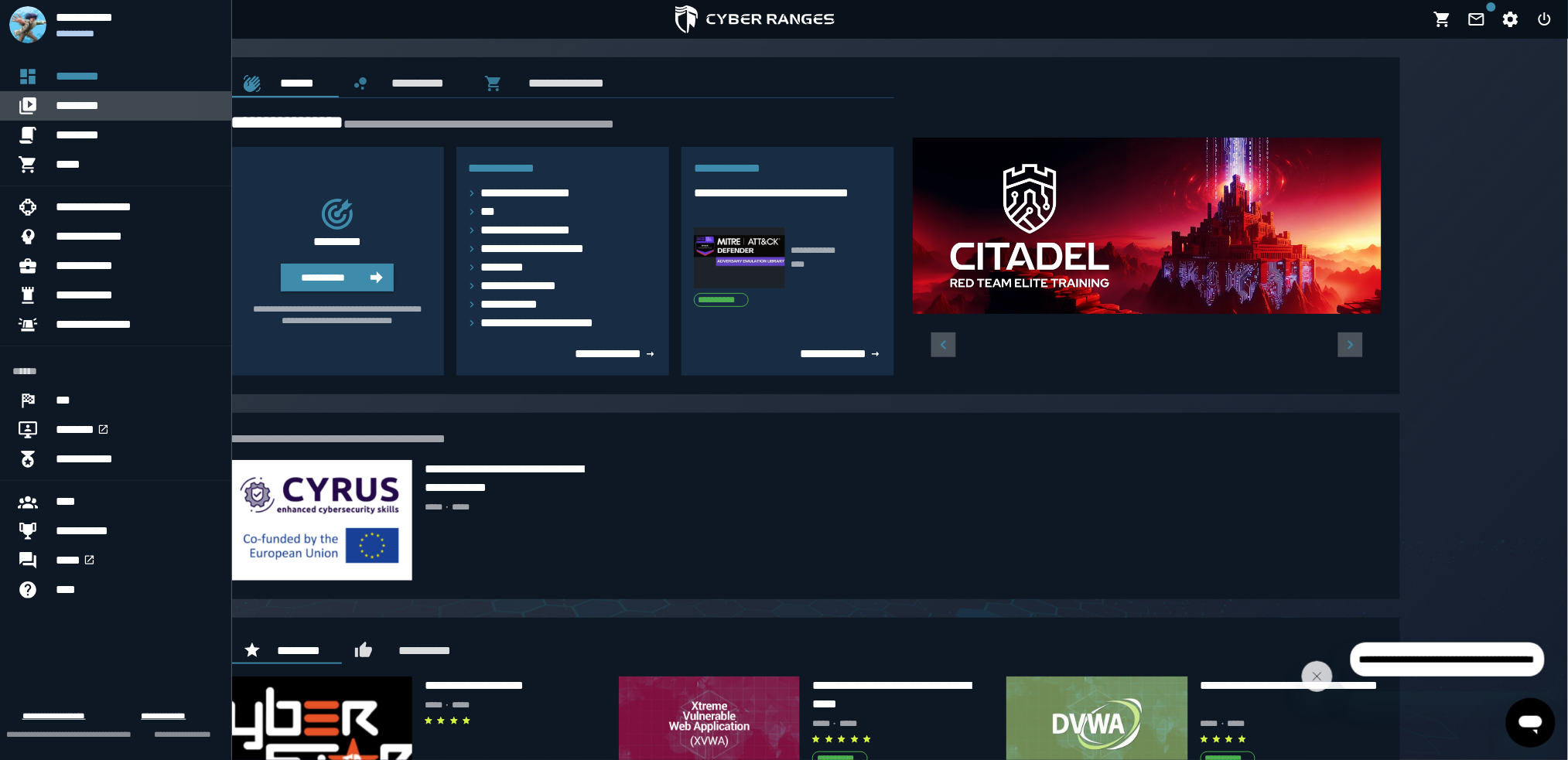 click at bounding box center (34, 106) 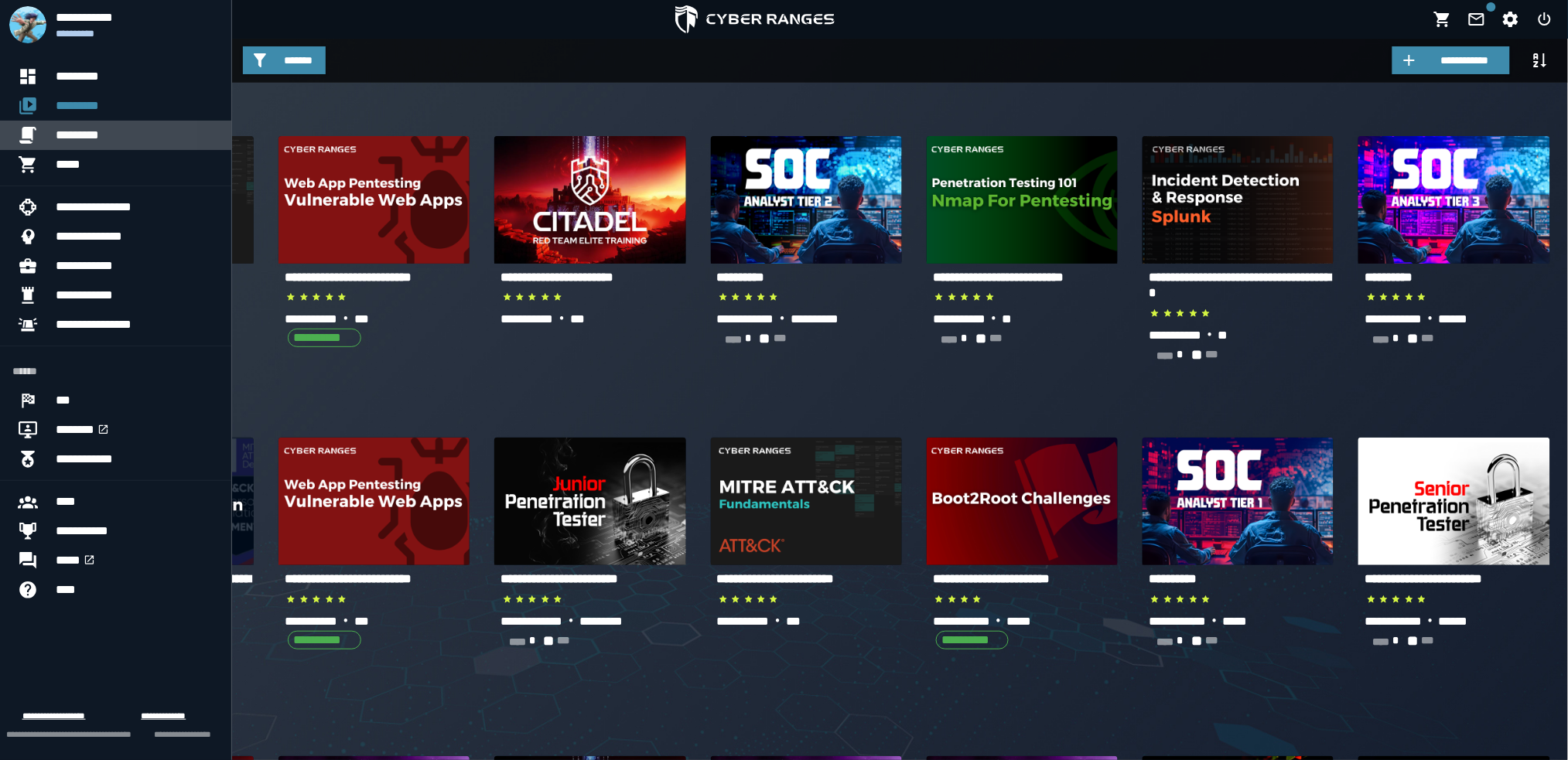 click 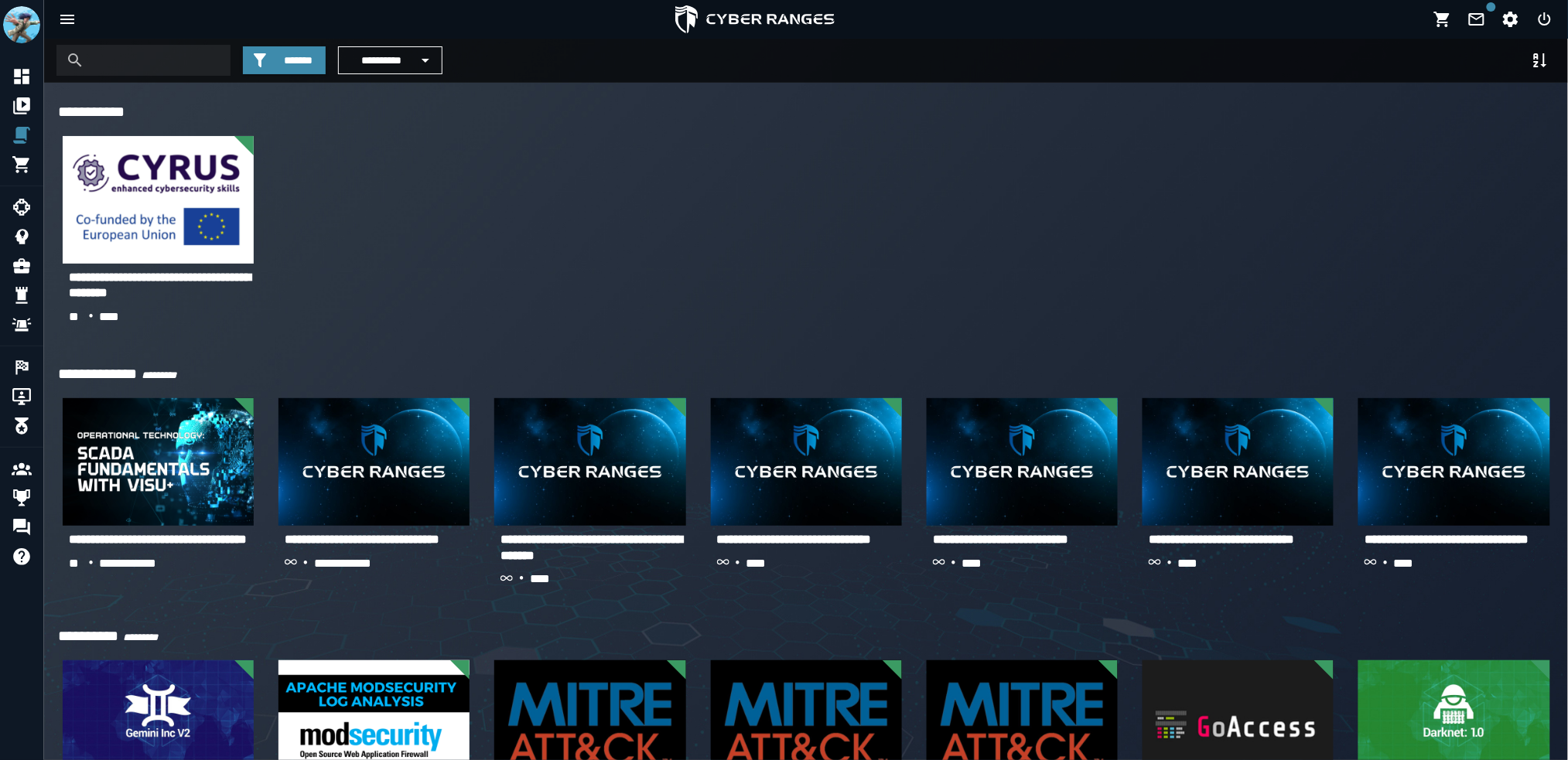 click on "**********" at bounding box center [806, 231] 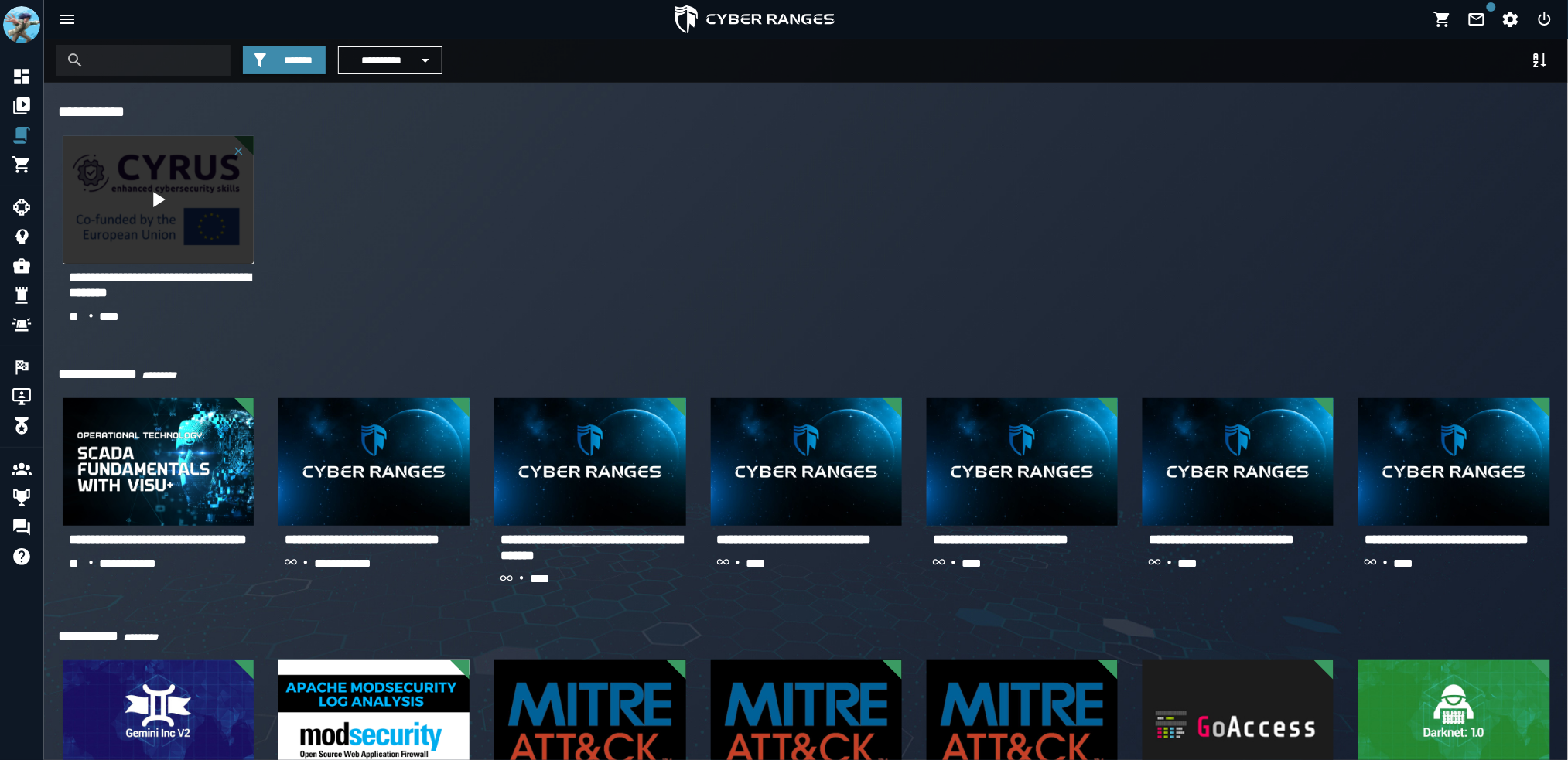 click 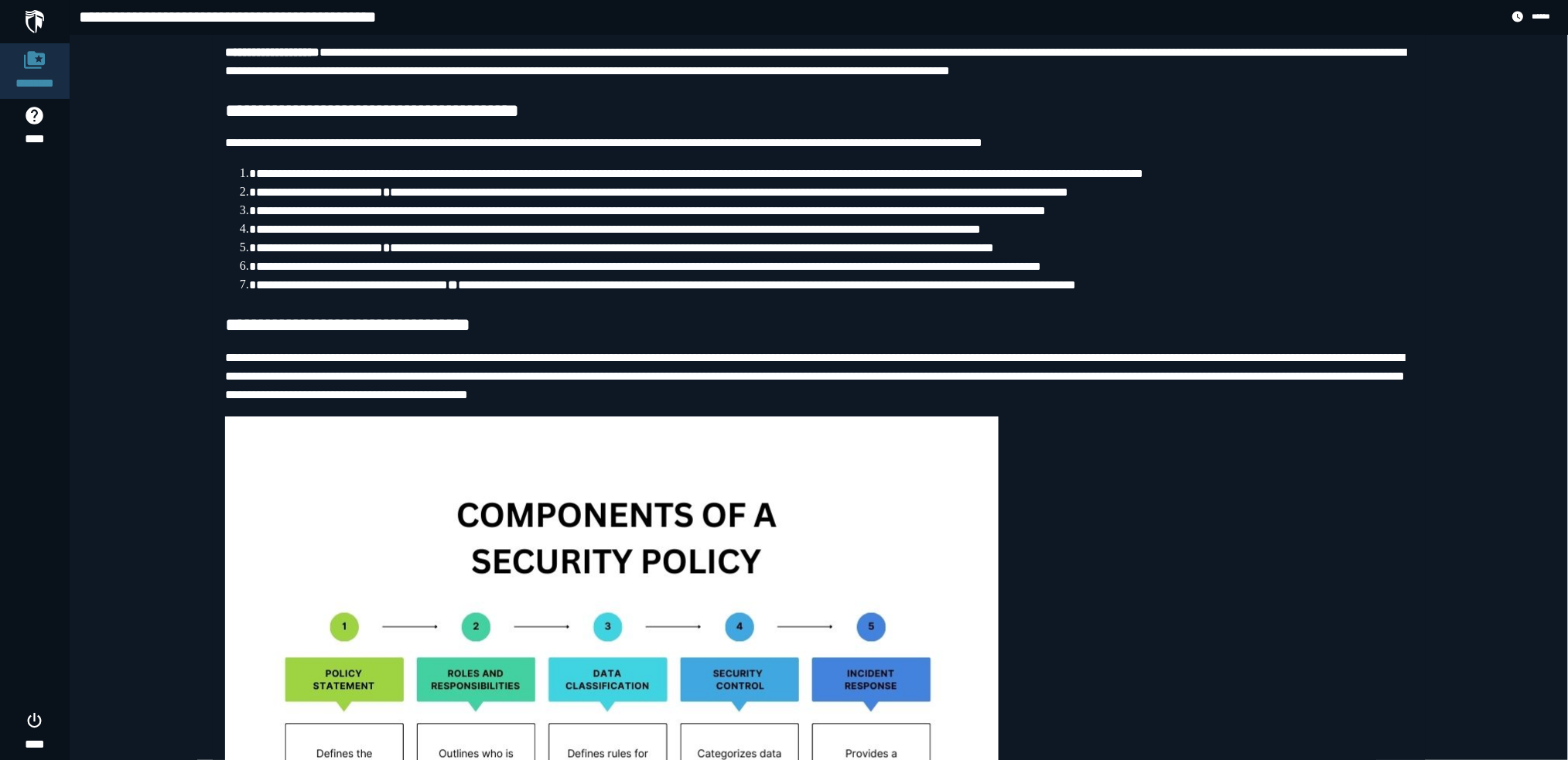scroll, scrollTop: 0, scrollLeft: 0, axis: both 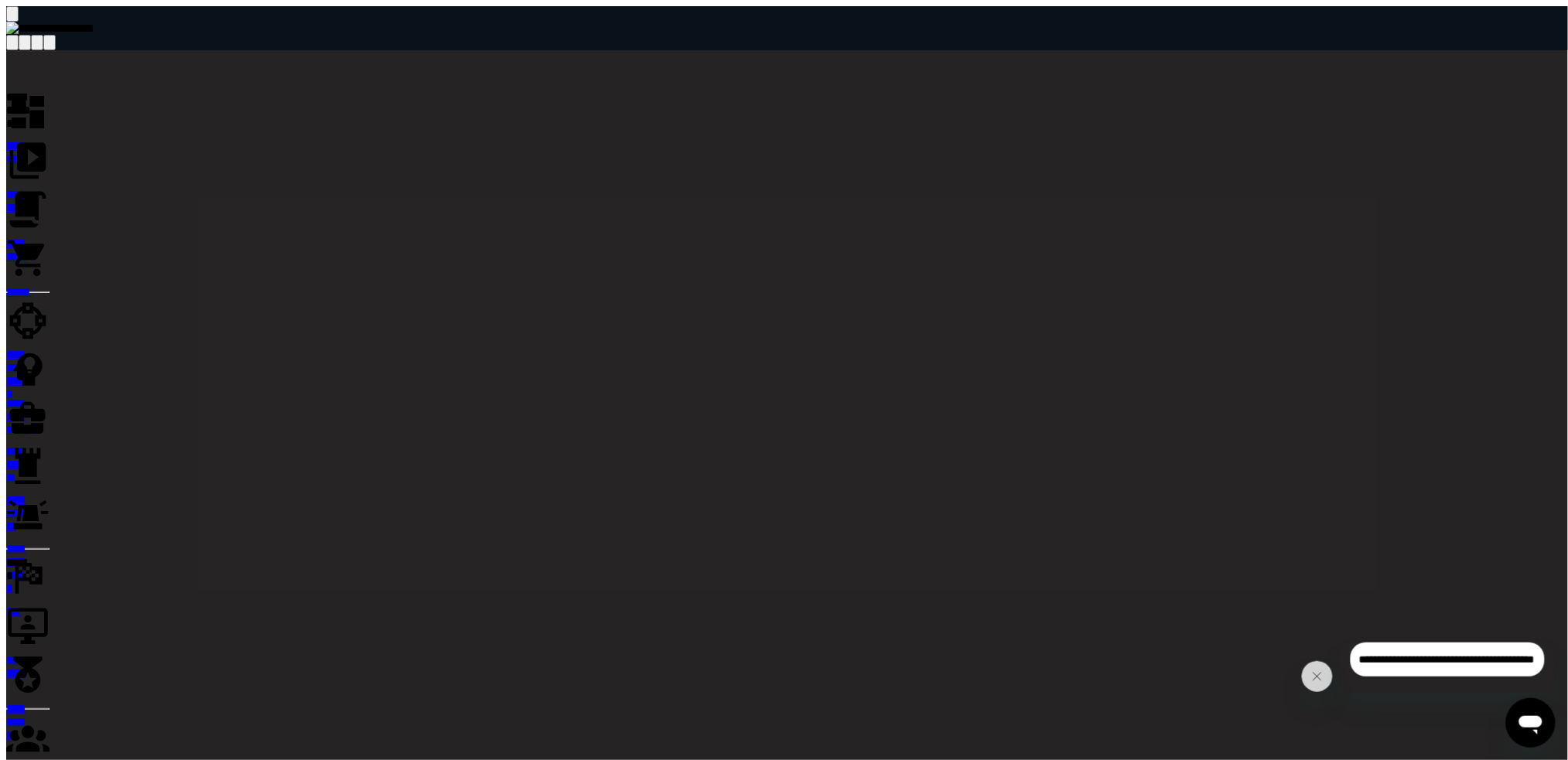 click on "**********" at bounding box center [266, 4548] 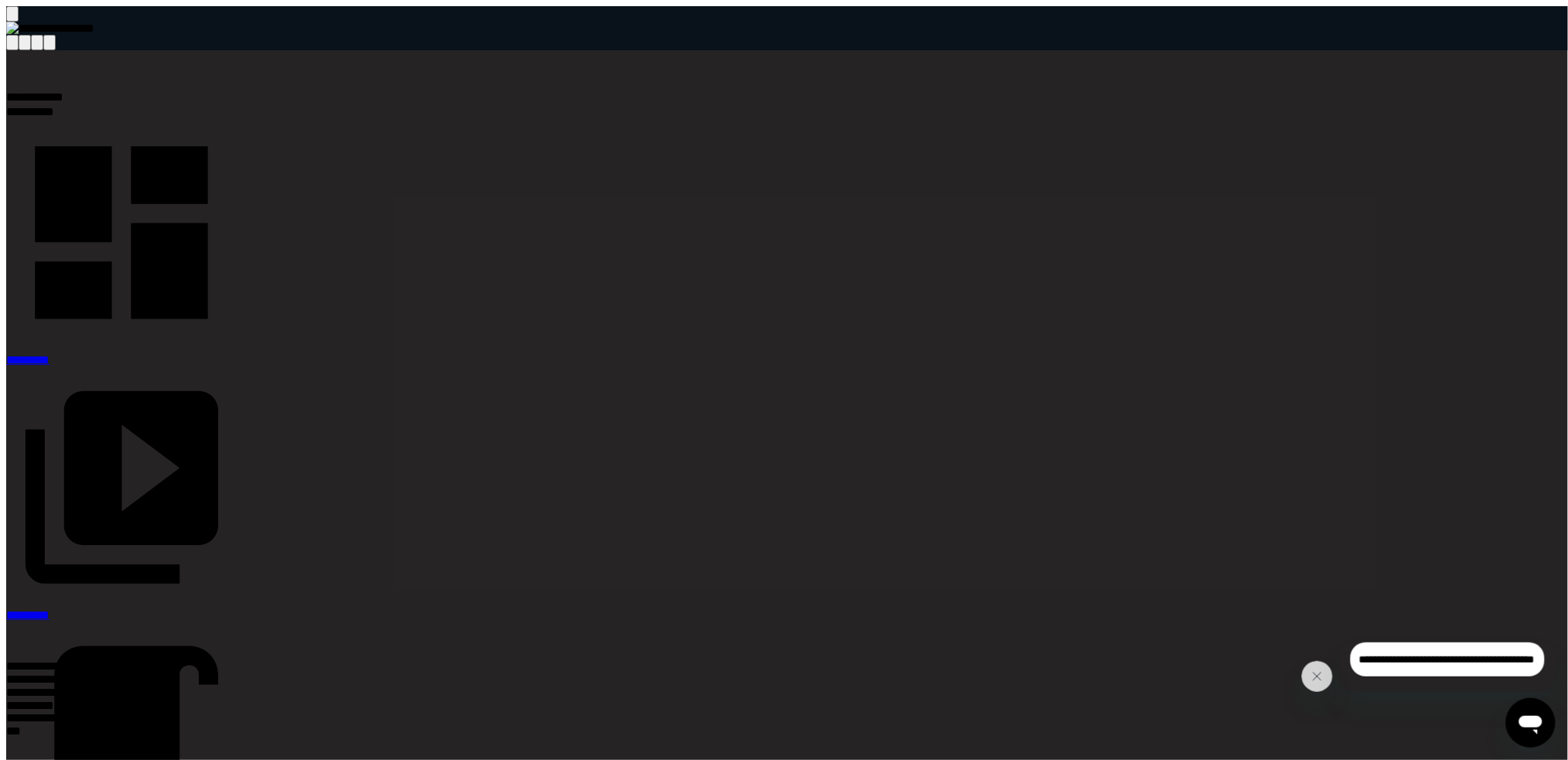 click on "*********" at bounding box center (87, 873) 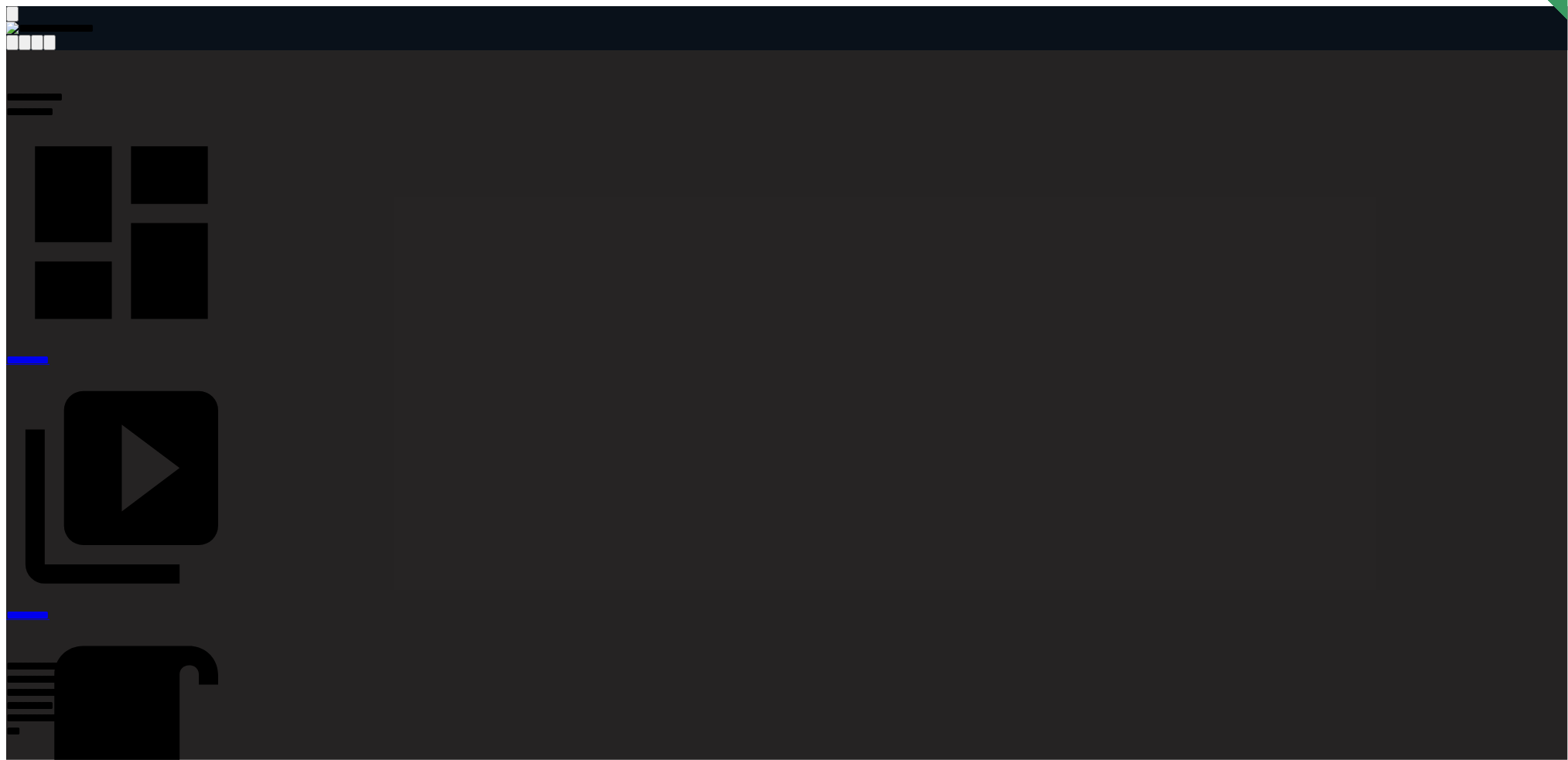 click 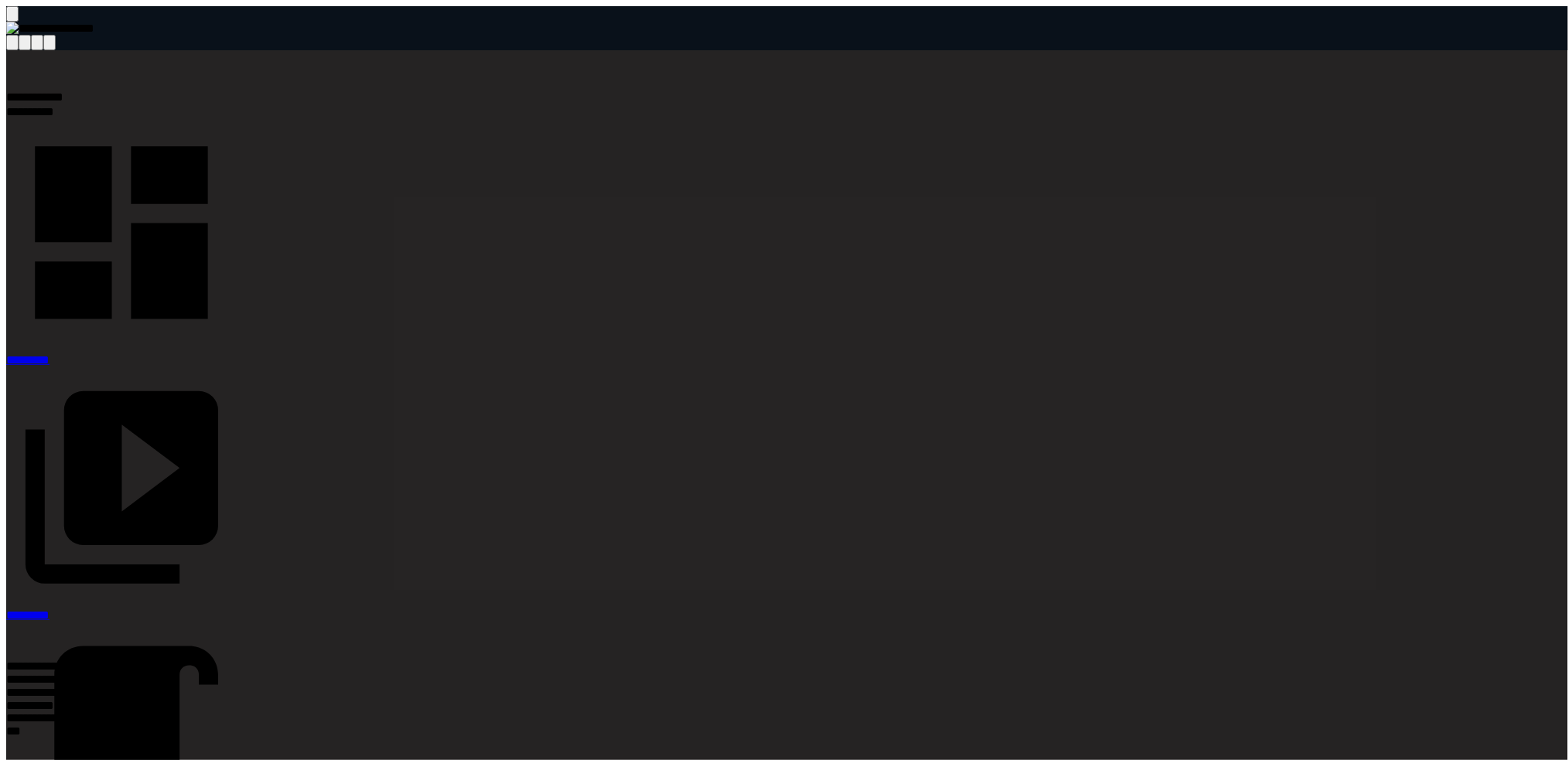 click at bounding box center [121, 236] 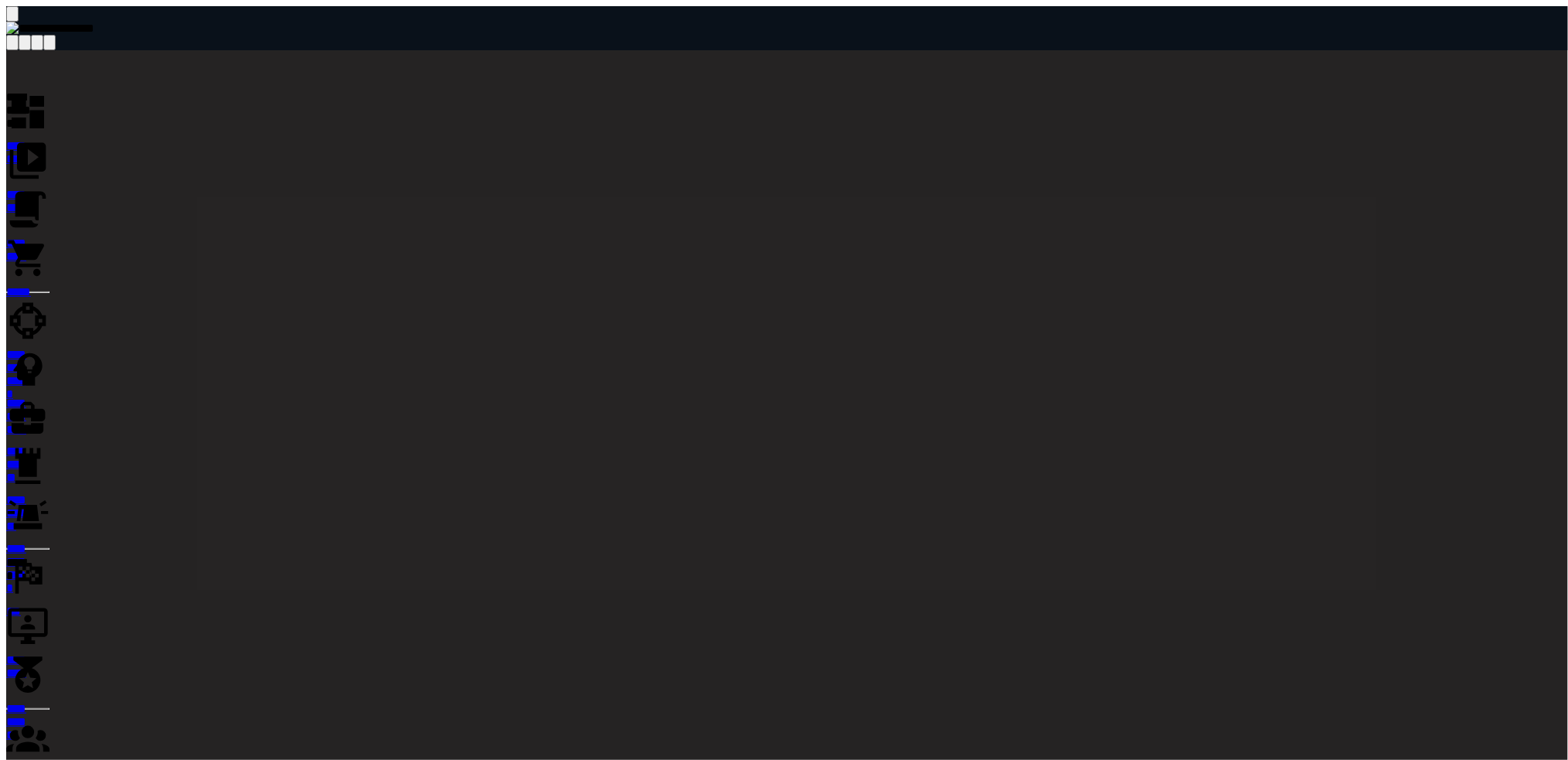 click on "**********" at bounding box center [80, 1126] 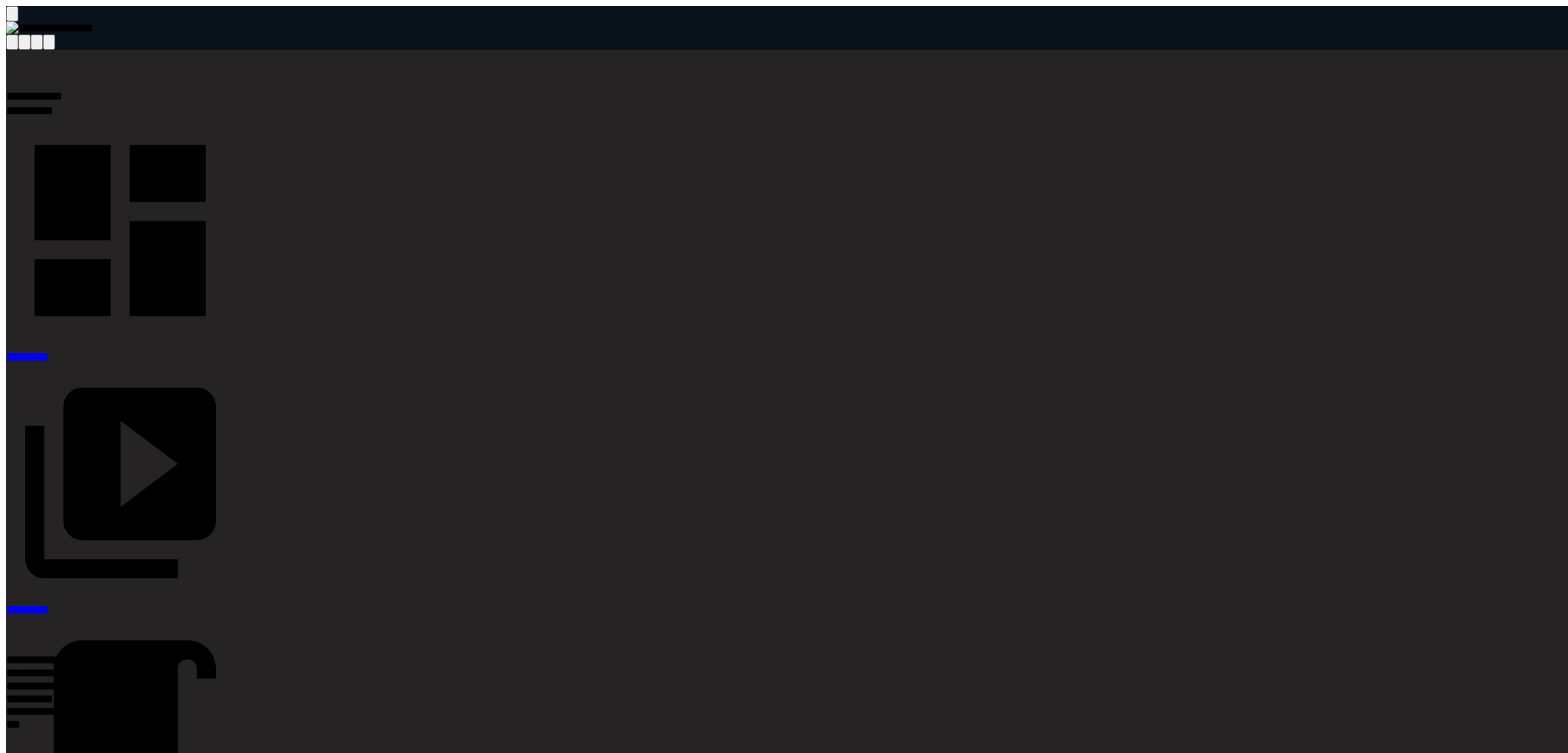 click on "*********" at bounding box center [87, 612] 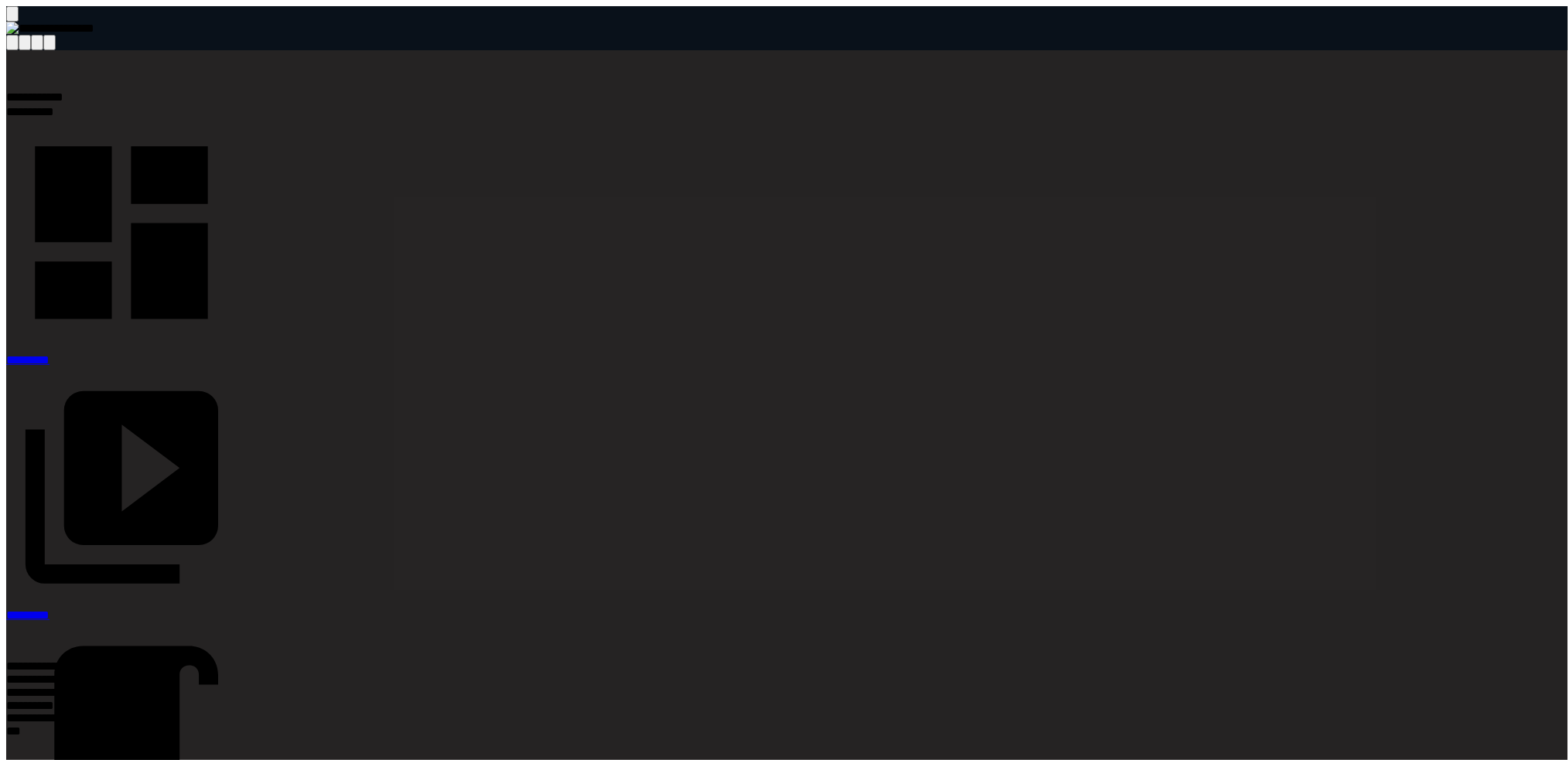 click 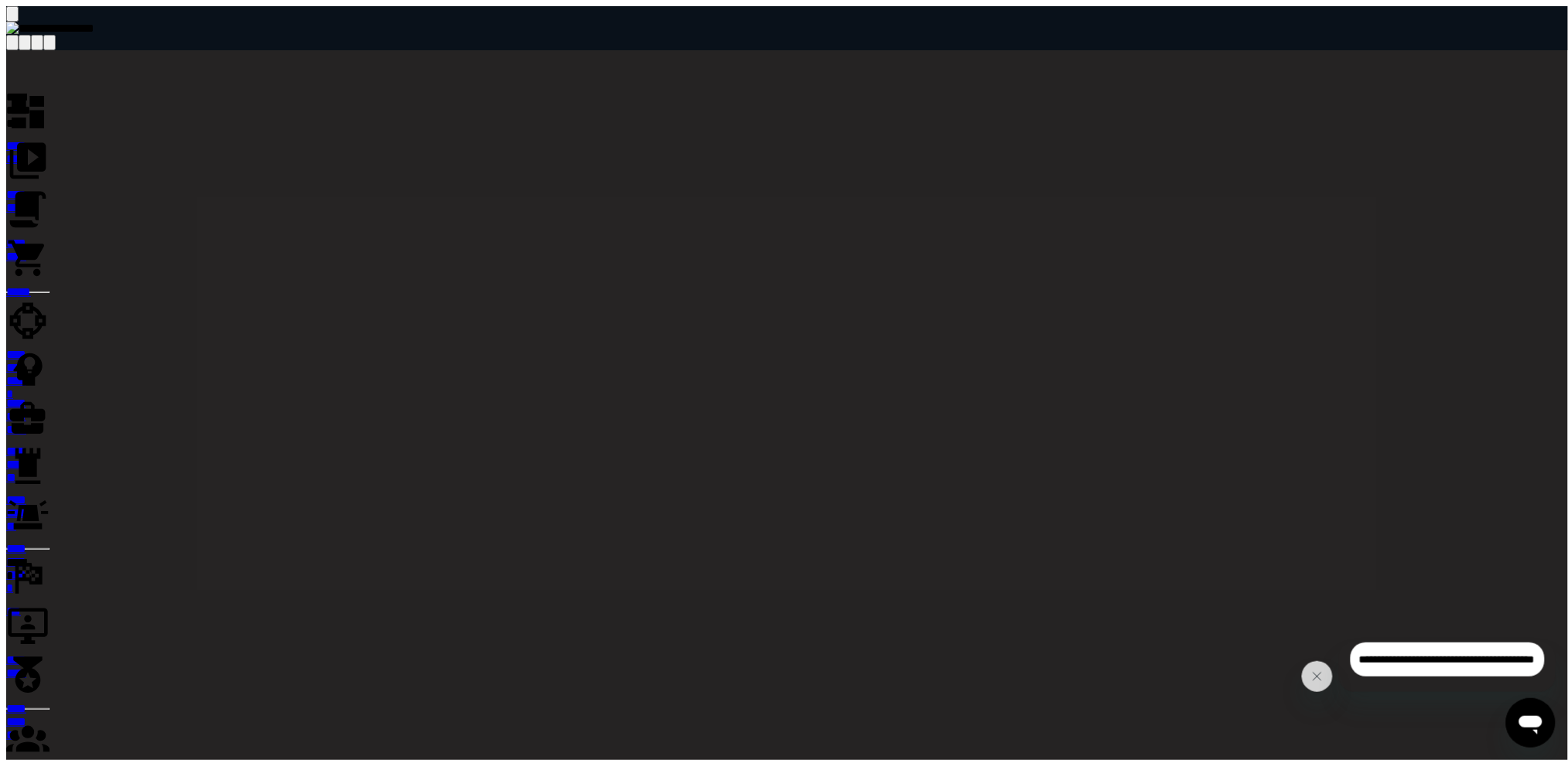 click on "**********" at bounding box center (266, 4548) 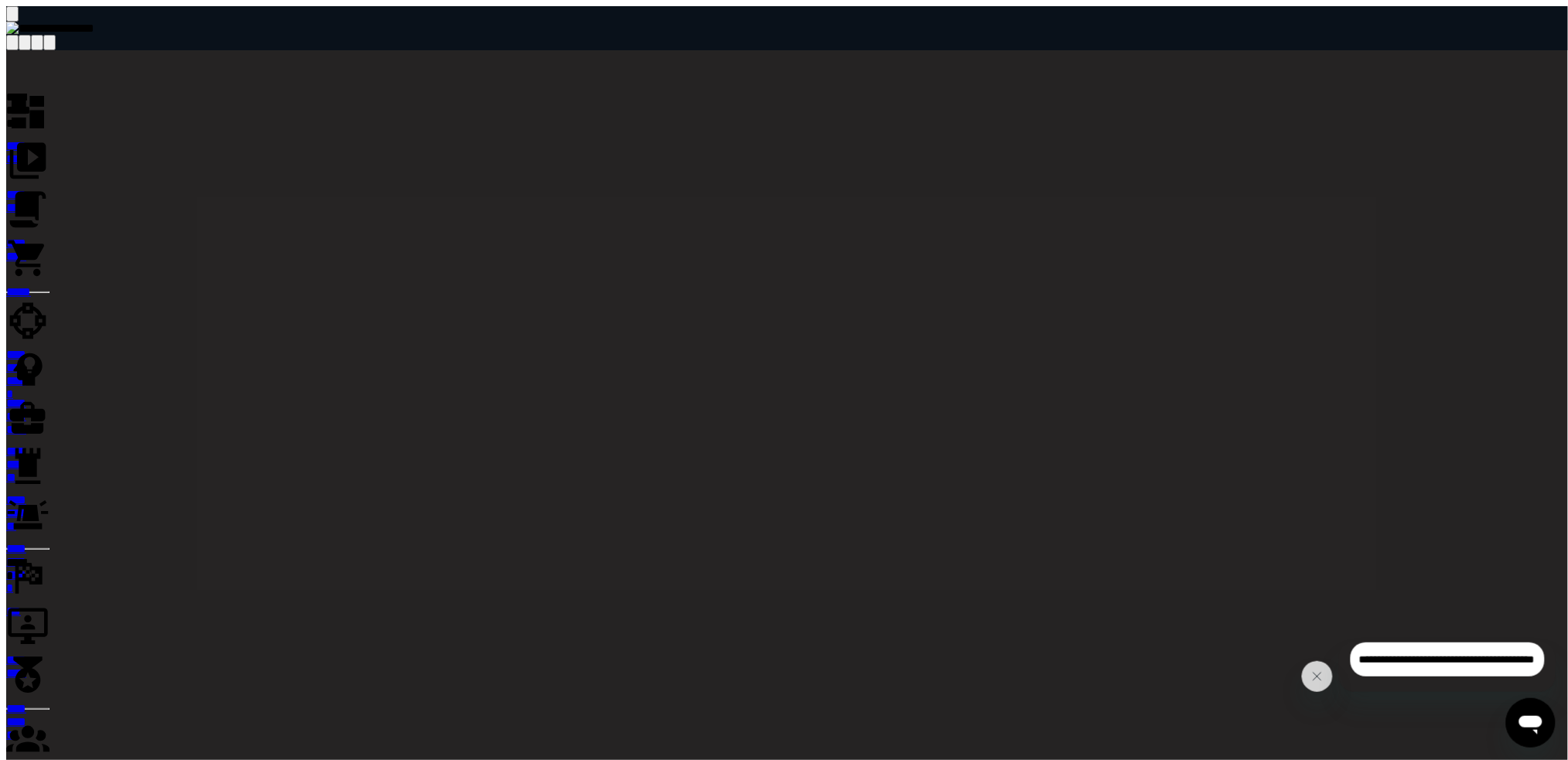 click on "**********" at bounding box center (214, 3341) 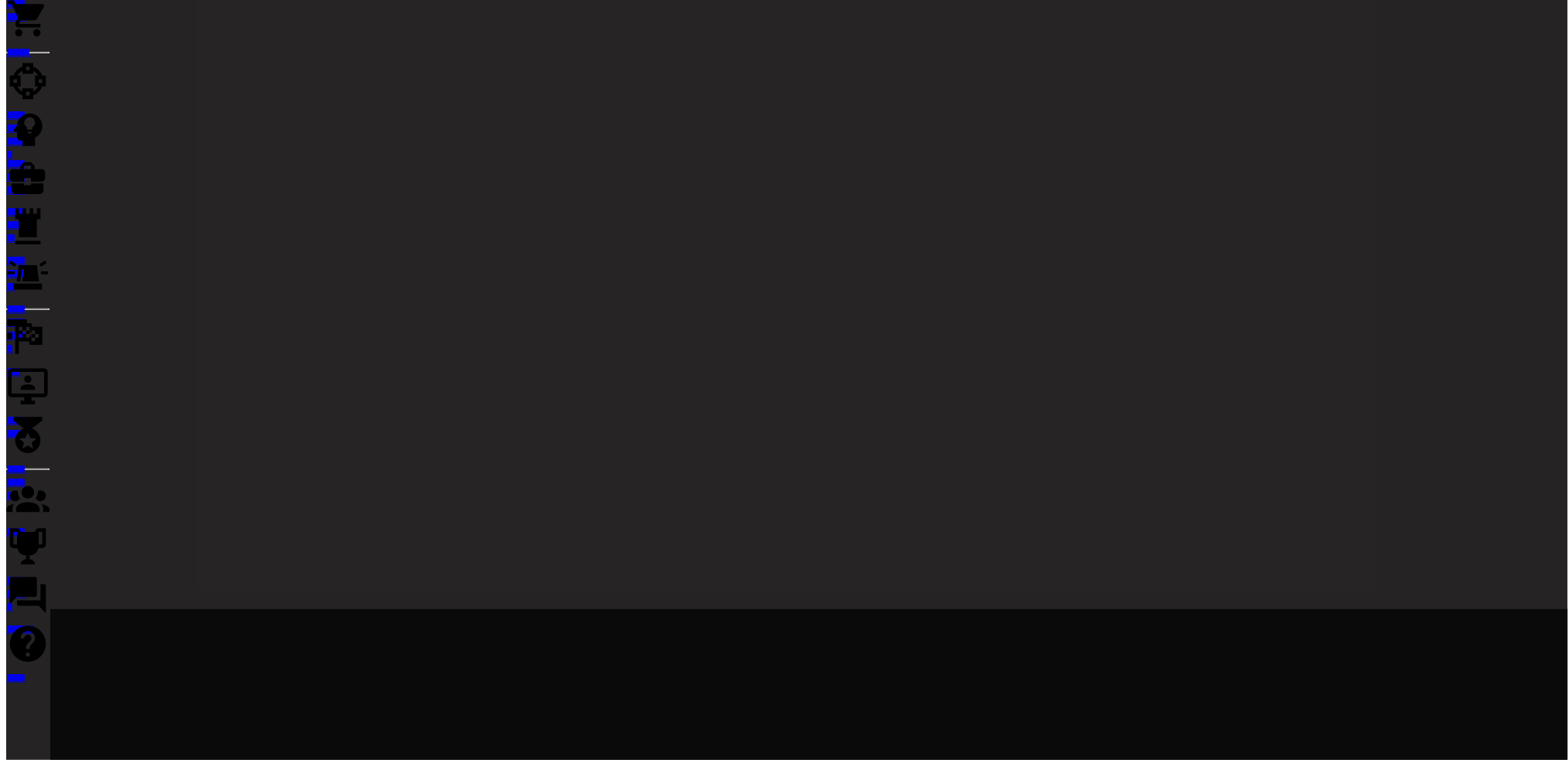 scroll, scrollTop: 121, scrollLeft: 0, axis: vertical 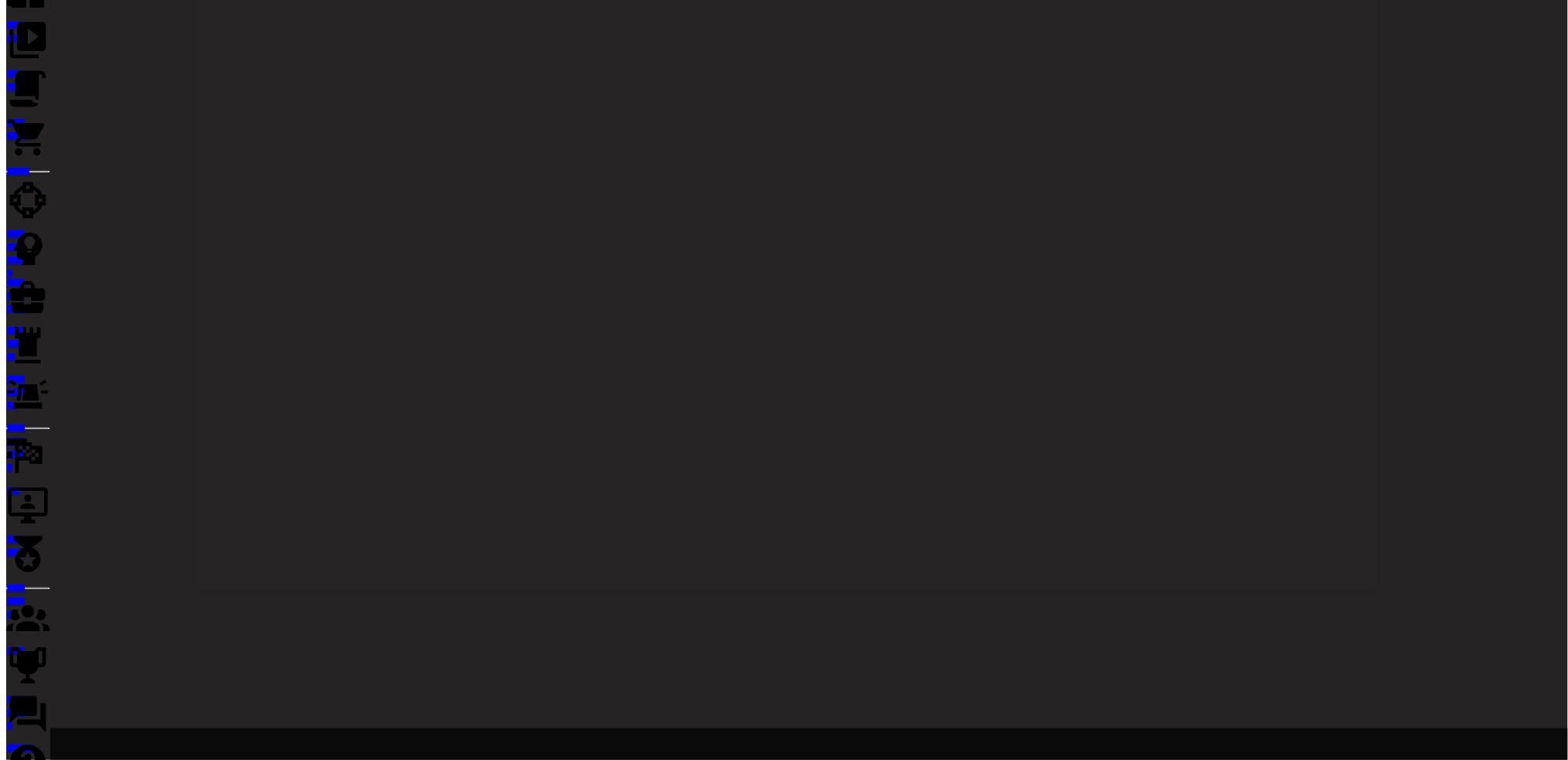 click on "*****" at bounding box center (66, 1880) 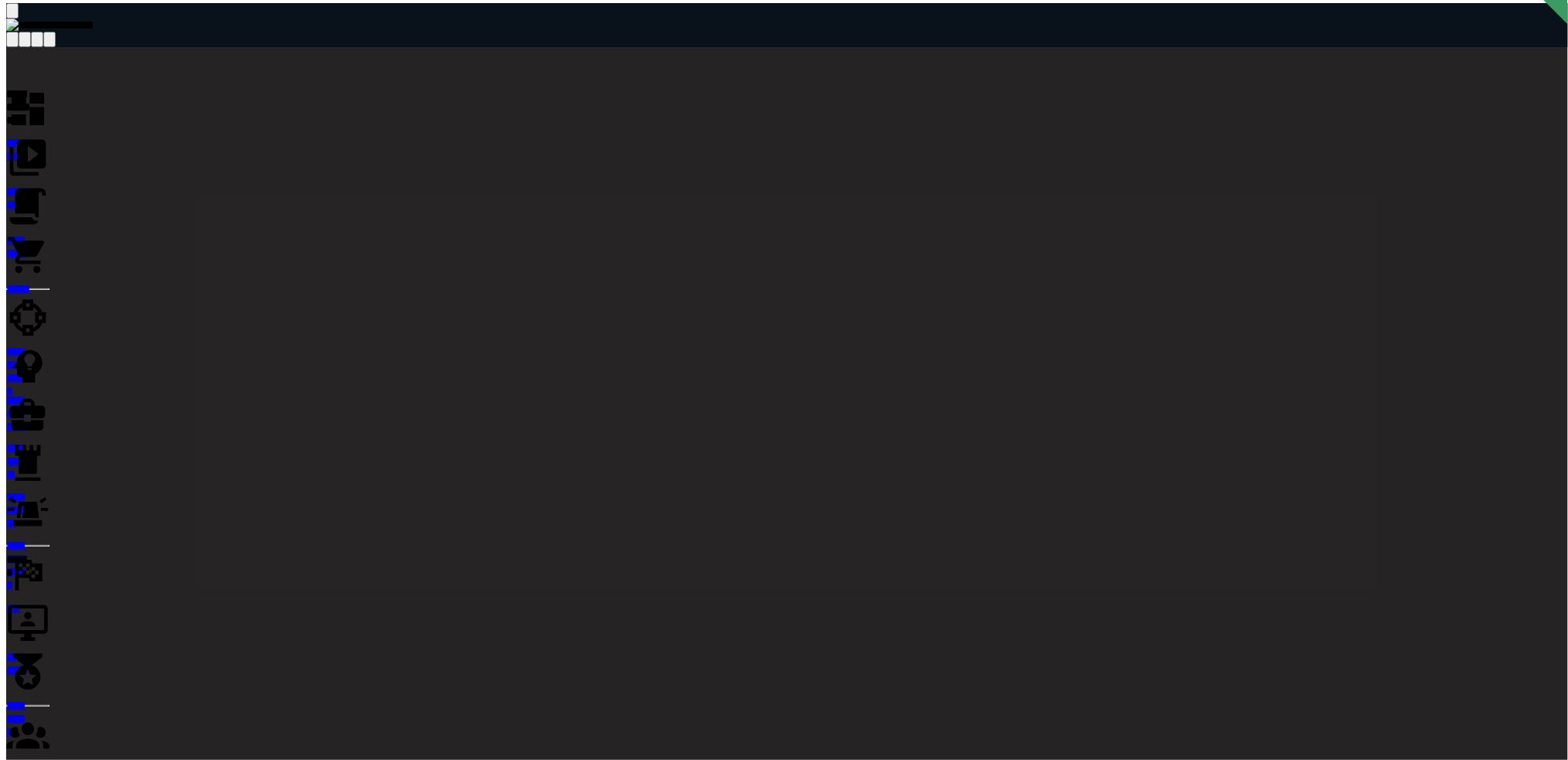 scroll, scrollTop: 0, scrollLeft: 0, axis: both 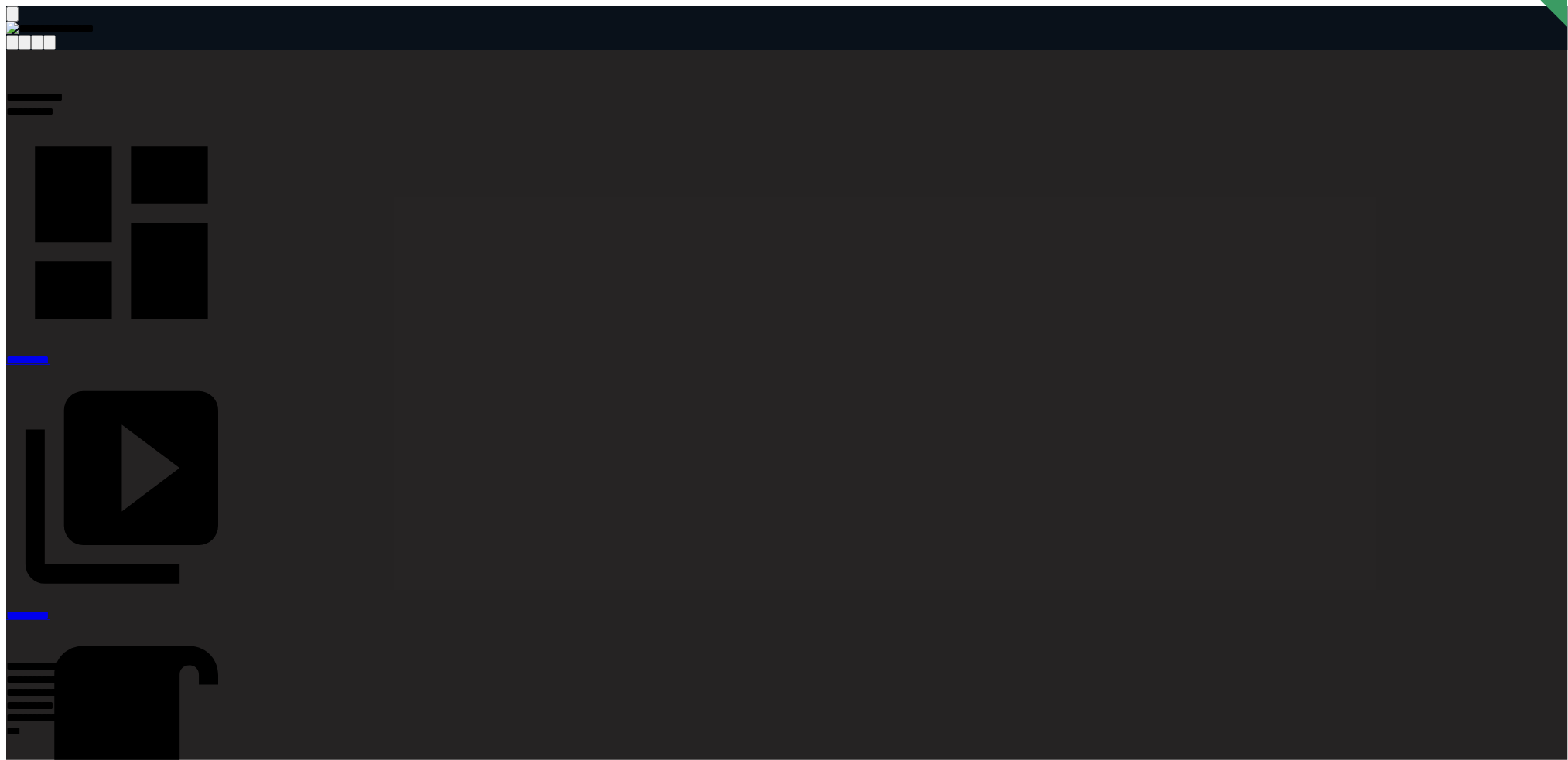 click at bounding box center (121, 490) 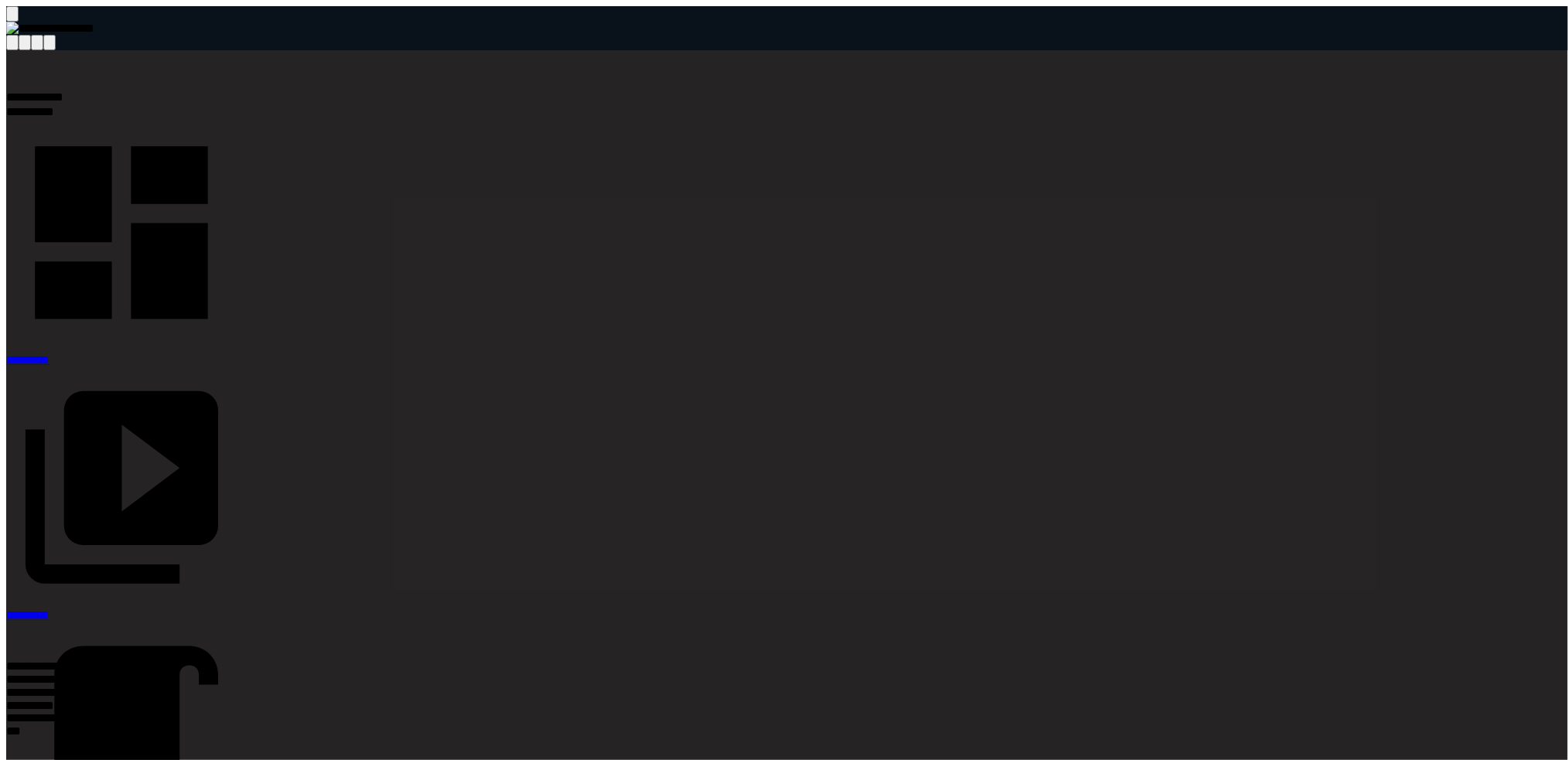 click 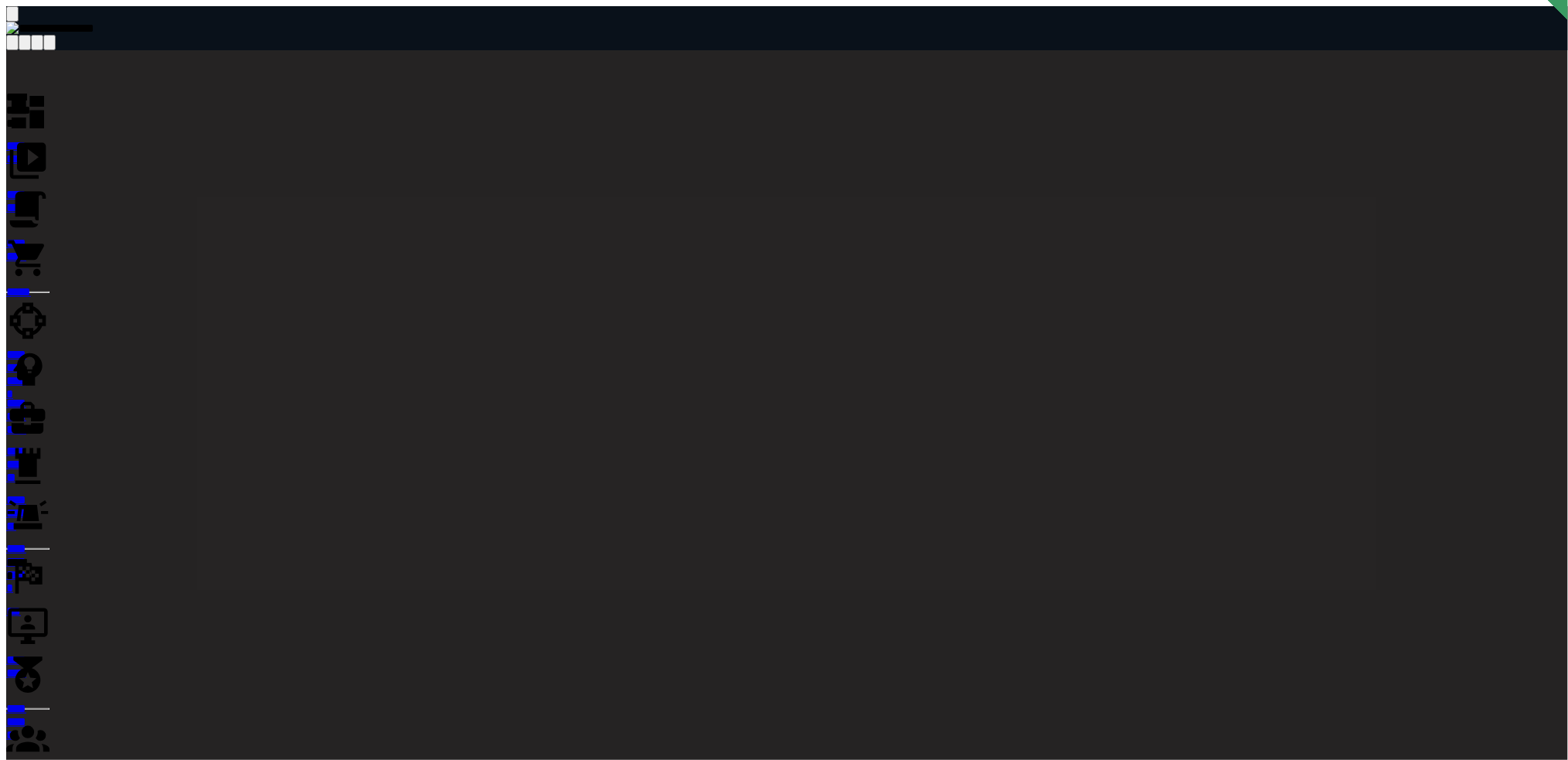 click at bounding box center [56, 942] 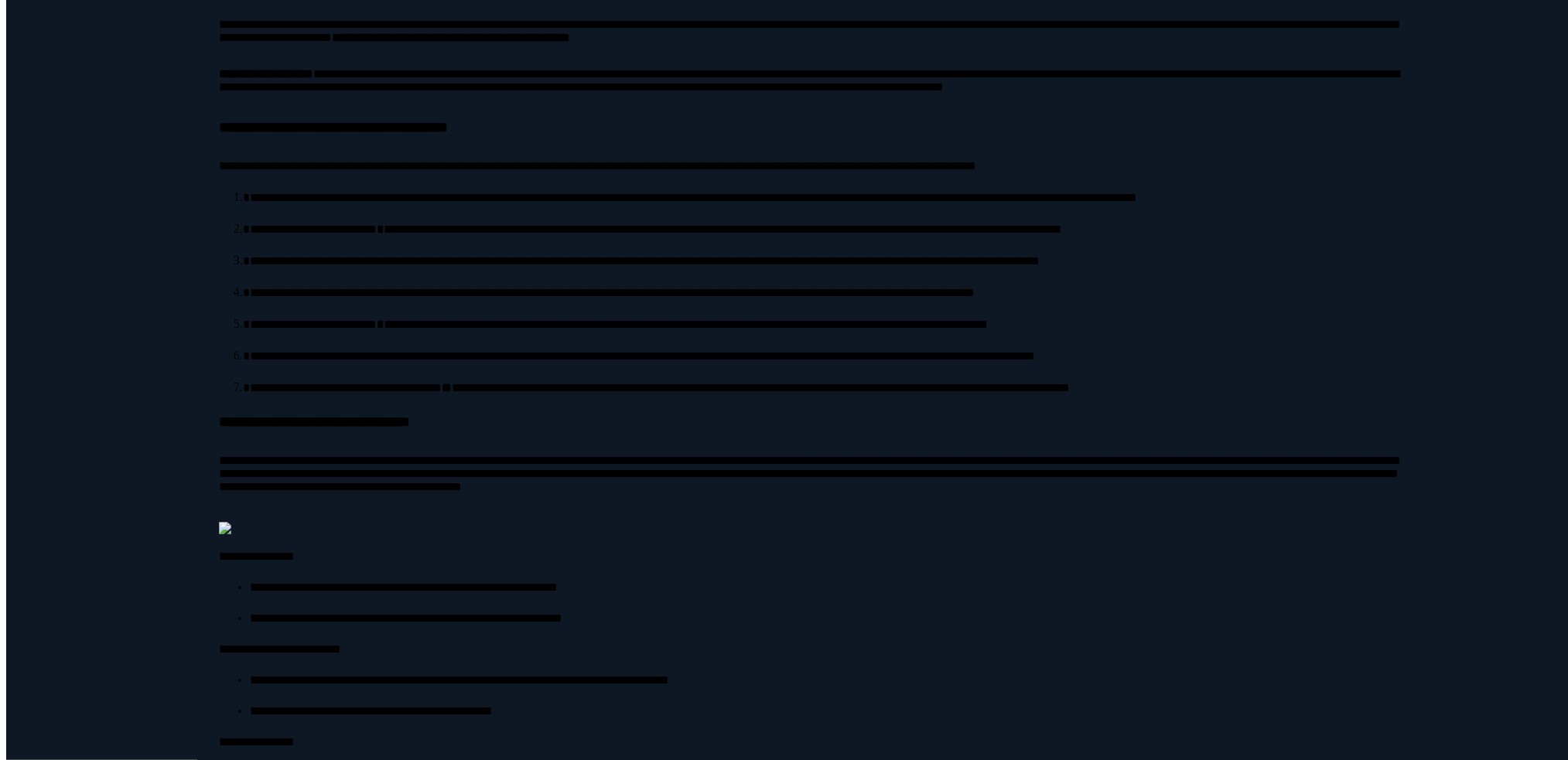 scroll, scrollTop: 3635, scrollLeft: 0, axis: vertical 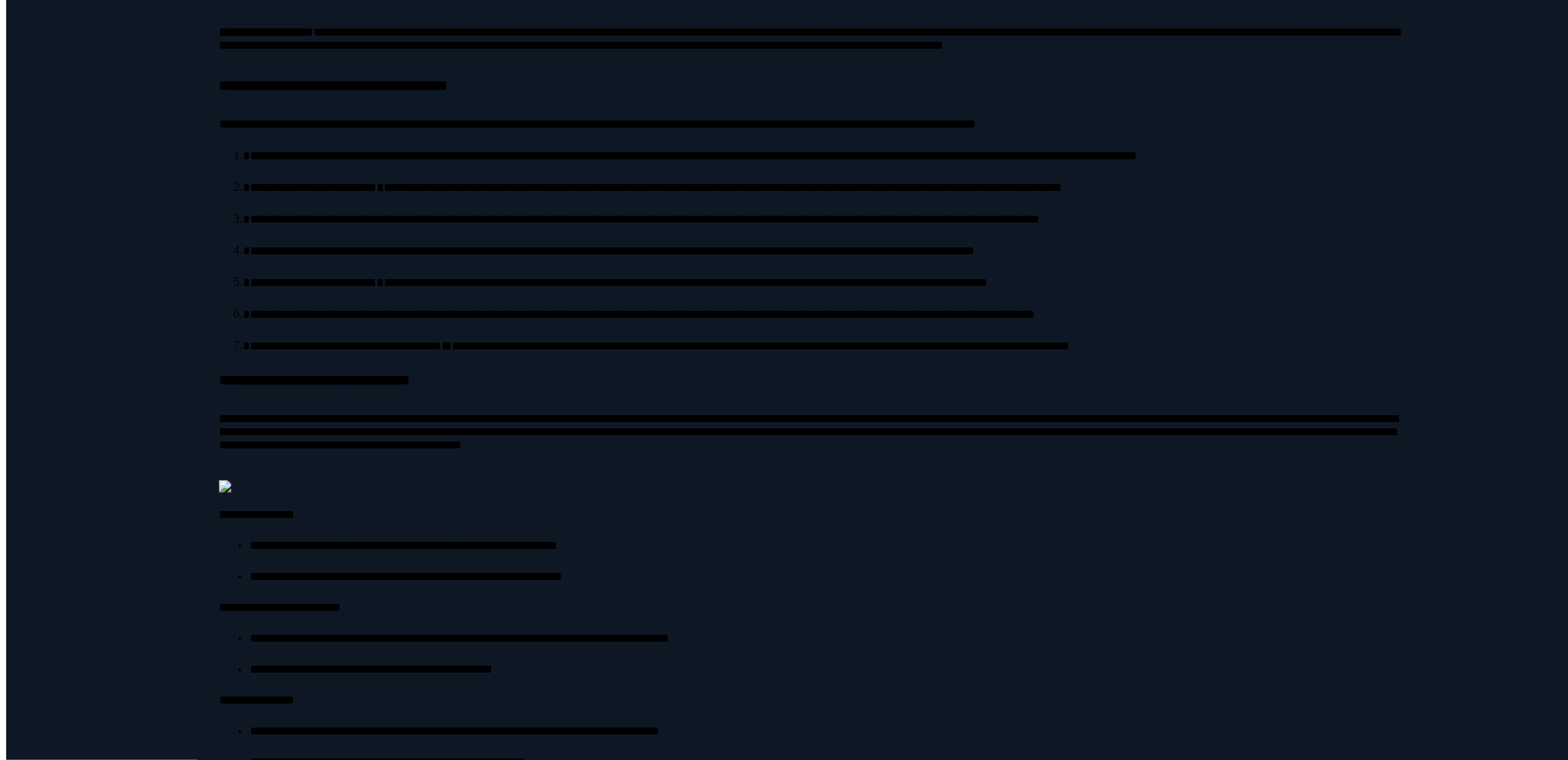 click on "****" 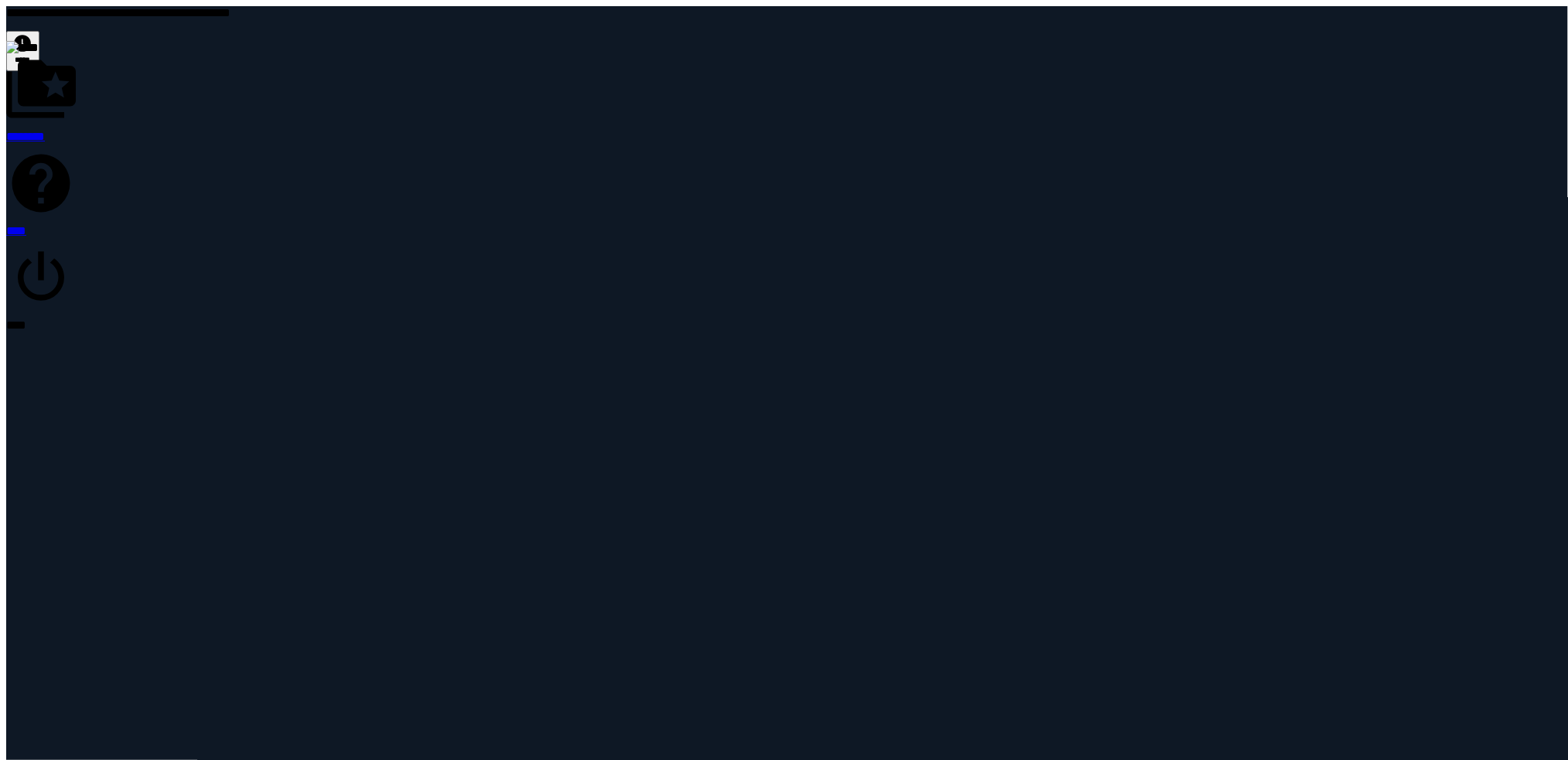 click on "**********" 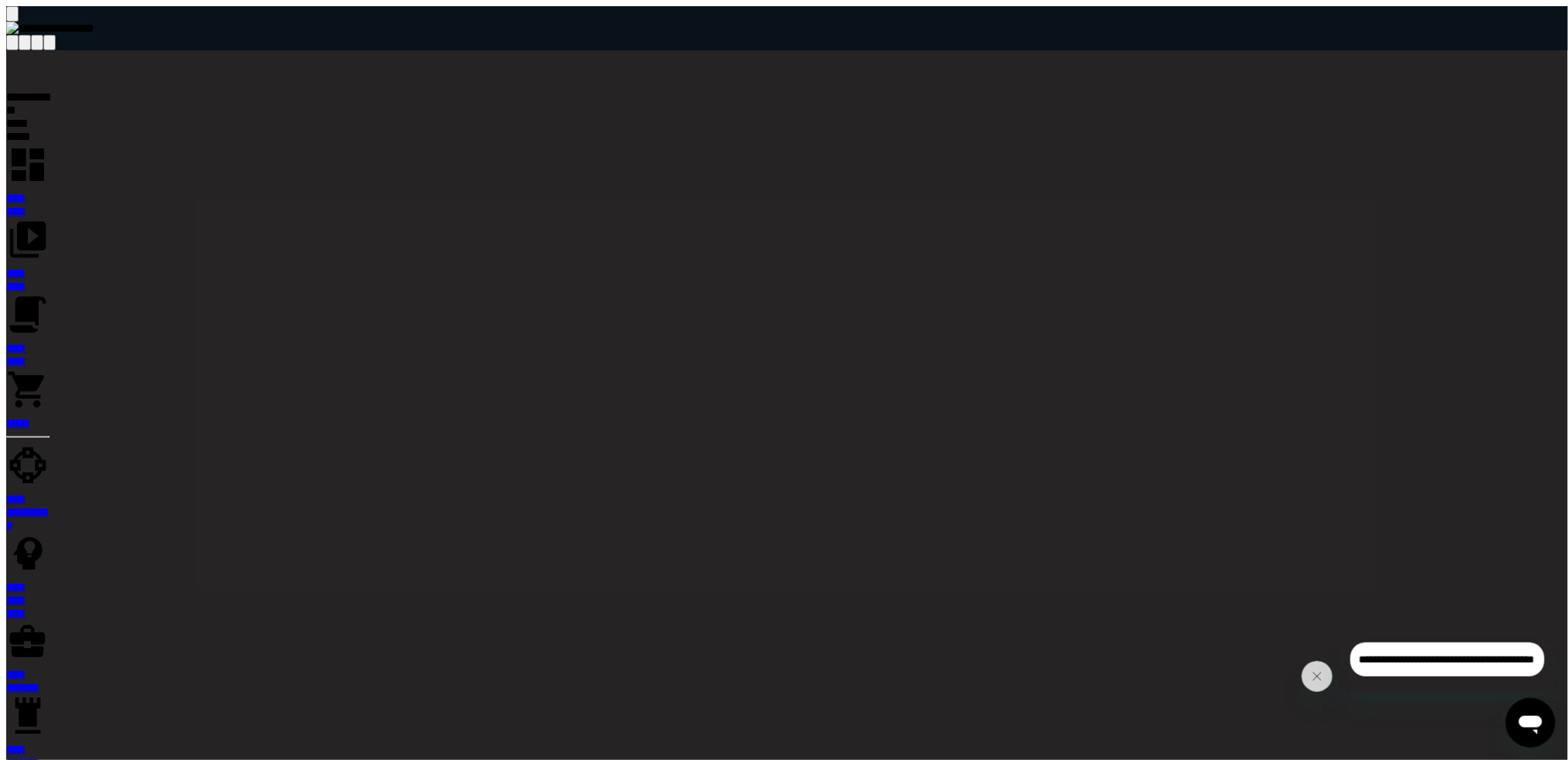 click 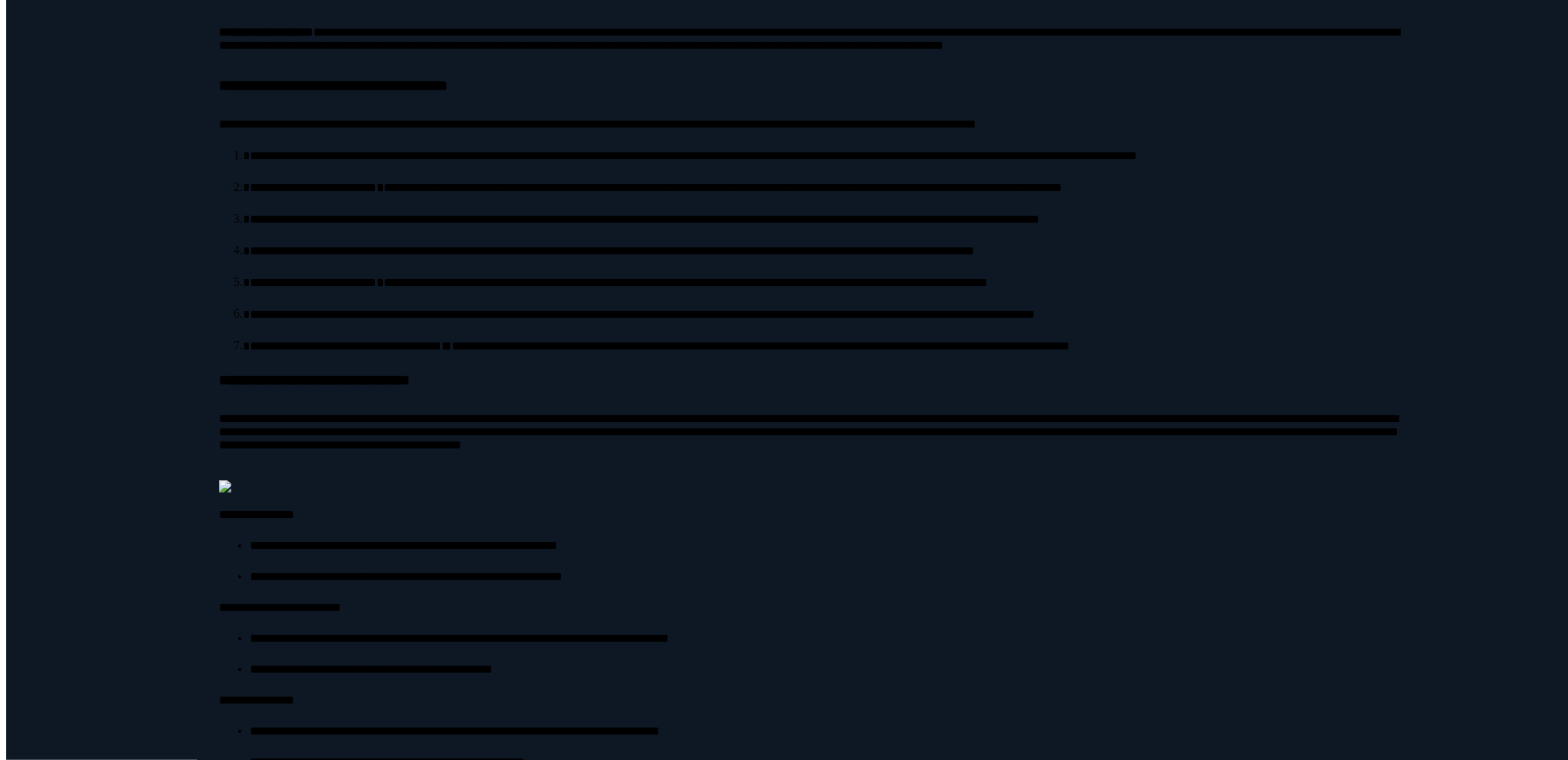 click on "**********" at bounding box center (813, 2564) 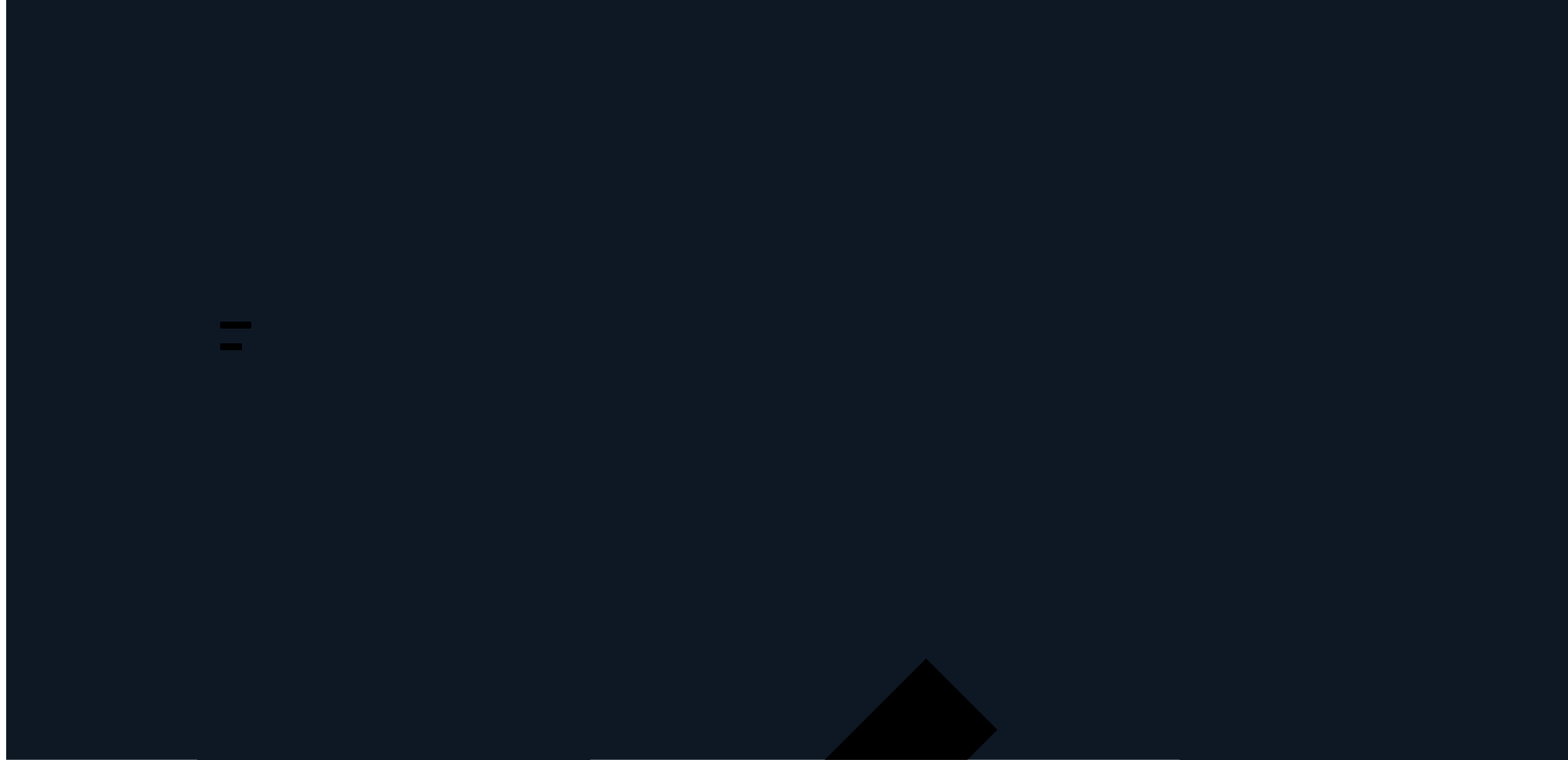 scroll, scrollTop: 131, scrollLeft: 0, axis: vertical 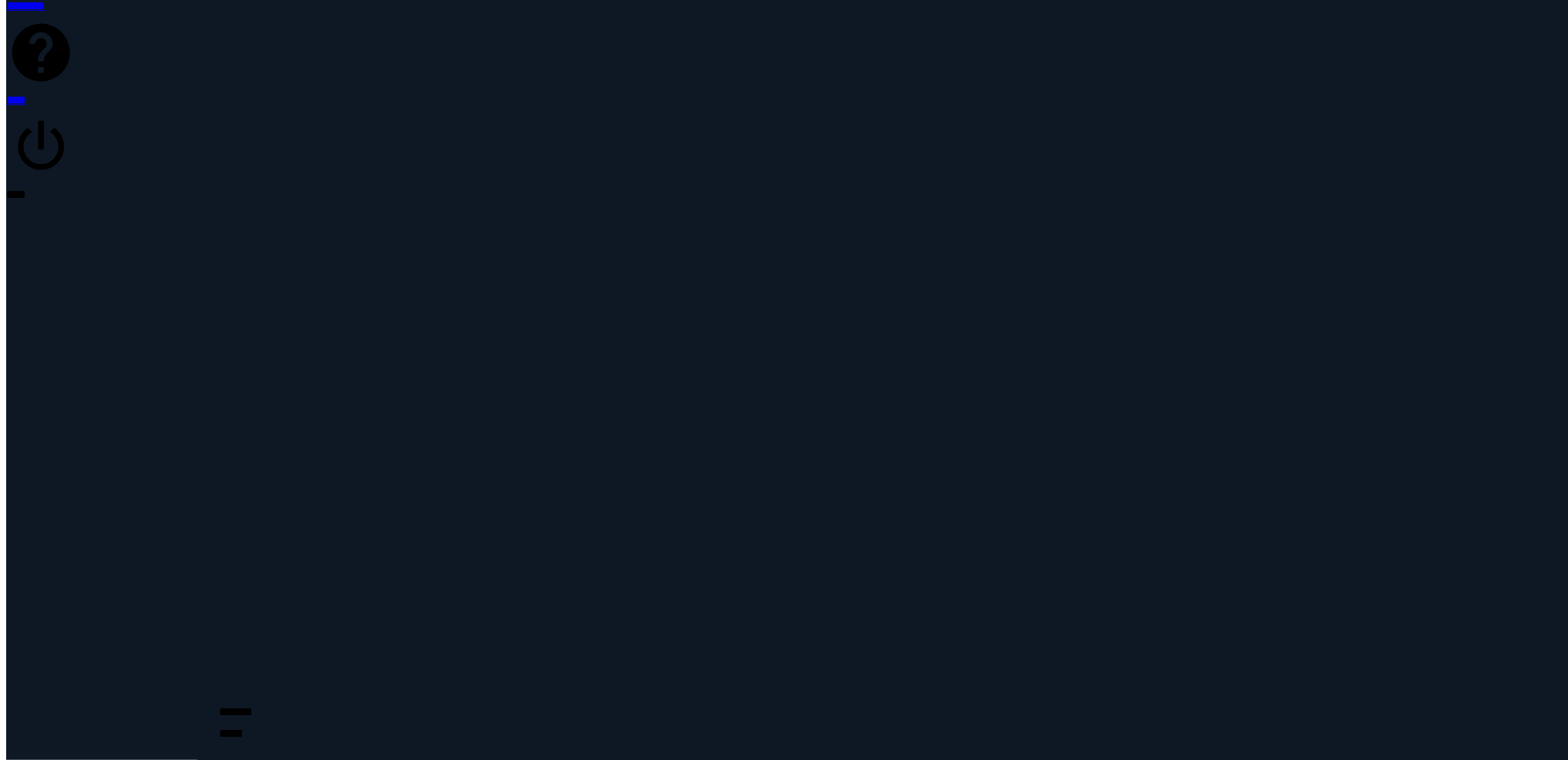 click 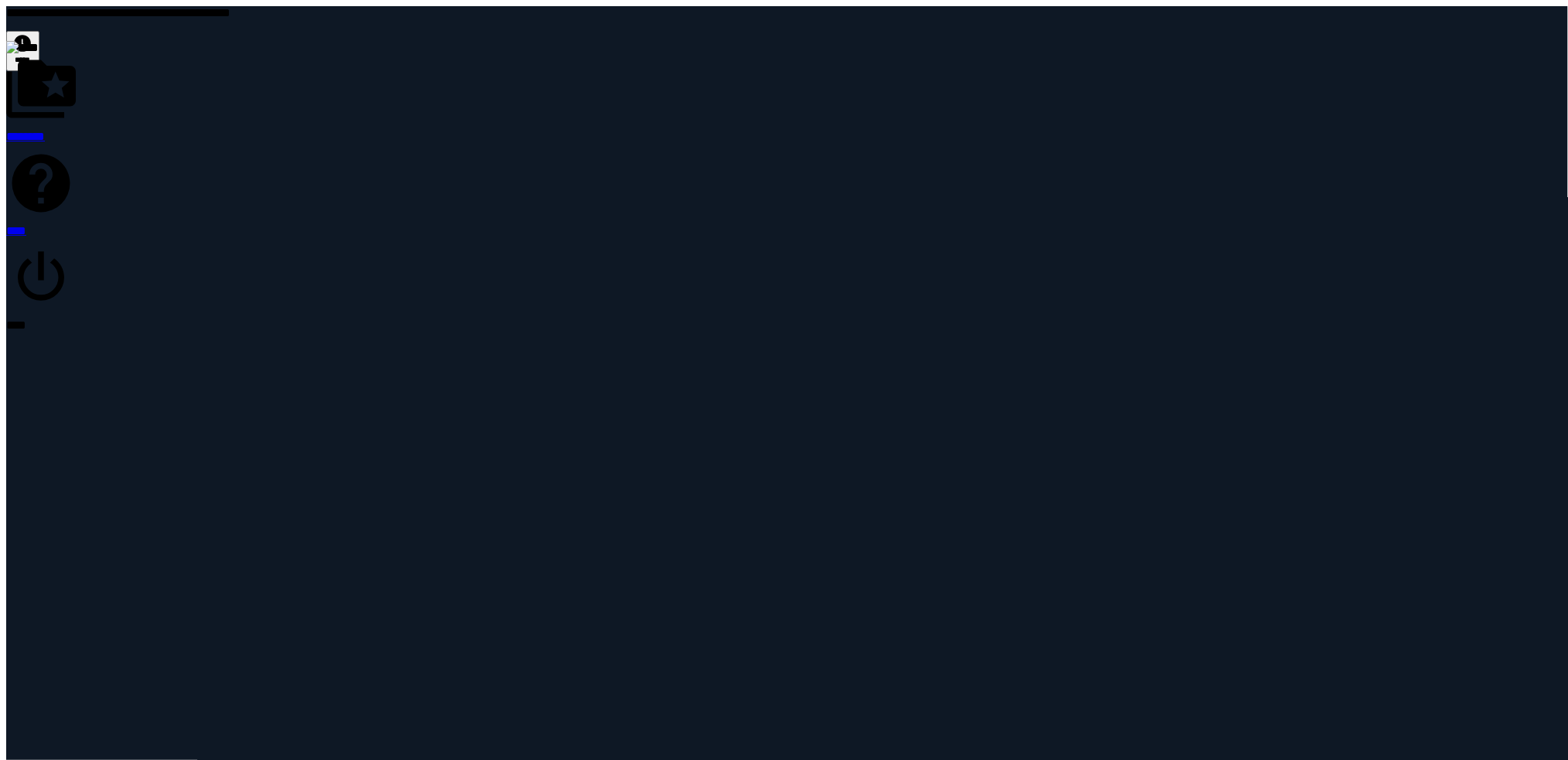 click on "**********" 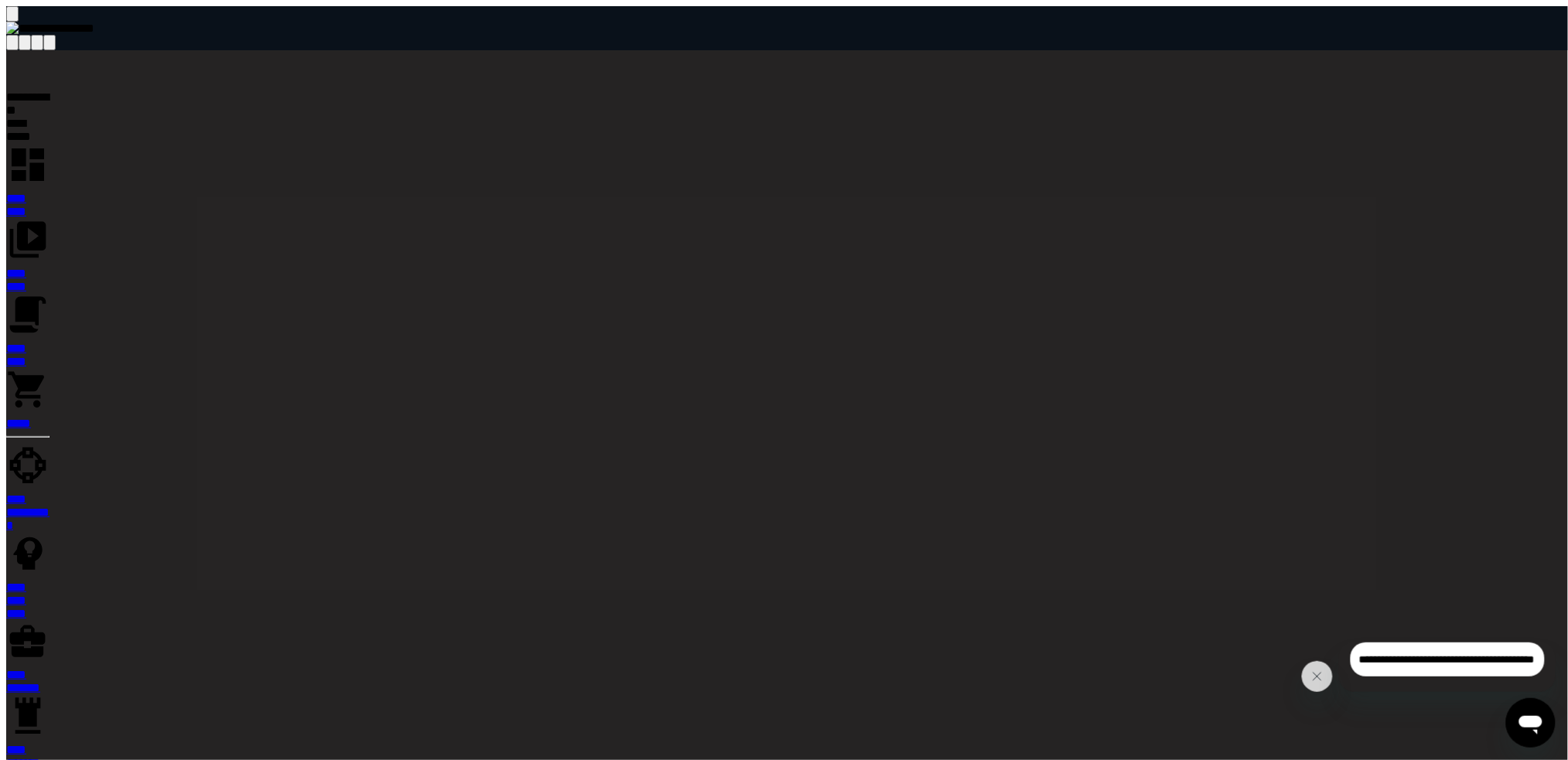 click on "**********" at bounding box center (266, 4548) 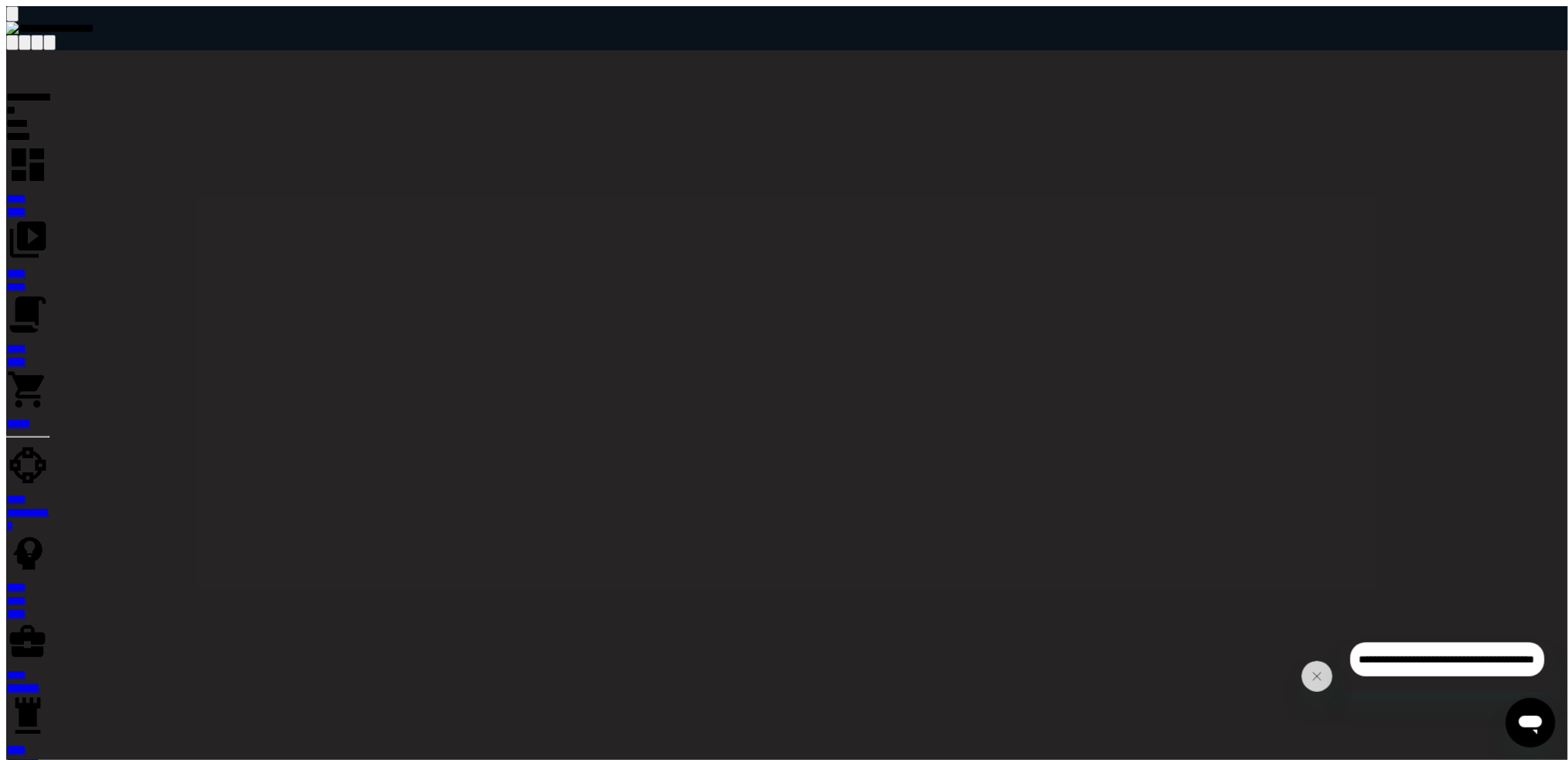 click on "*******" at bounding box center [23, 1360] 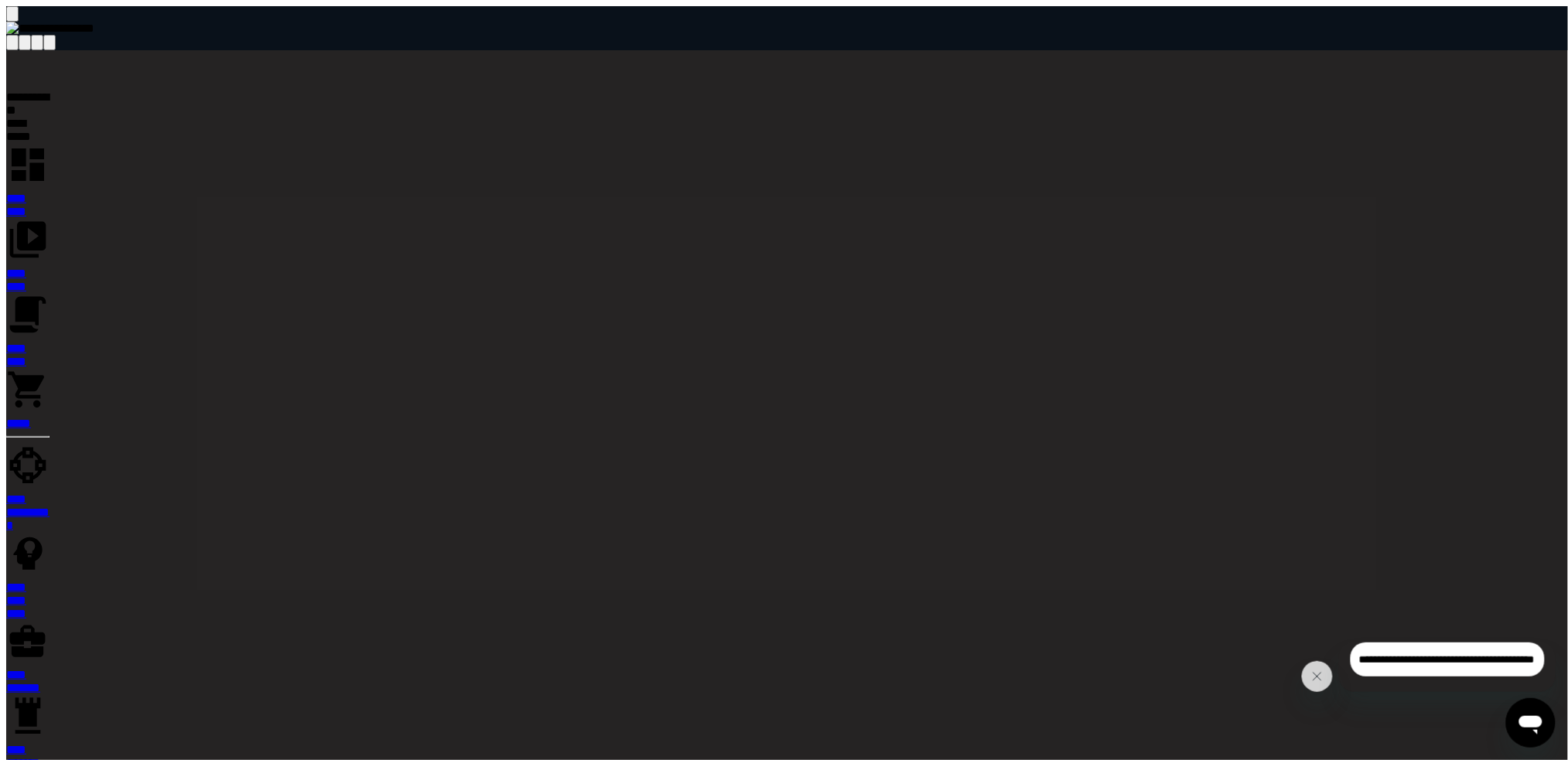 click at bounding box center (224, 7584) 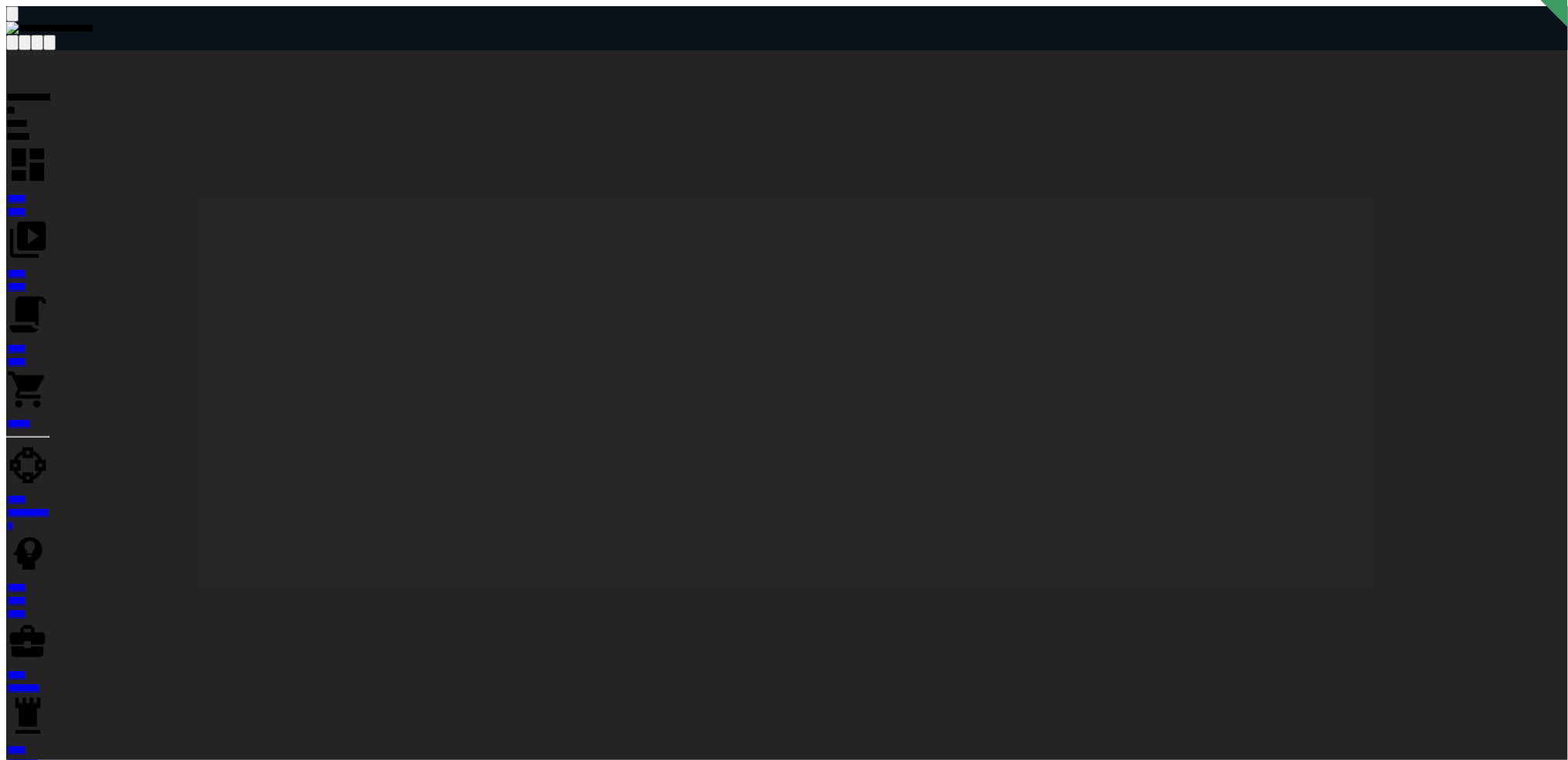 click on "*****" at bounding box center (66, 2012) 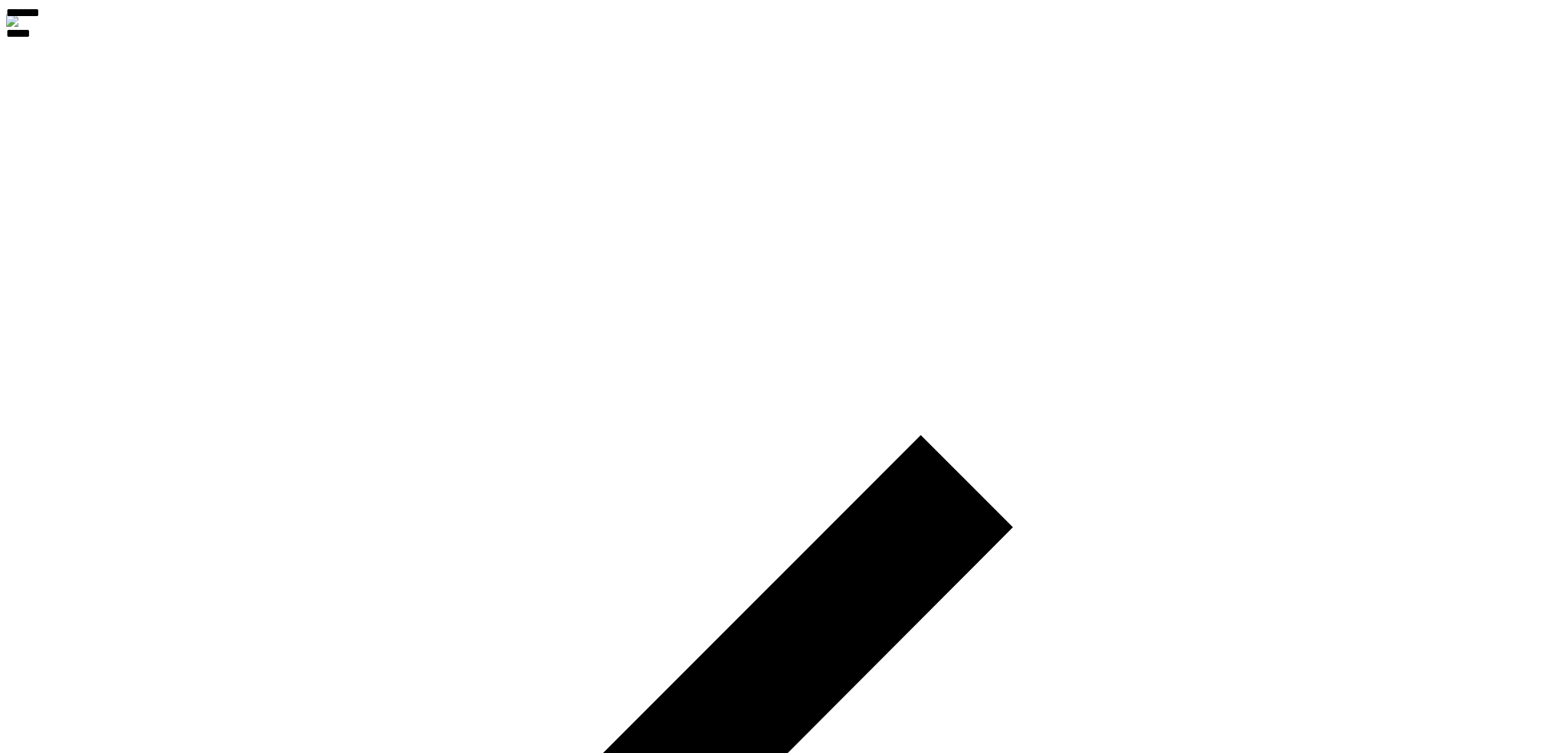 click on "*****" at bounding box center (57, 1375) 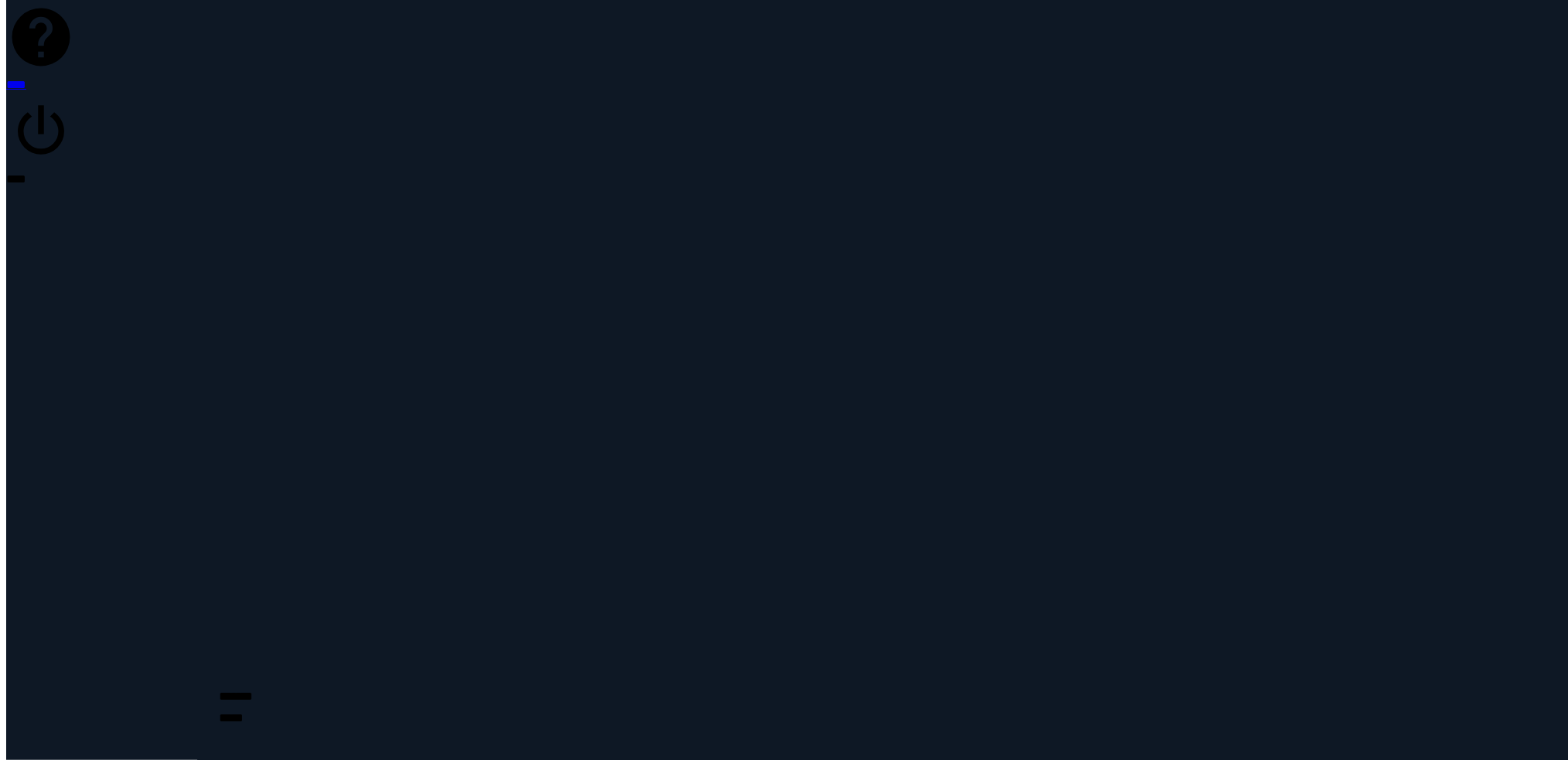 scroll, scrollTop: 309, scrollLeft: 0, axis: vertical 